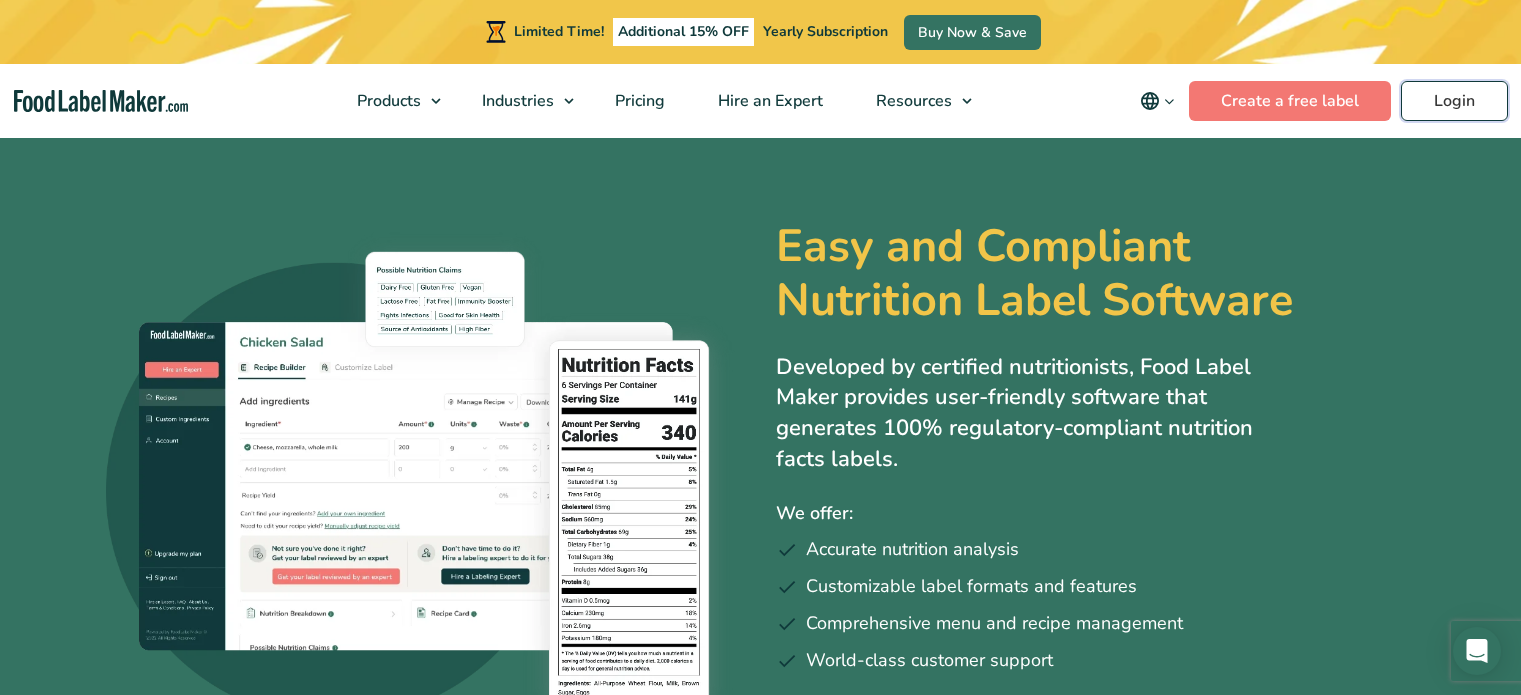 scroll, scrollTop: 0, scrollLeft: 0, axis: both 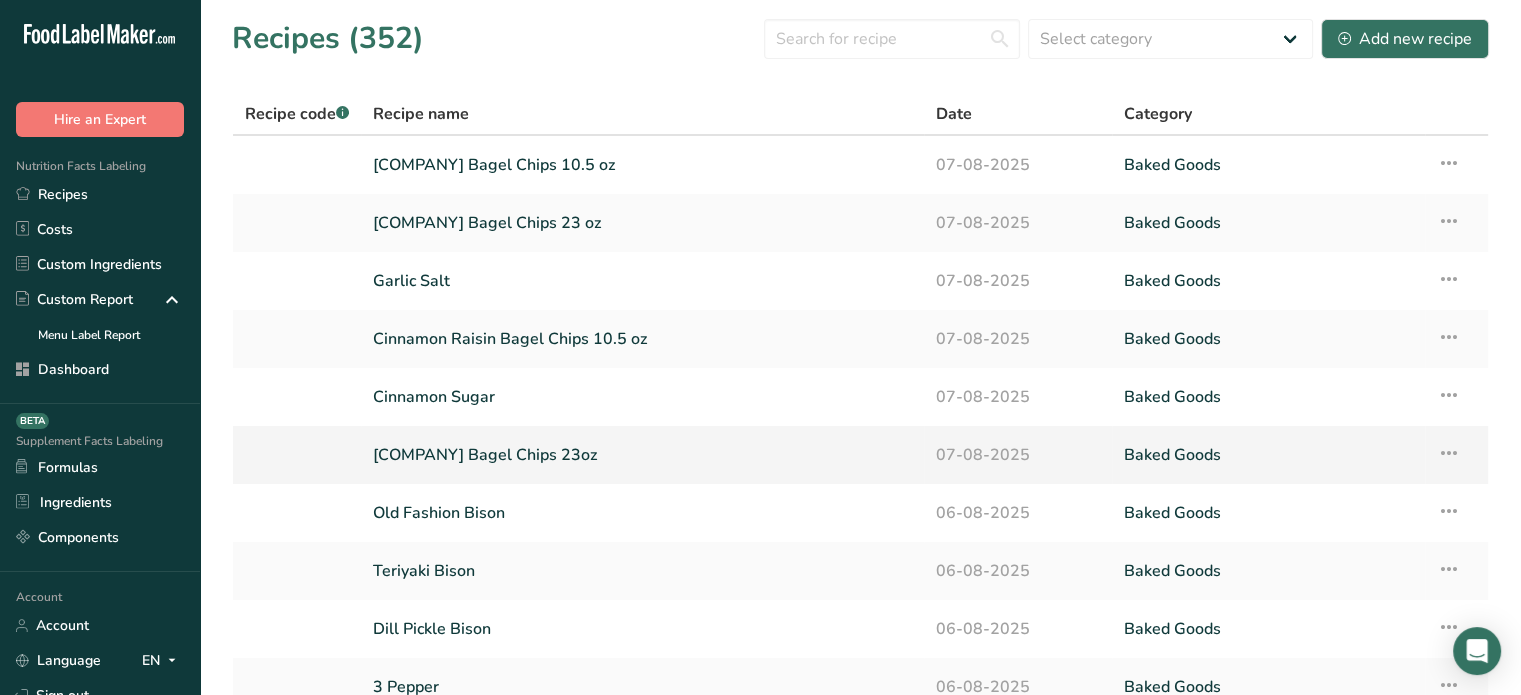 click on "[COMPANY] Bagel Chips 23oz" at bounding box center [642, 455] 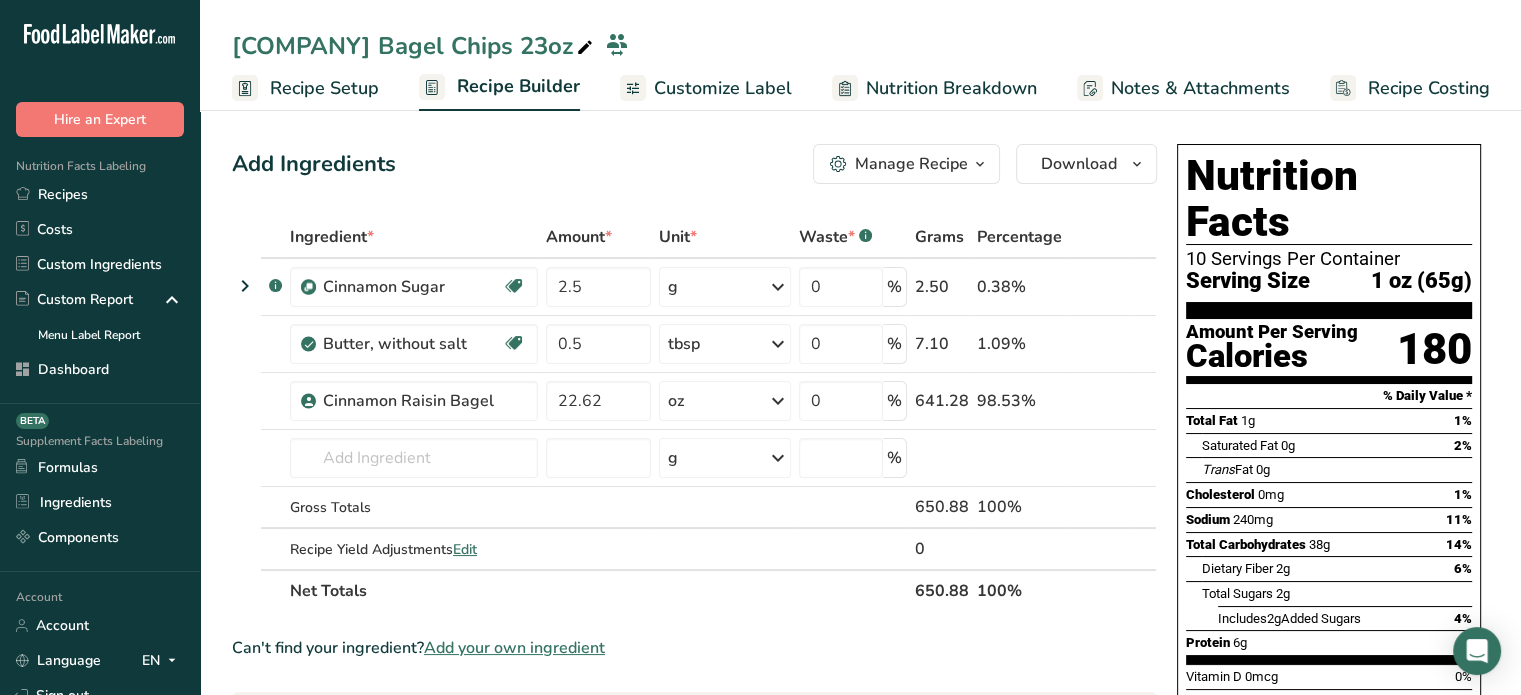 click on "Recipe Setup" at bounding box center (324, 88) 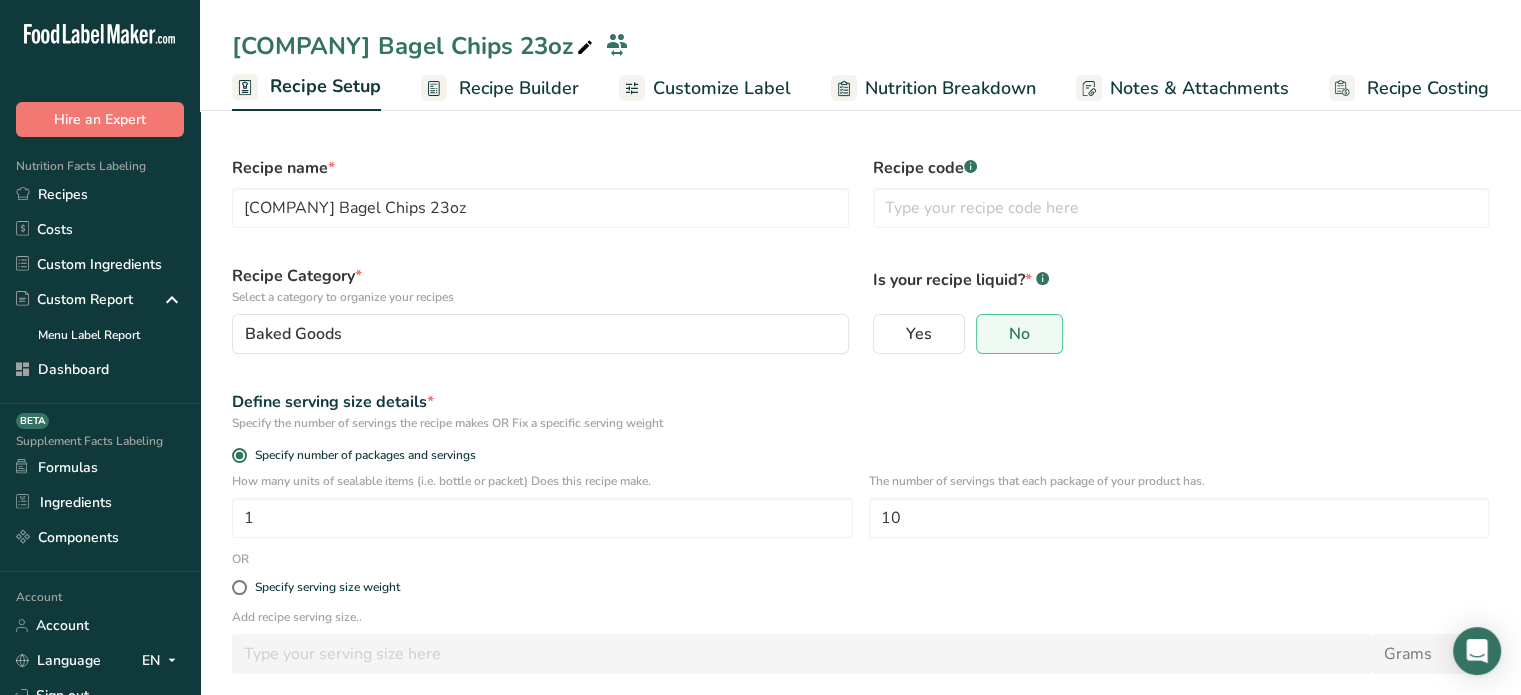 click on "Recipe Builder" at bounding box center [519, 88] 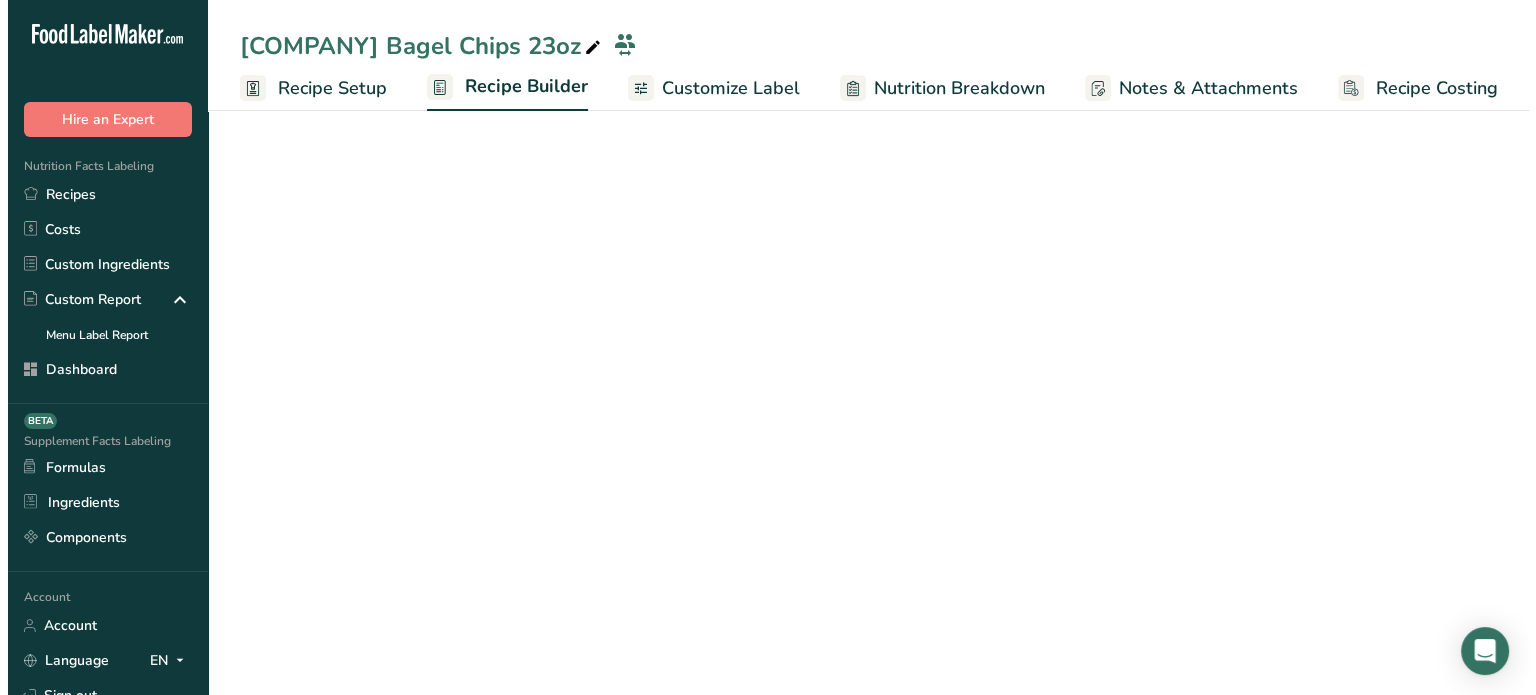 scroll, scrollTop: 0, scrollLeft: 0, axis: both 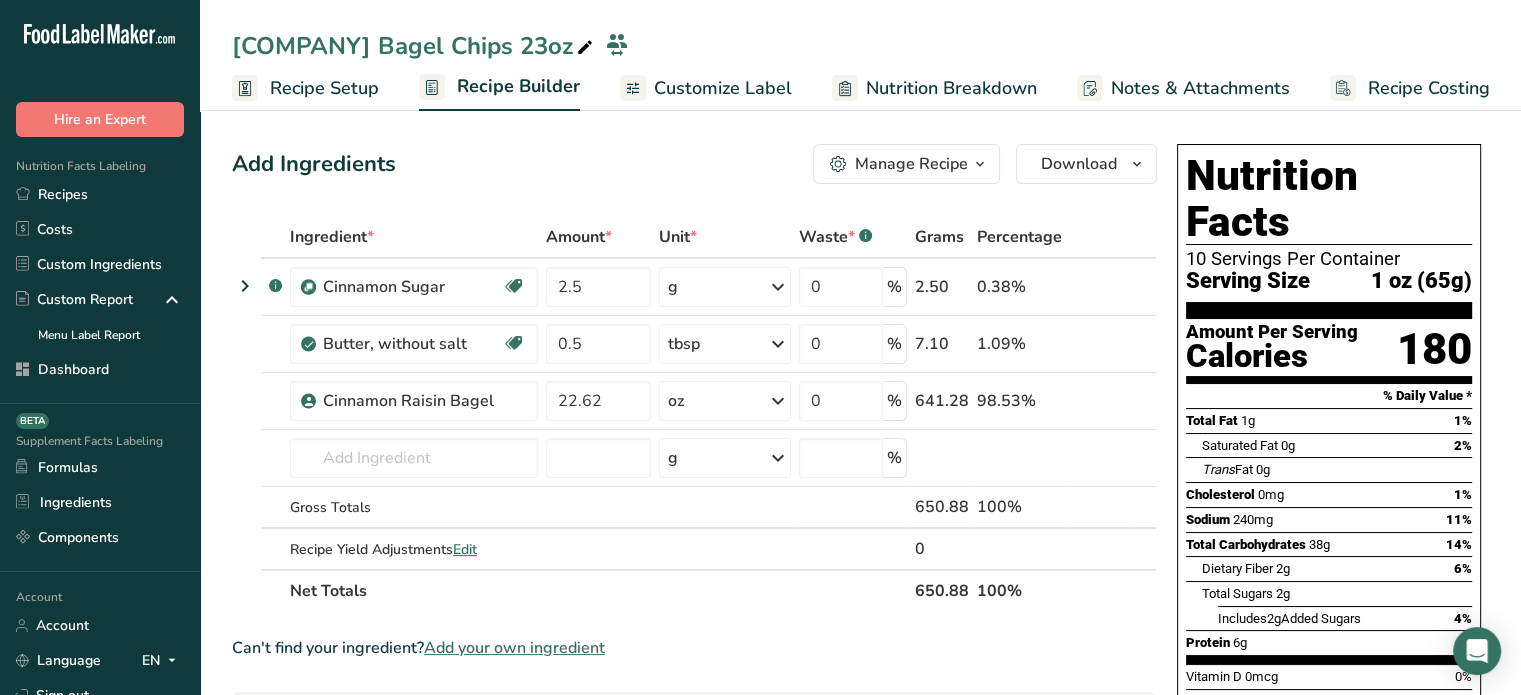 click on "Customize Label" at bounding box center (723, 88) 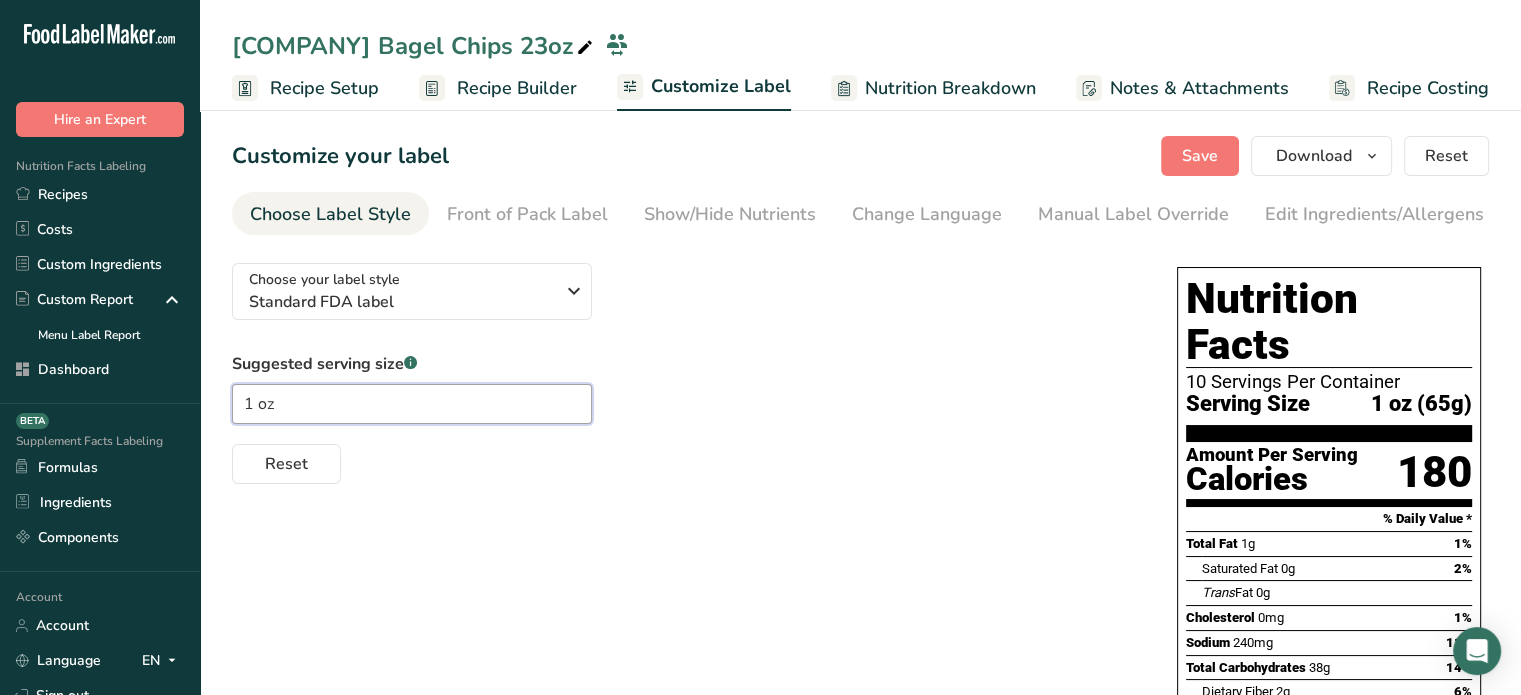 drag, startPoint x: 368, startPoint y: 406, endPoint x: 186, endPoint y: 400, distance: 182.09888 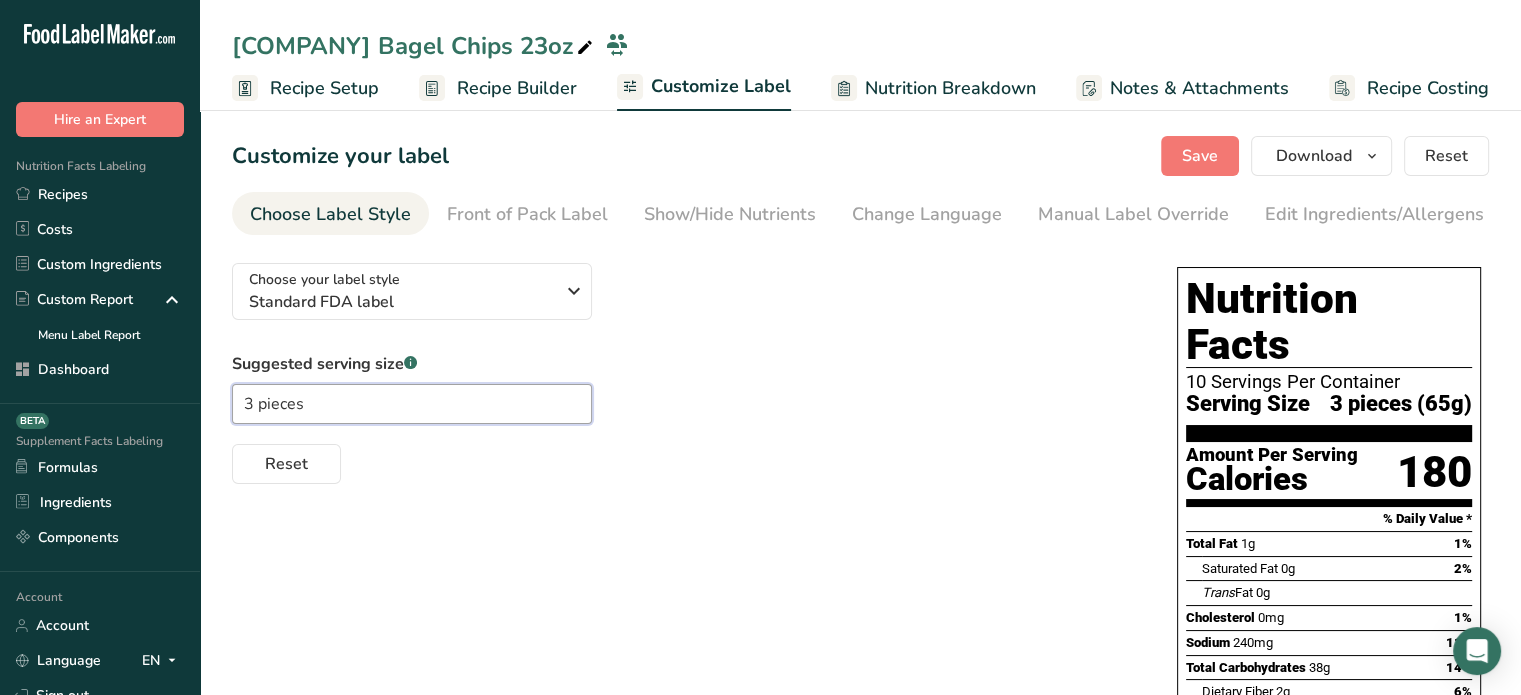 type on "3 pieces" 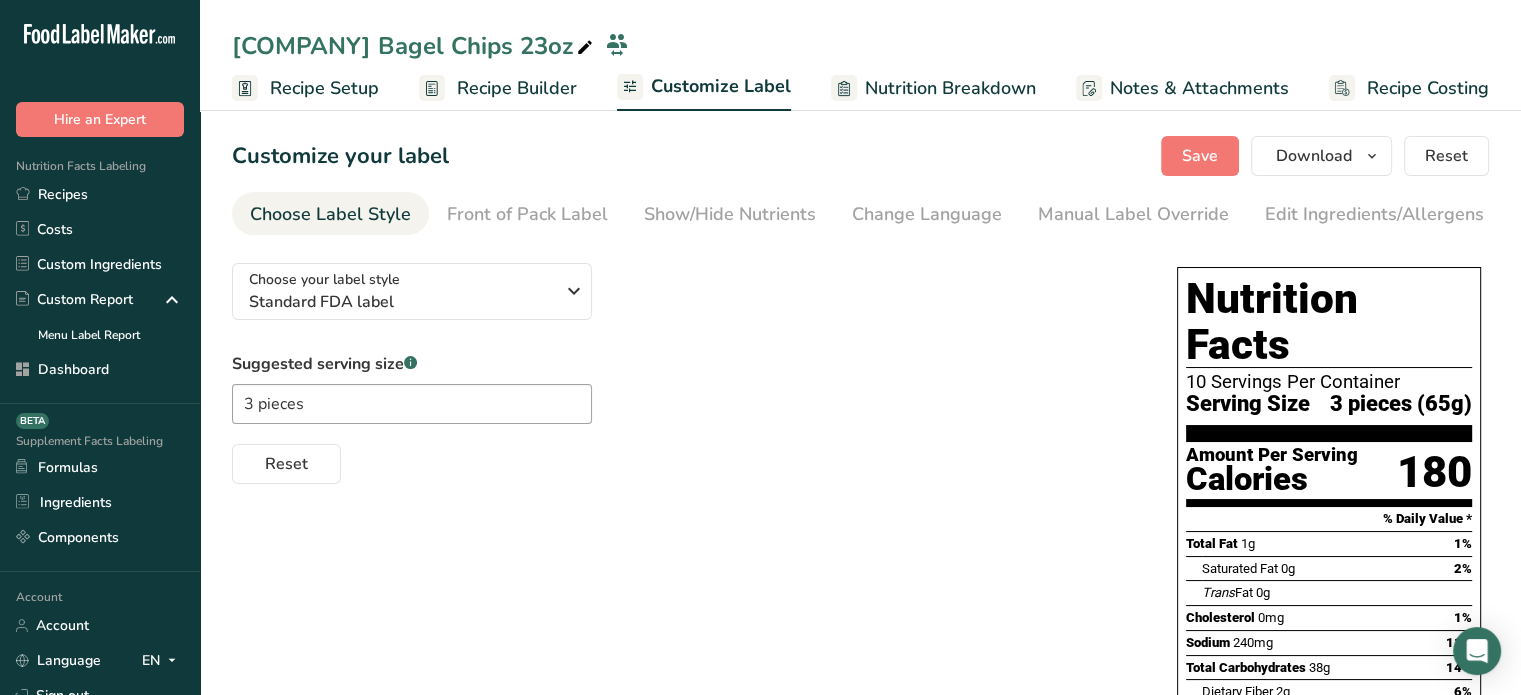 click on "Recipe Setup" at bounding box center (324, 88) 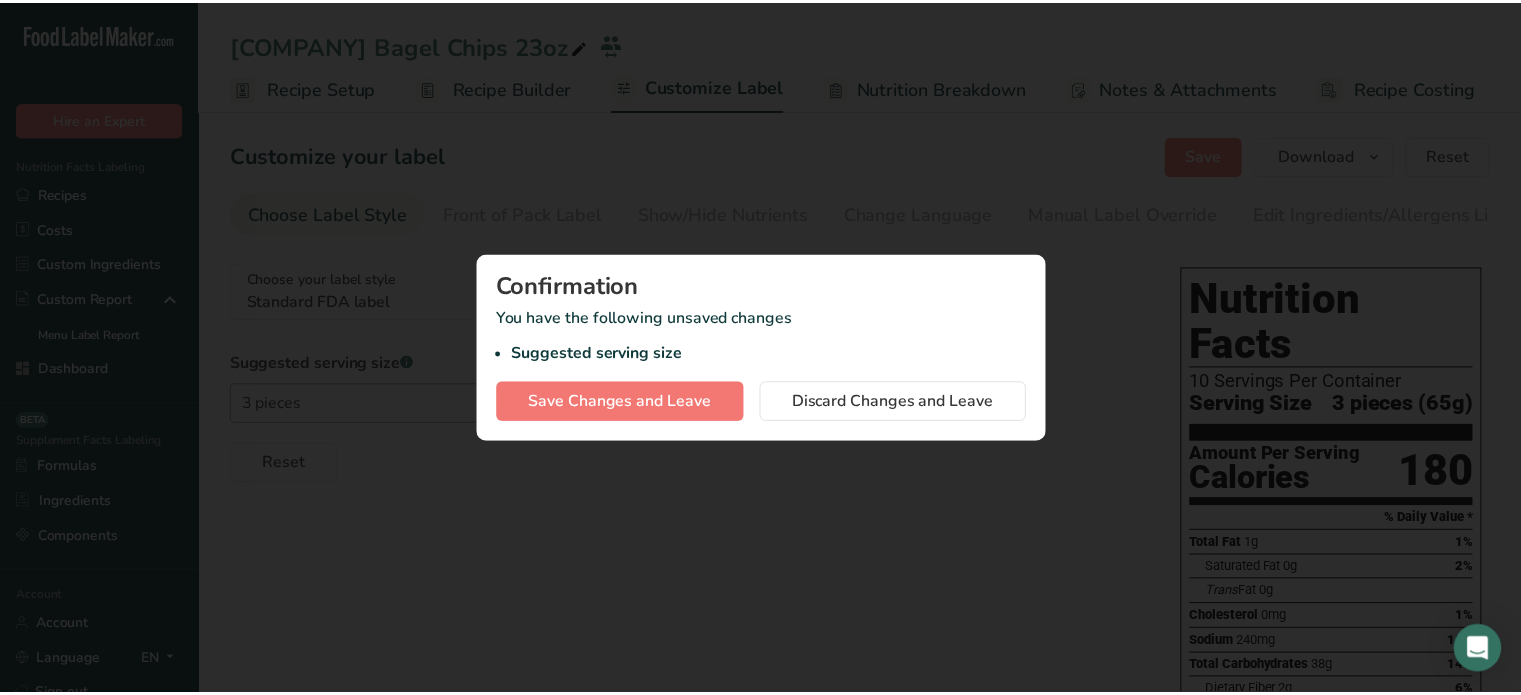scroll, scrollTop: 0, scrollLeft: 0, axis: both 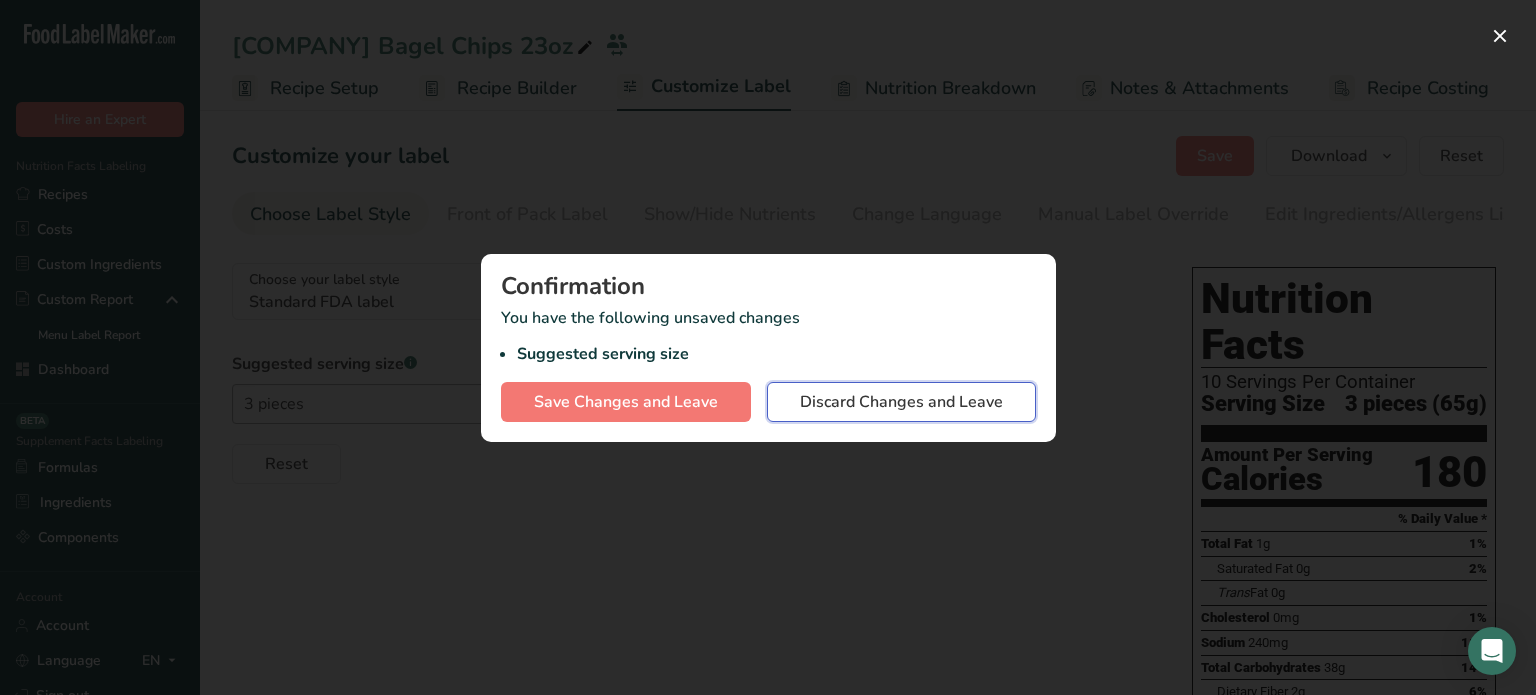 click on "Discard Changes and Leave" at bounding box center [901, 402] 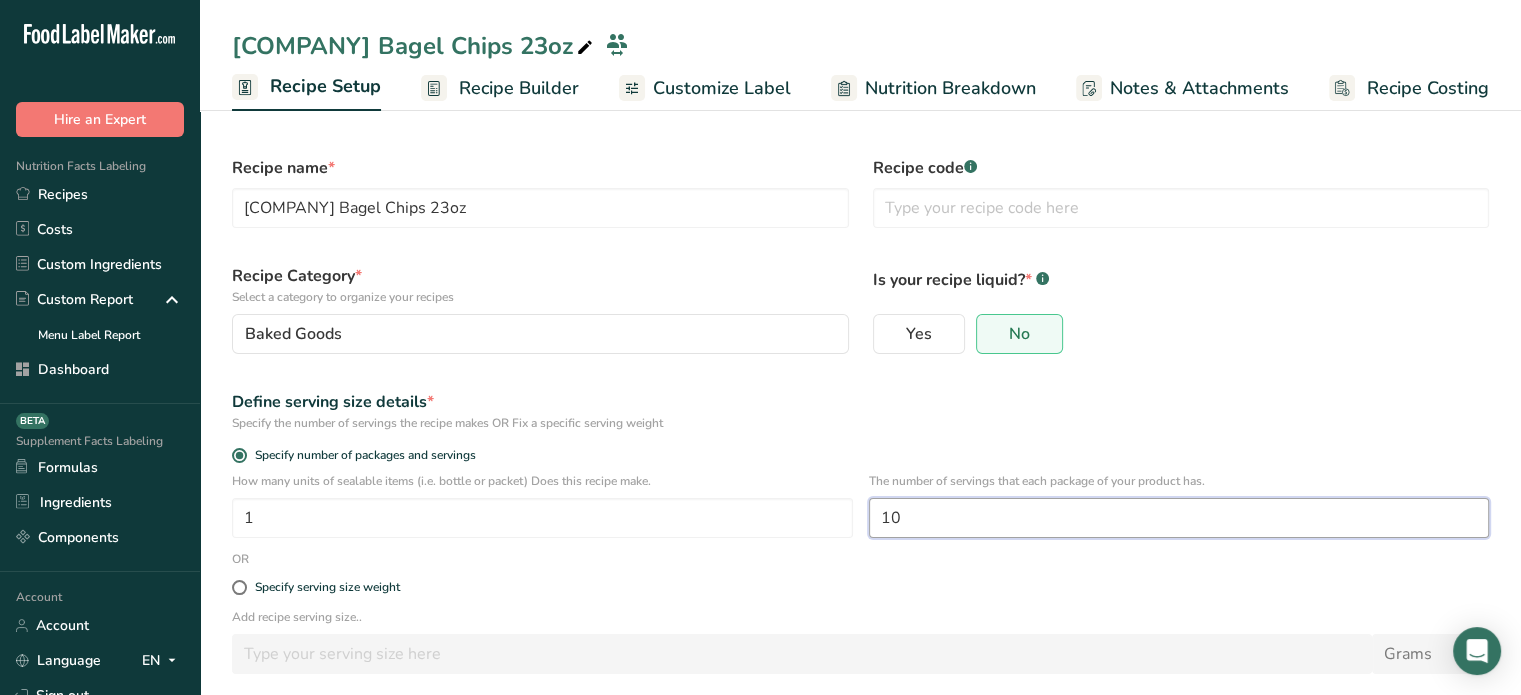 drag, startPoint x: 900, startPoint y: 503, endPoint x: 861, endPoint y: 503, distance: 39 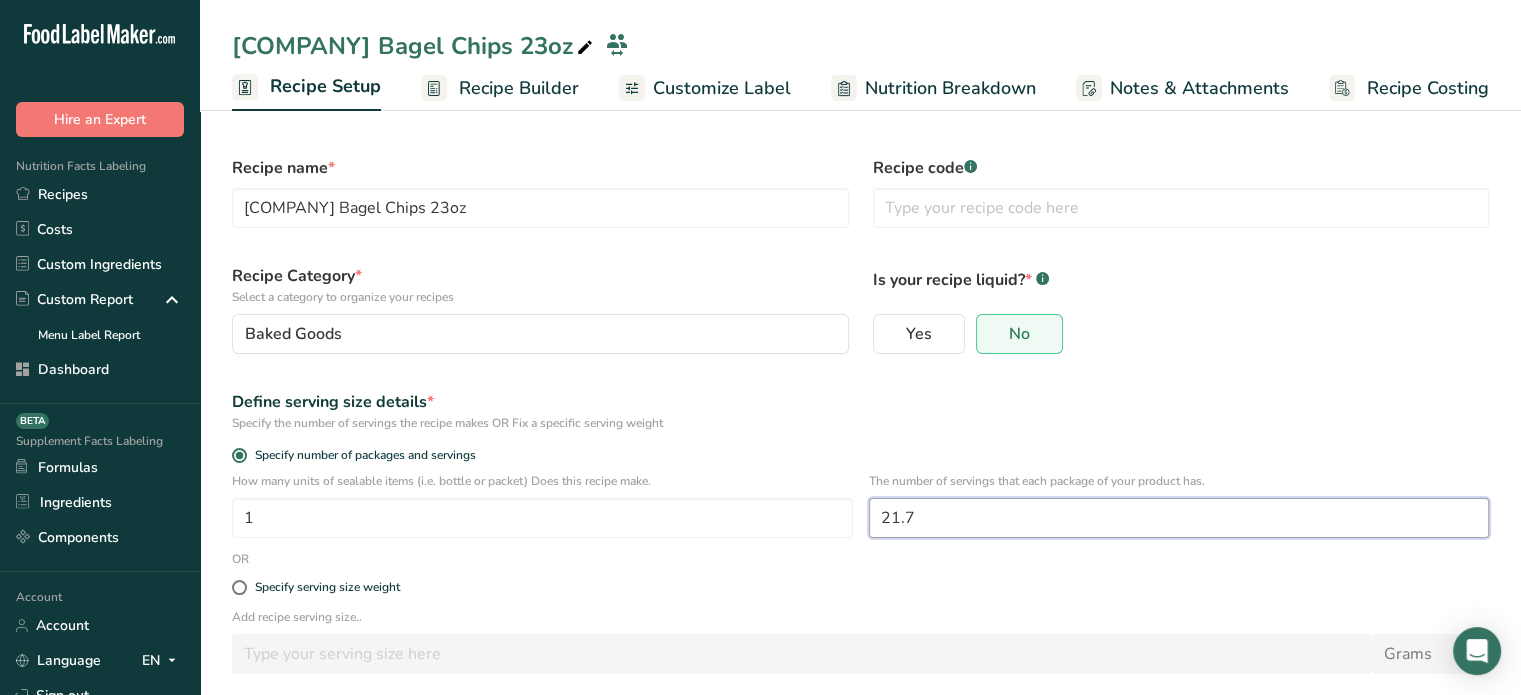 scroll, scrollTop: 95, scrollLeft: 0, axis: vertical 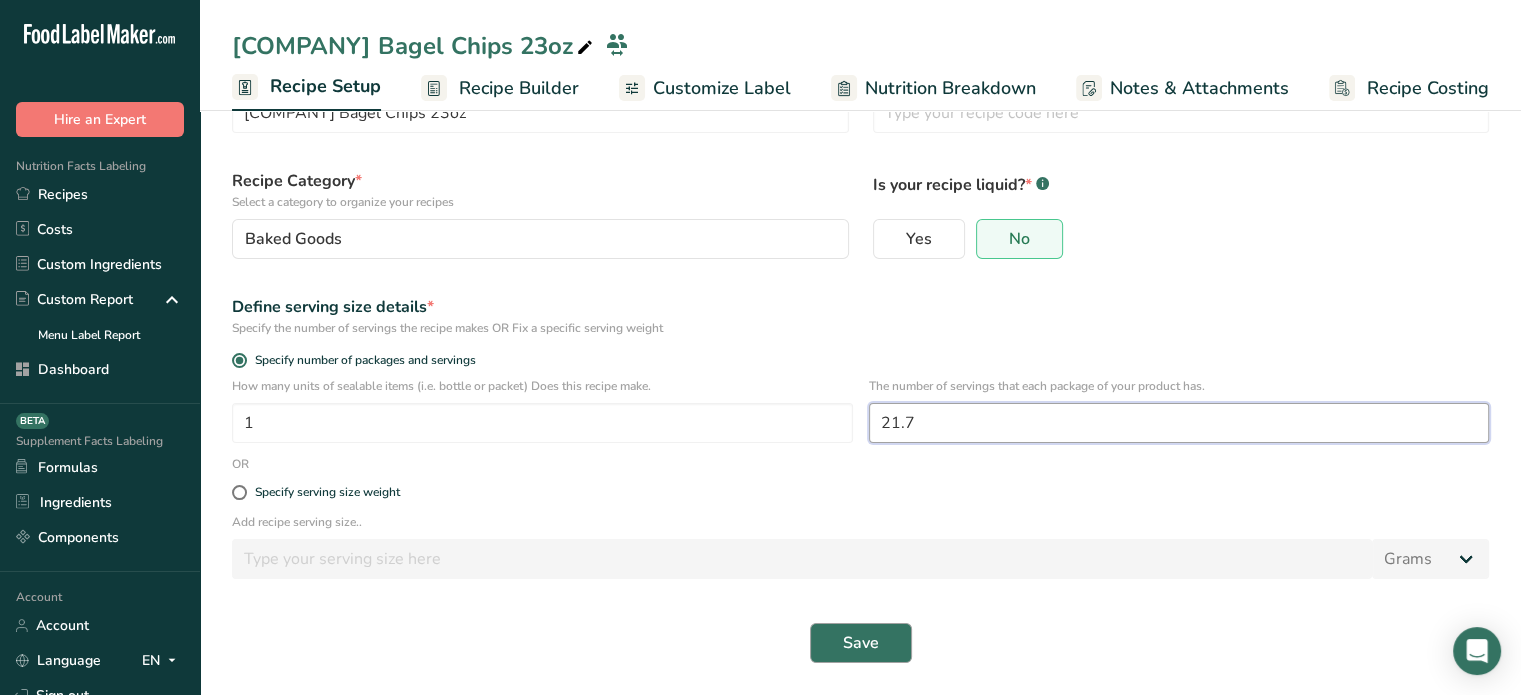 type on "21.7" 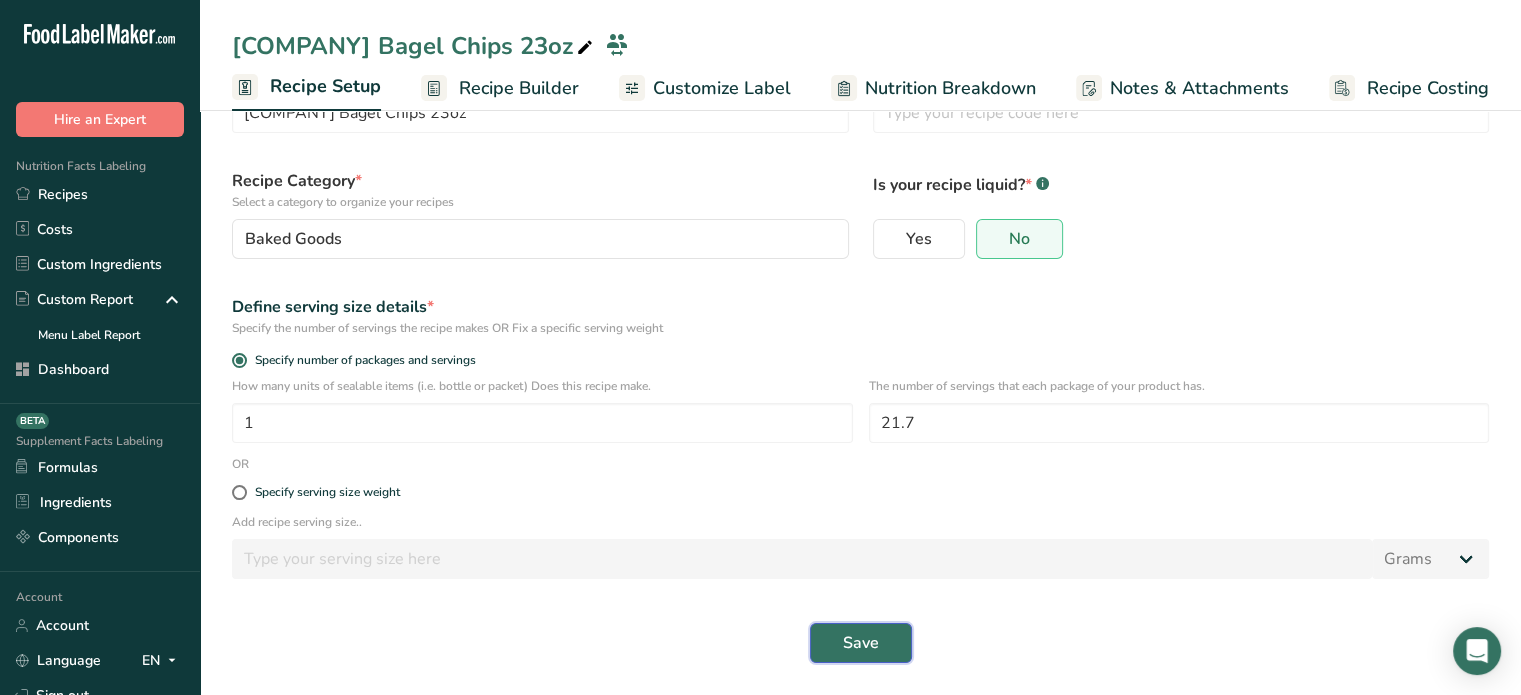 click on "Save" at bounding box center (861, 643) 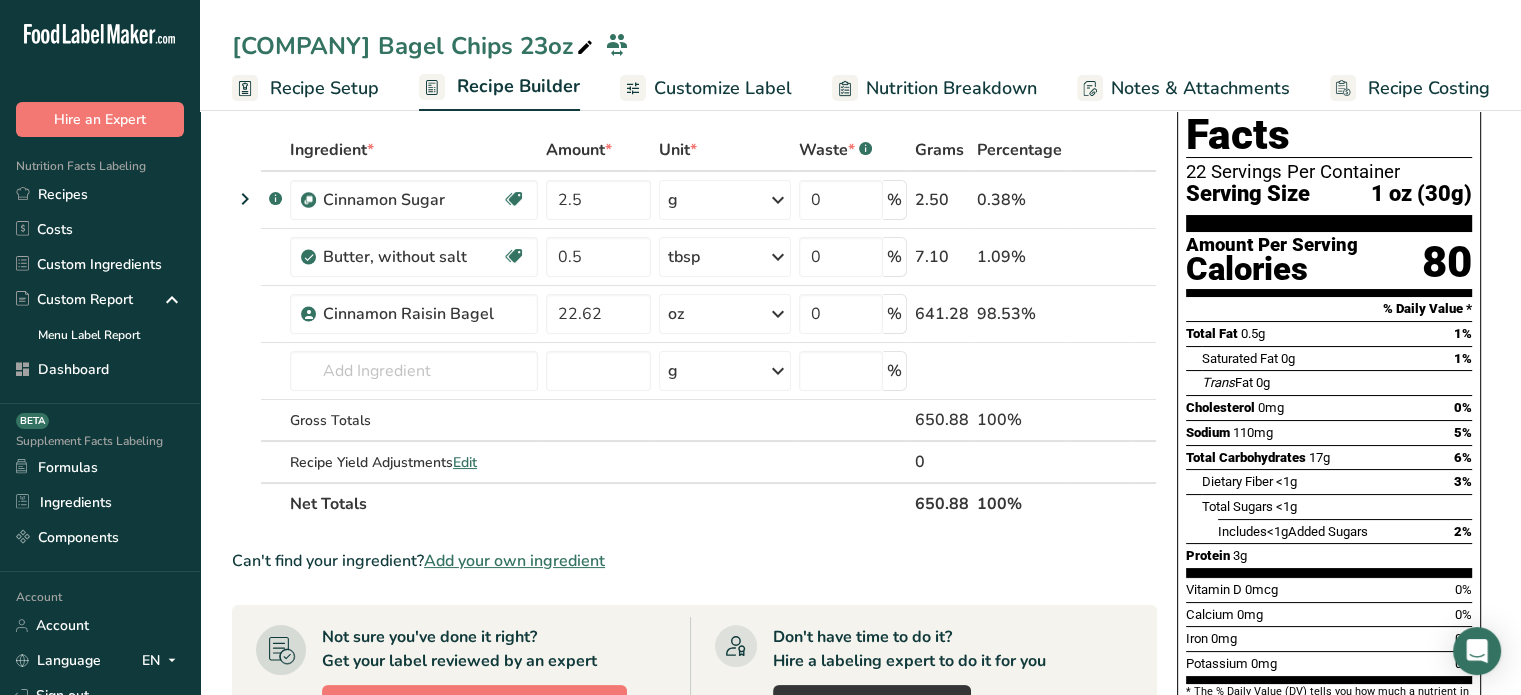 scroll, scrollTop: 0, scrollLeft: 0, axis: both 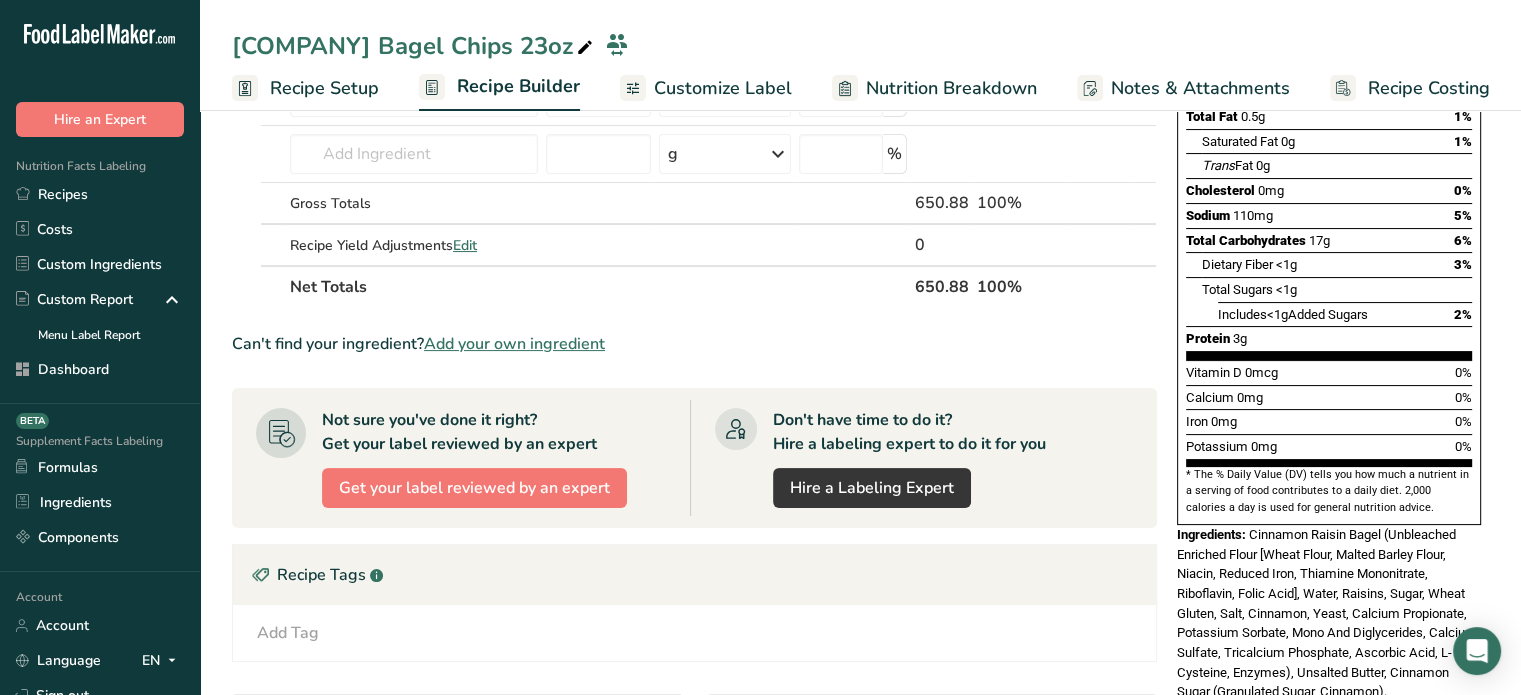 drag, startPoint x: 1504, startPoint y: 439, endPoint x: 1532, endPoint y: 185, distance: 255.53865 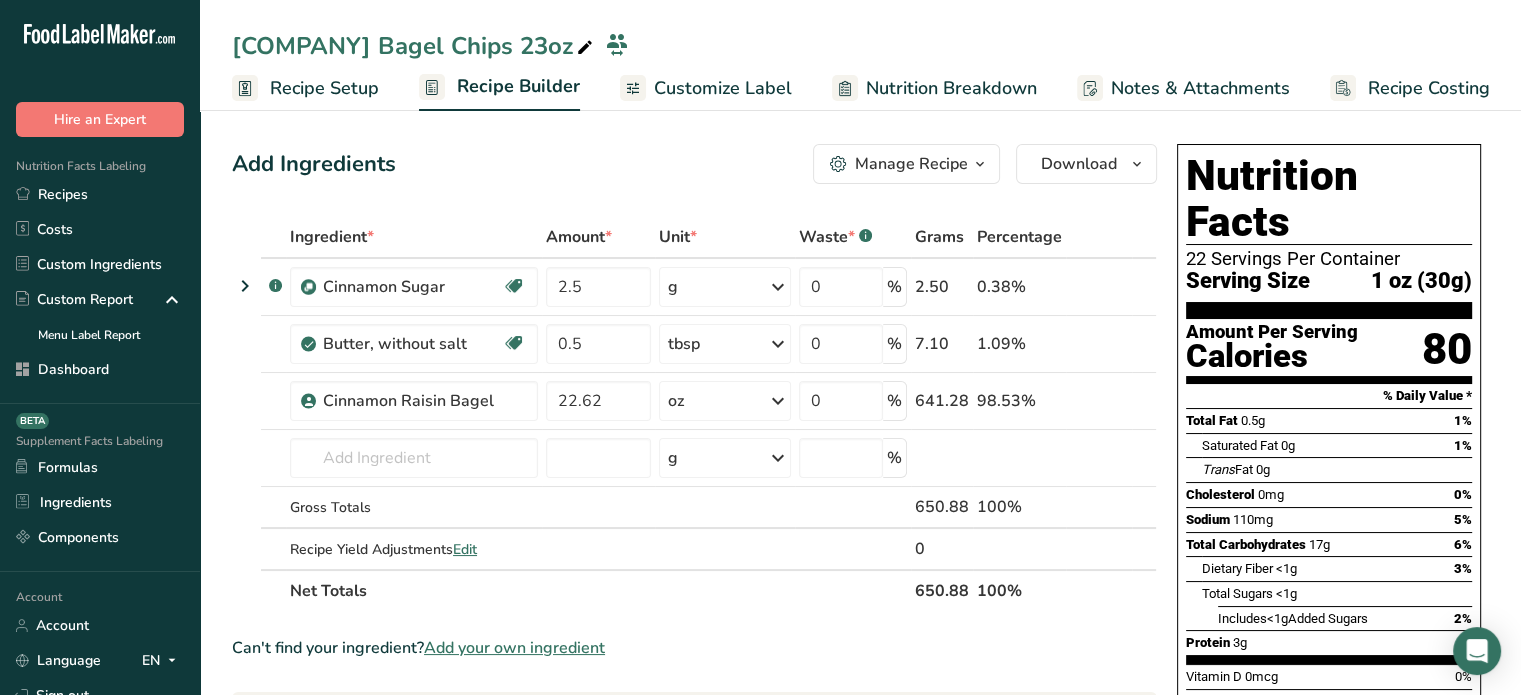 click on "Customize Label" at bounding box center (723, 88) 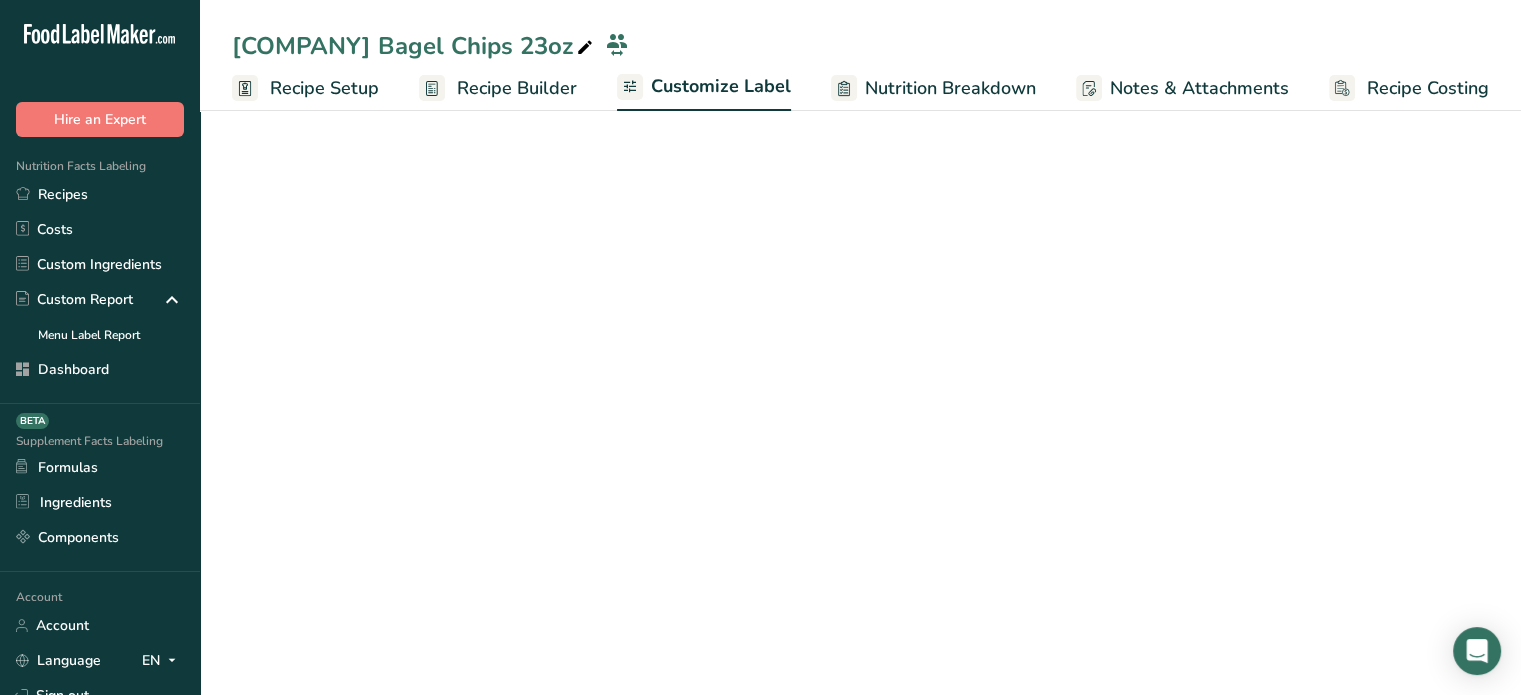 scroll, scrollTop: 0, scrollLeft: 0, axis: both 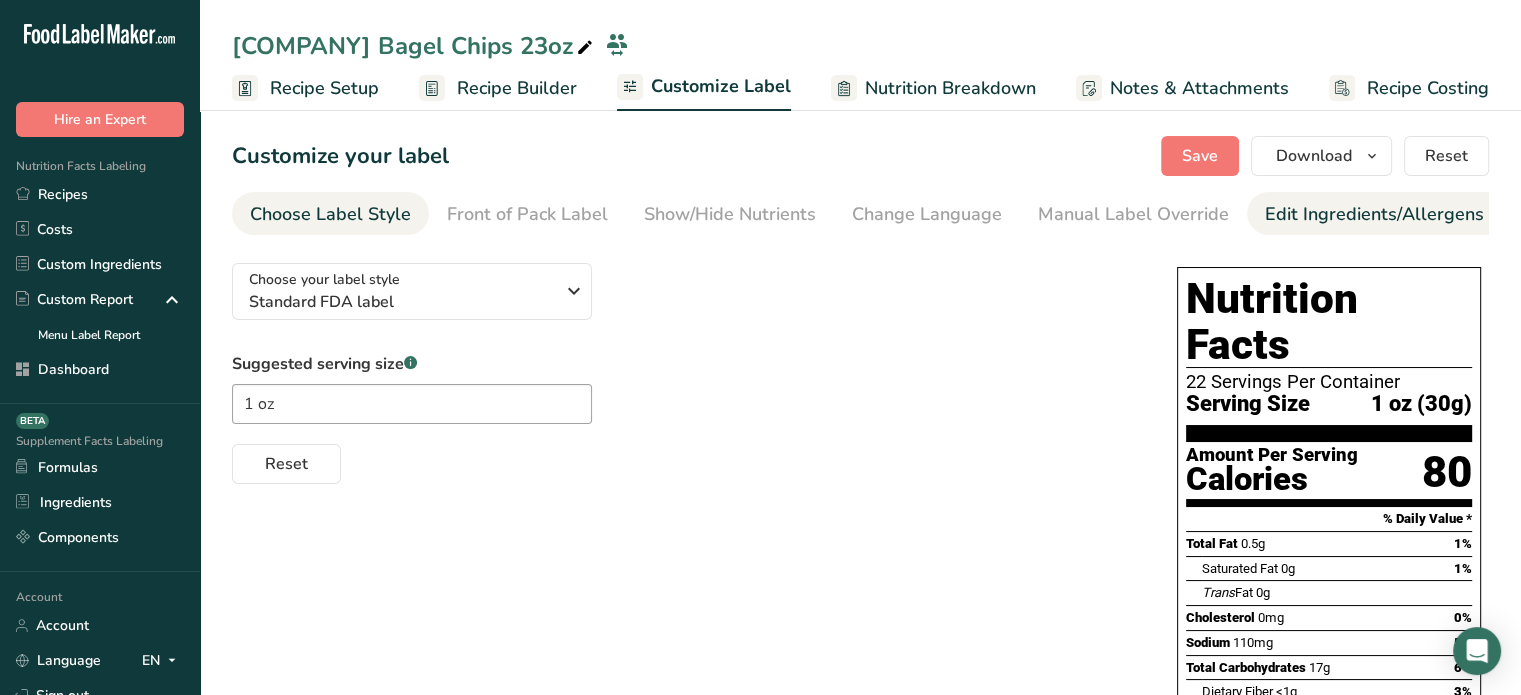 click on "Edit Ingredients/Allergens List" at bounding box center [1392, 214] 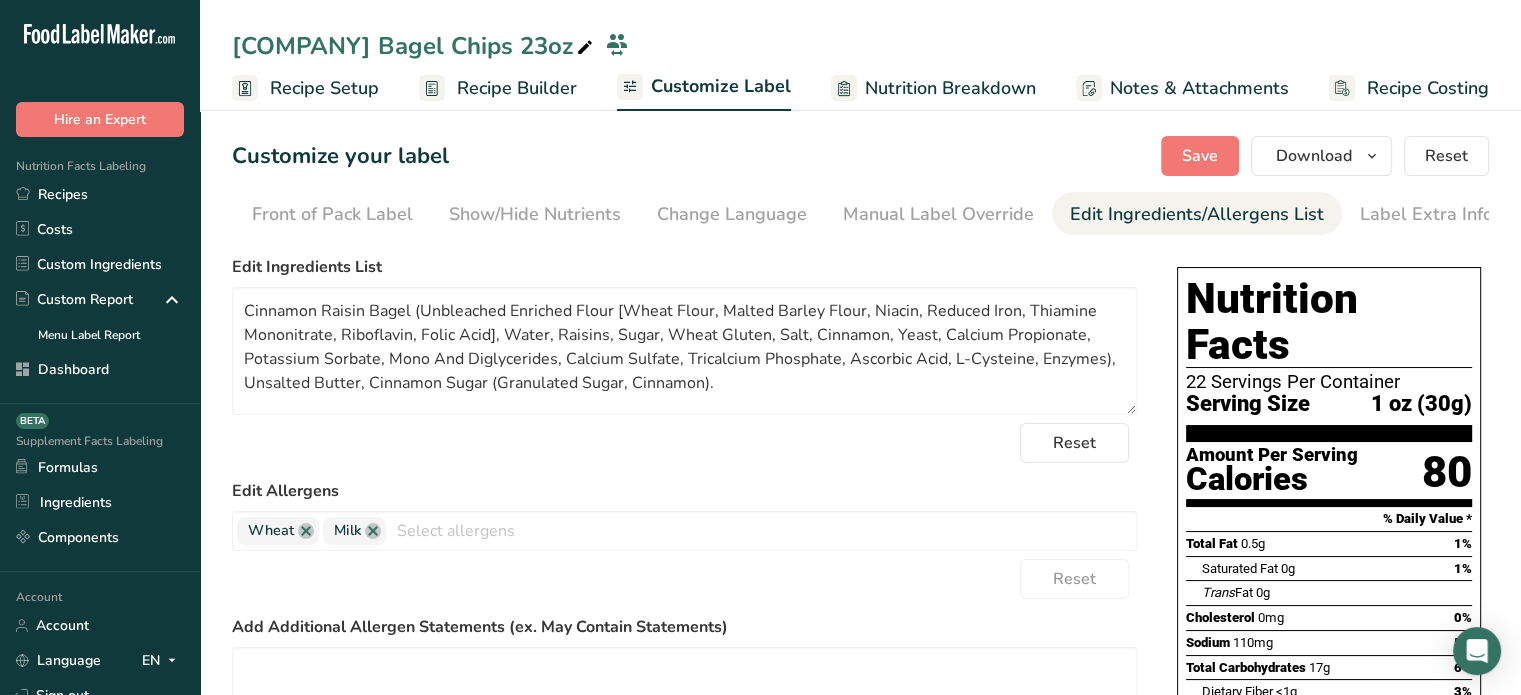 scroll, scrollTop: 0, scrollLeft: 196, axis: horizontal 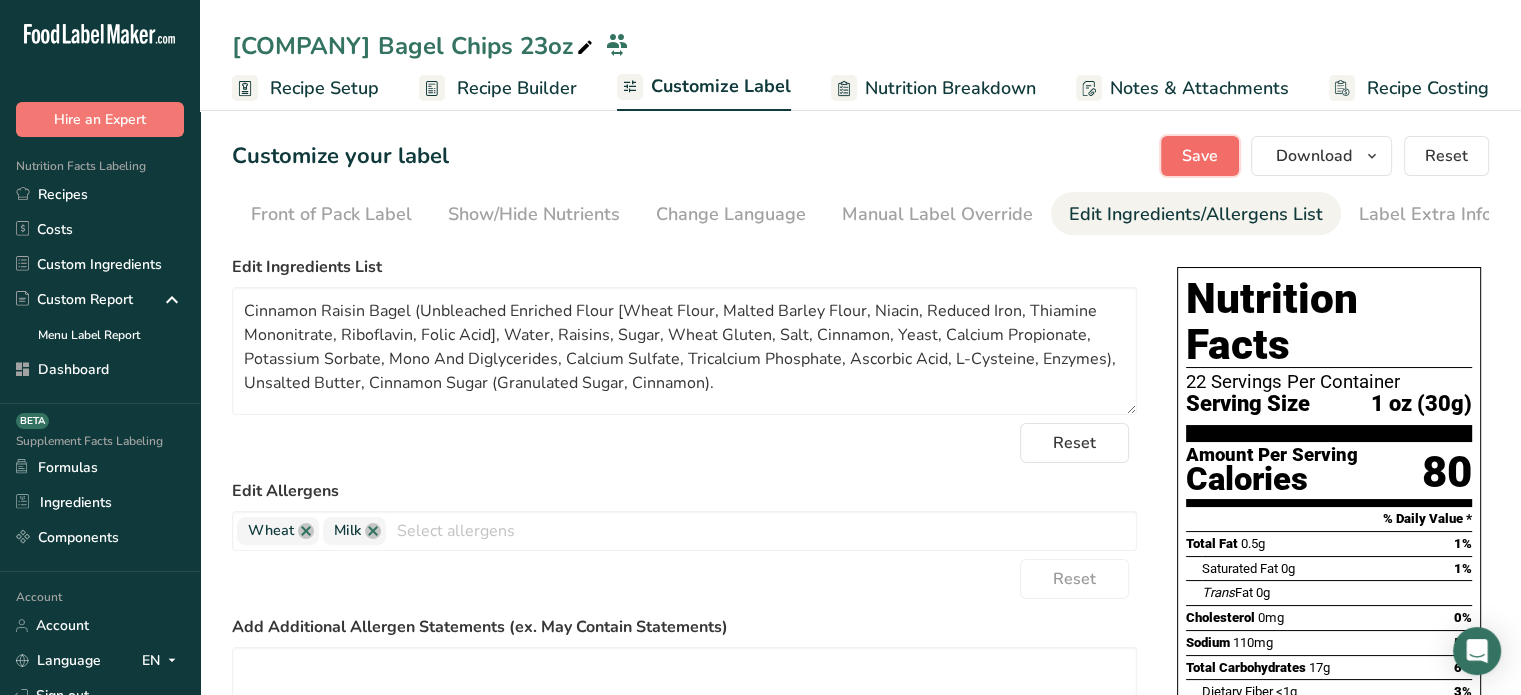click on "Save" at bounding box center (1200, 156) 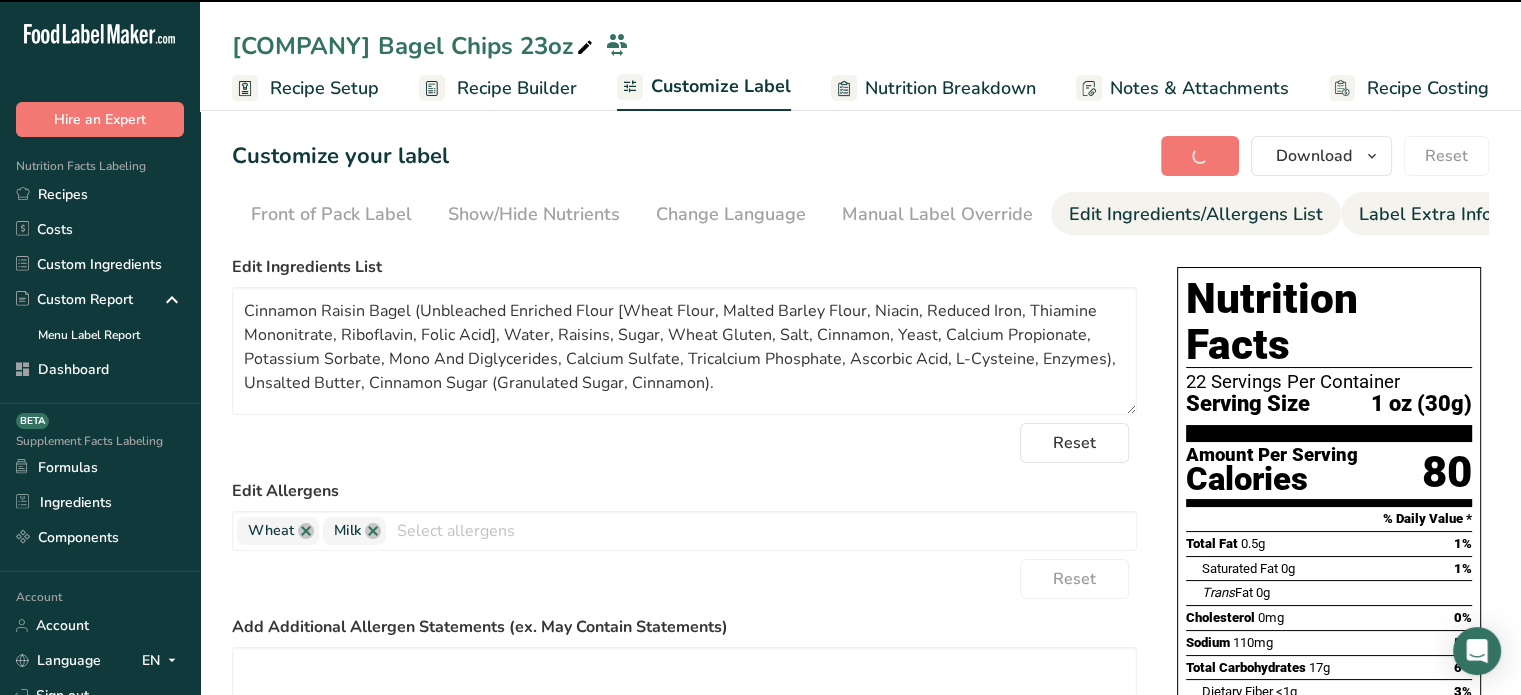 click on "Label Extra Info" at bounding box center [1425, 214] 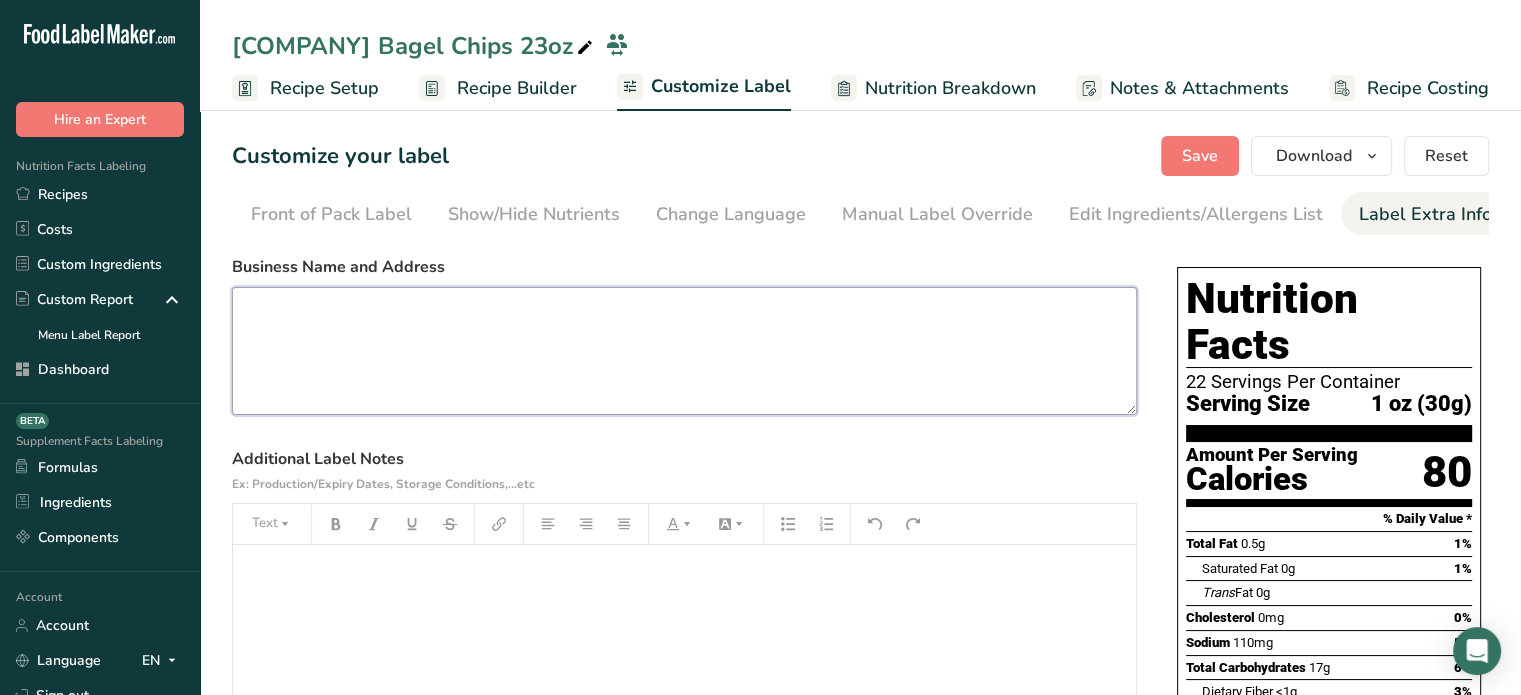 click at bounding box center (684, 351) 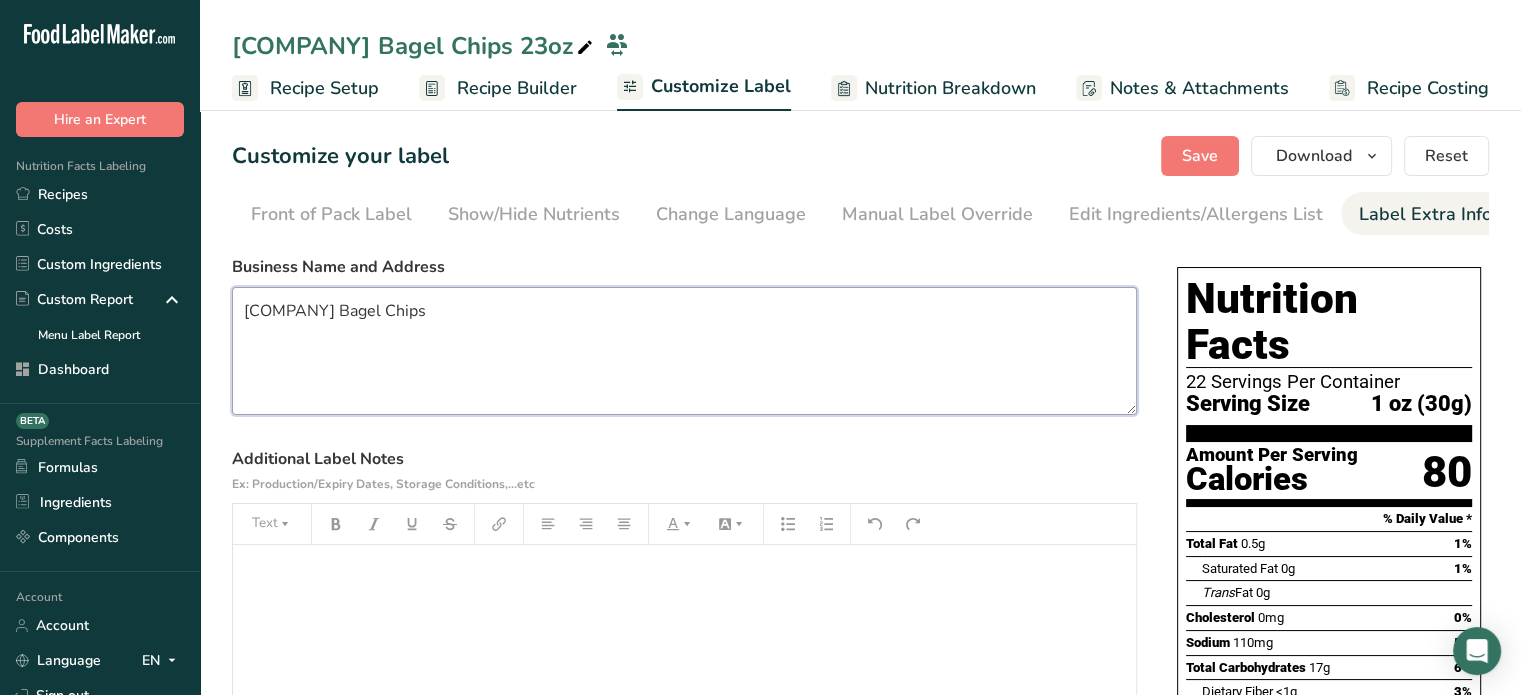 paste on "[EMAIL]" 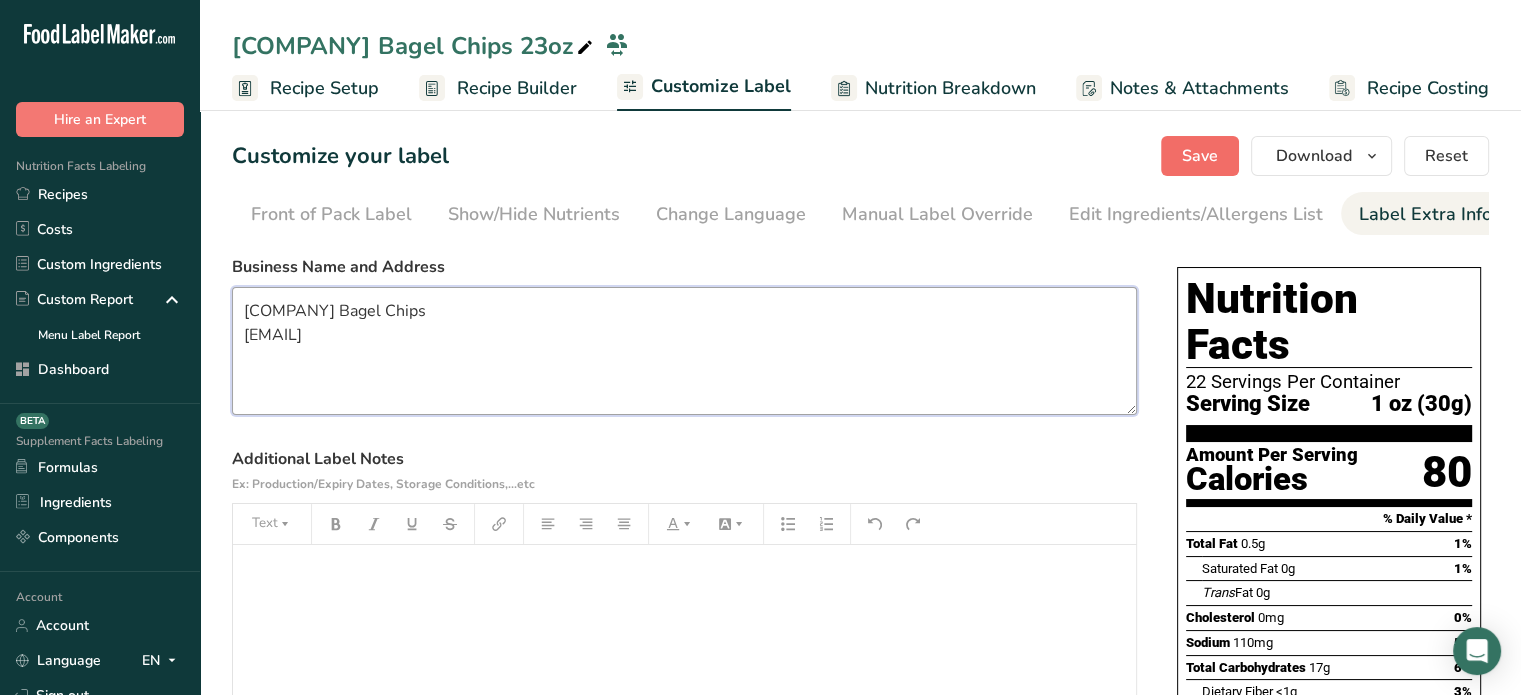 type on "[COMPANY] Bagel Chips
[EMAIL]" 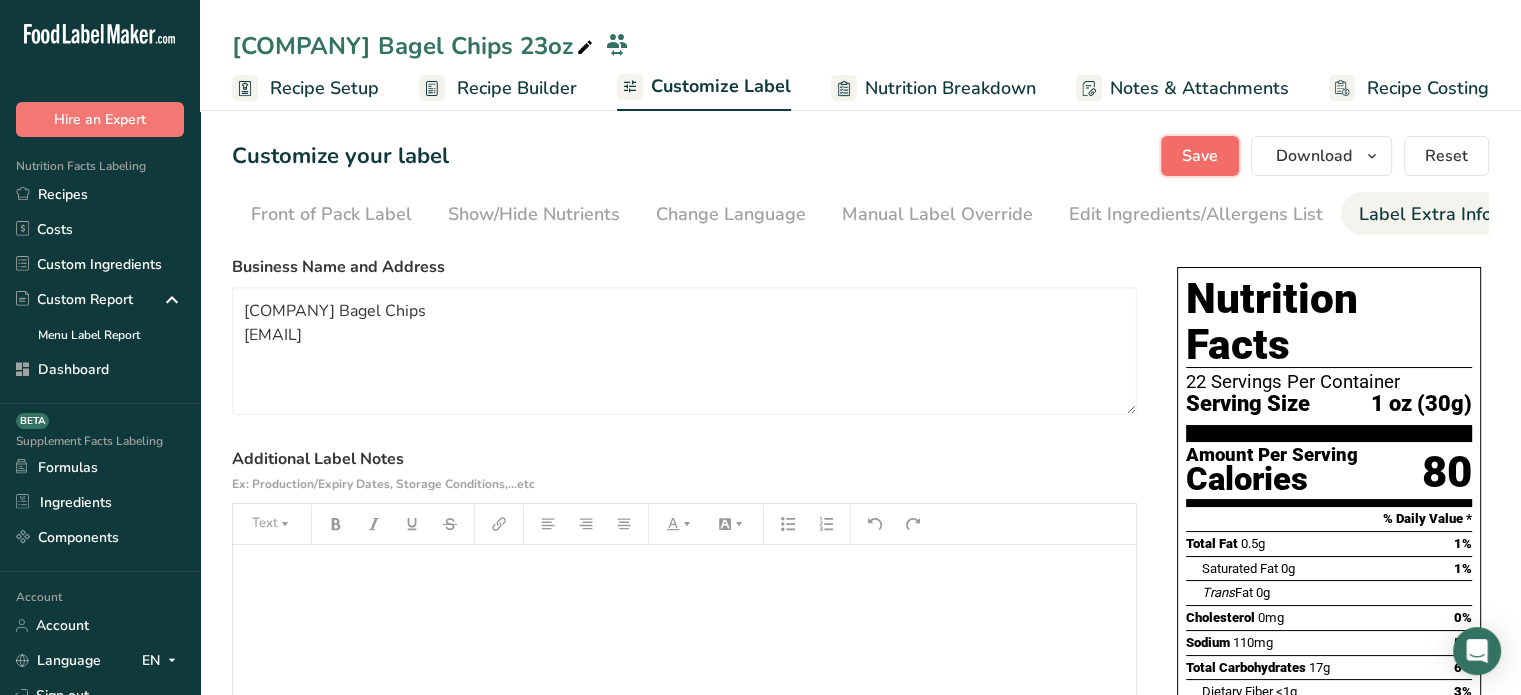 click on "Save" at bounding box center [1200, 156] 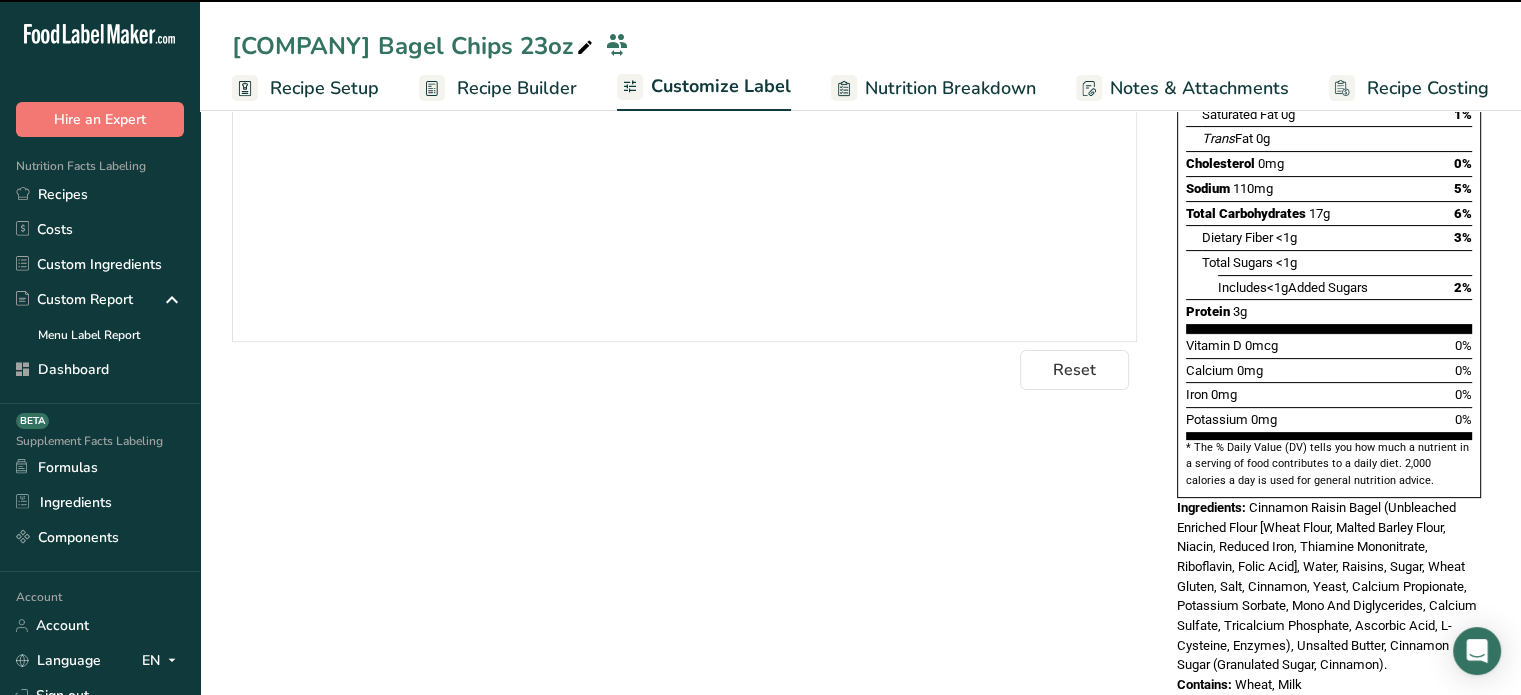 scroll, scrollTop: 460, scrollLeft: 0, axis: vertical 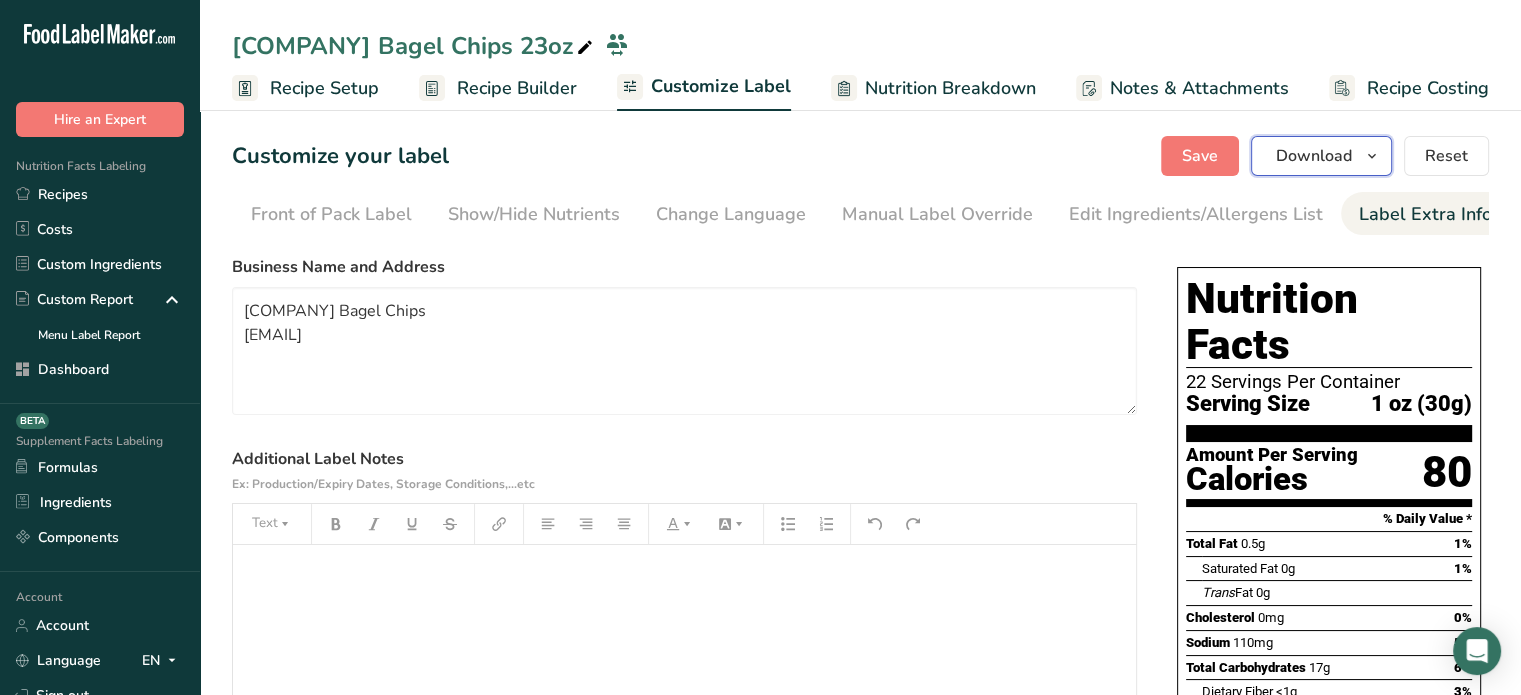 click on "Download" at bounding box center (1314, 156) 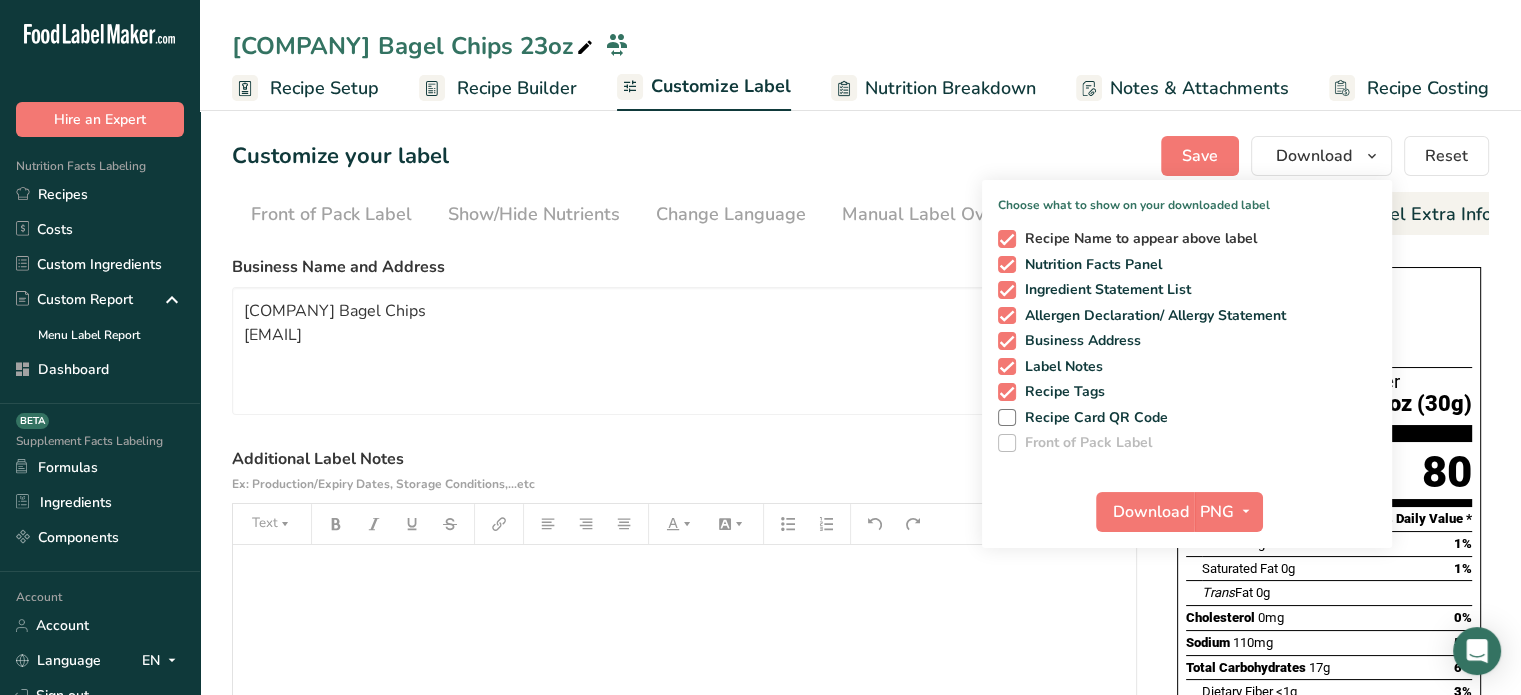 click on "Recipe Name to appear above label" at bounding box center [1137, 239] 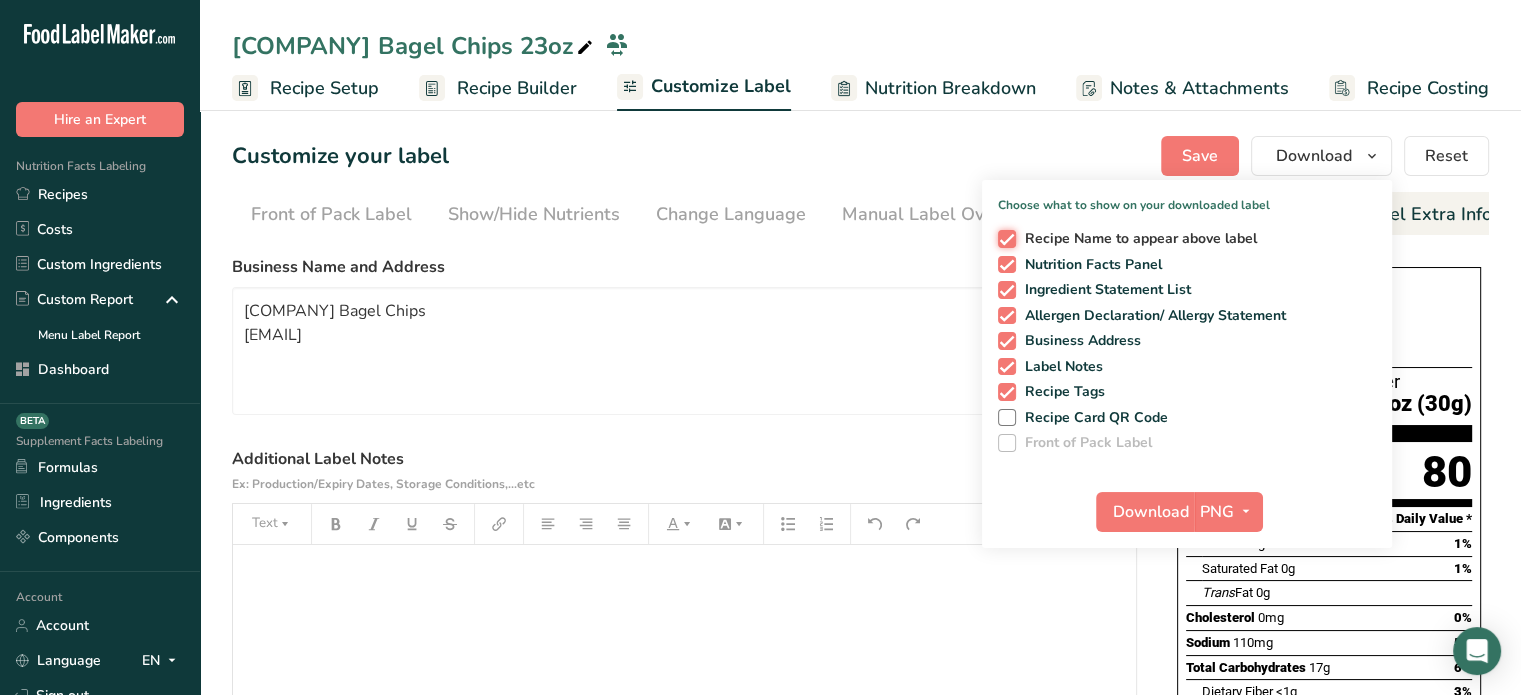 click on "Recipe Name to appear above label" at bounding box center [1004, 238] 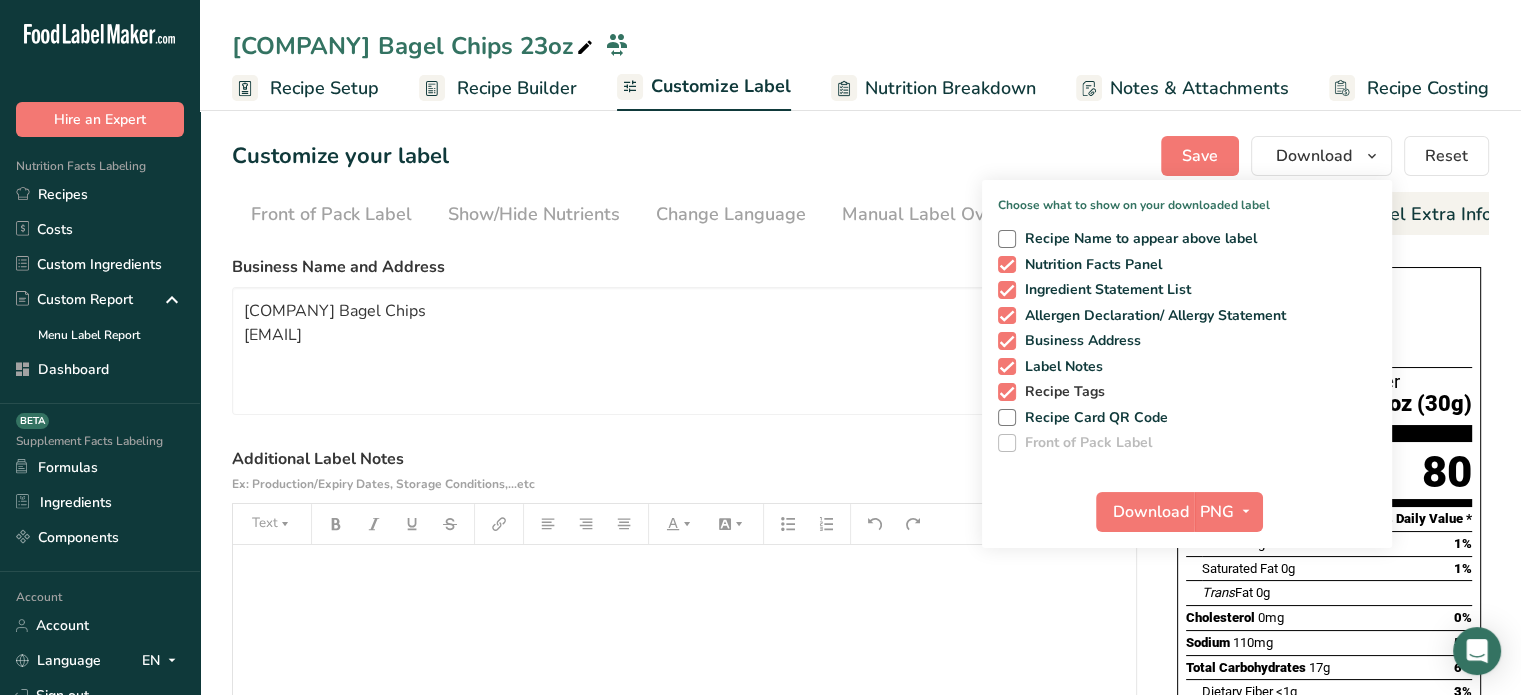 click on "Recipe Tags" at bounding box center (1061, 392) 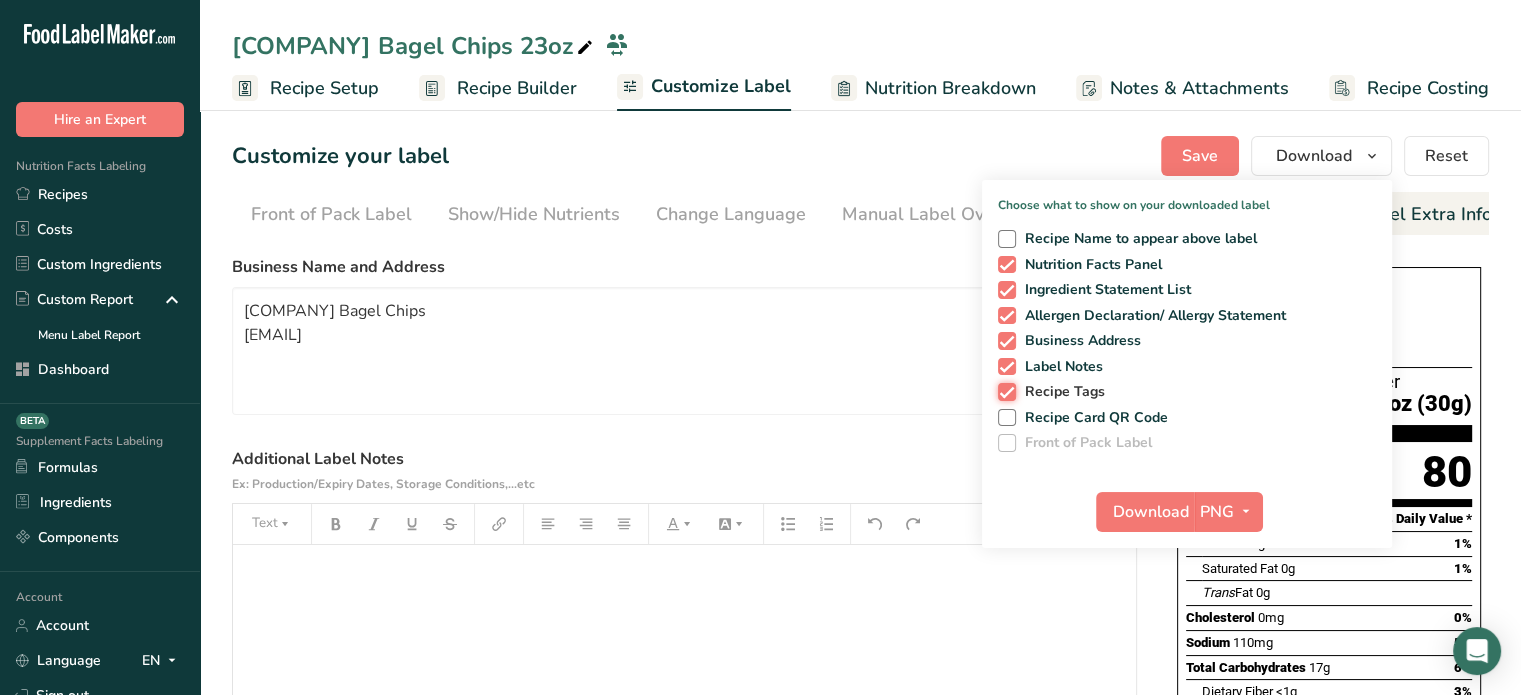 click on "Recipe Tags" at bounding box center [1004, 391] 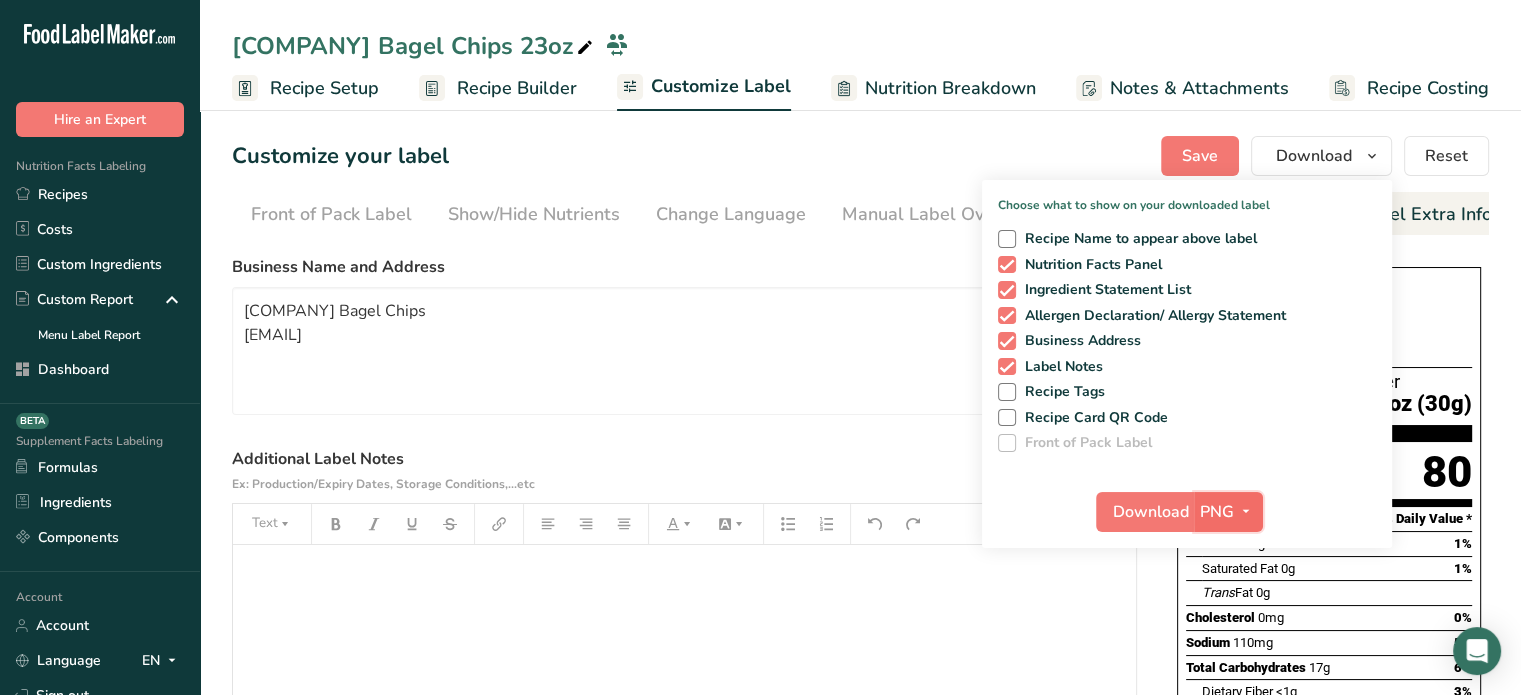 click at bounding box center (1246, 511) 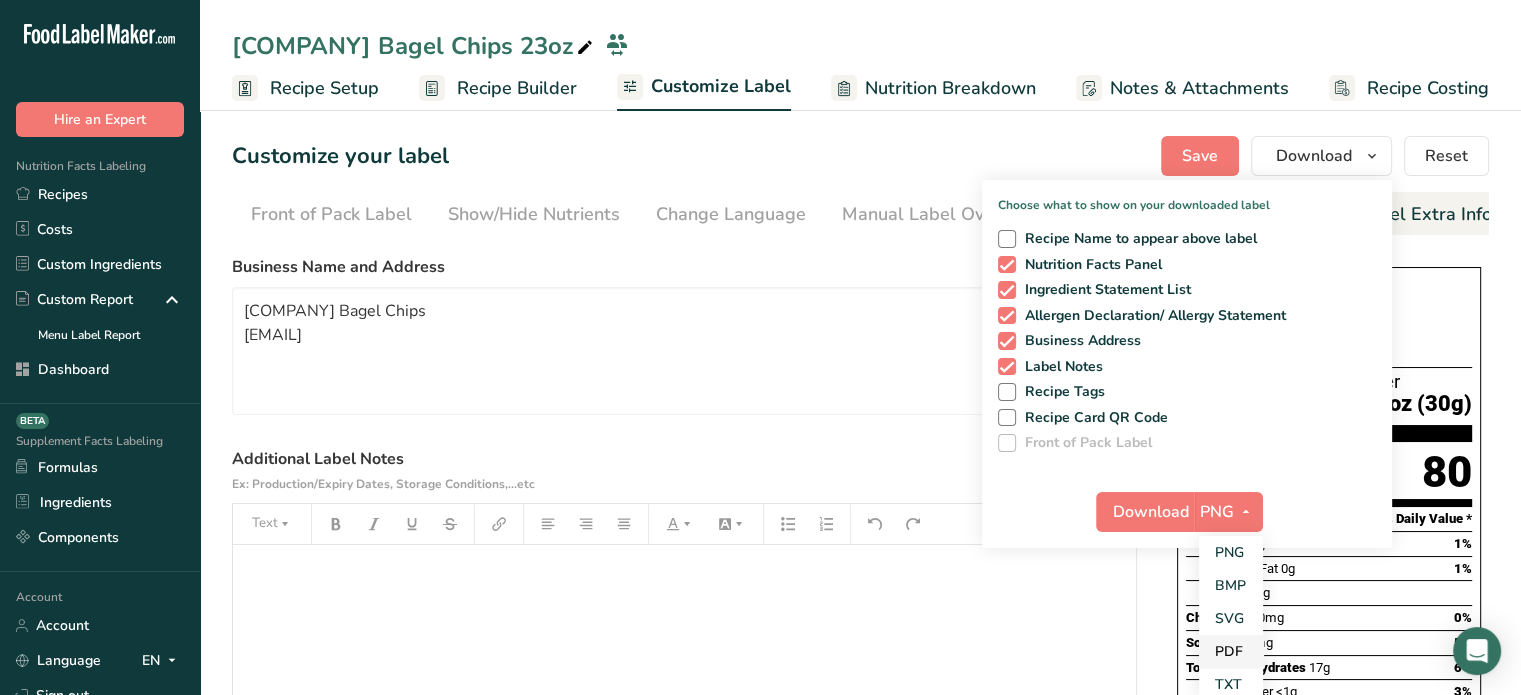 click on "PDF" at bounding box center (1231, 651) 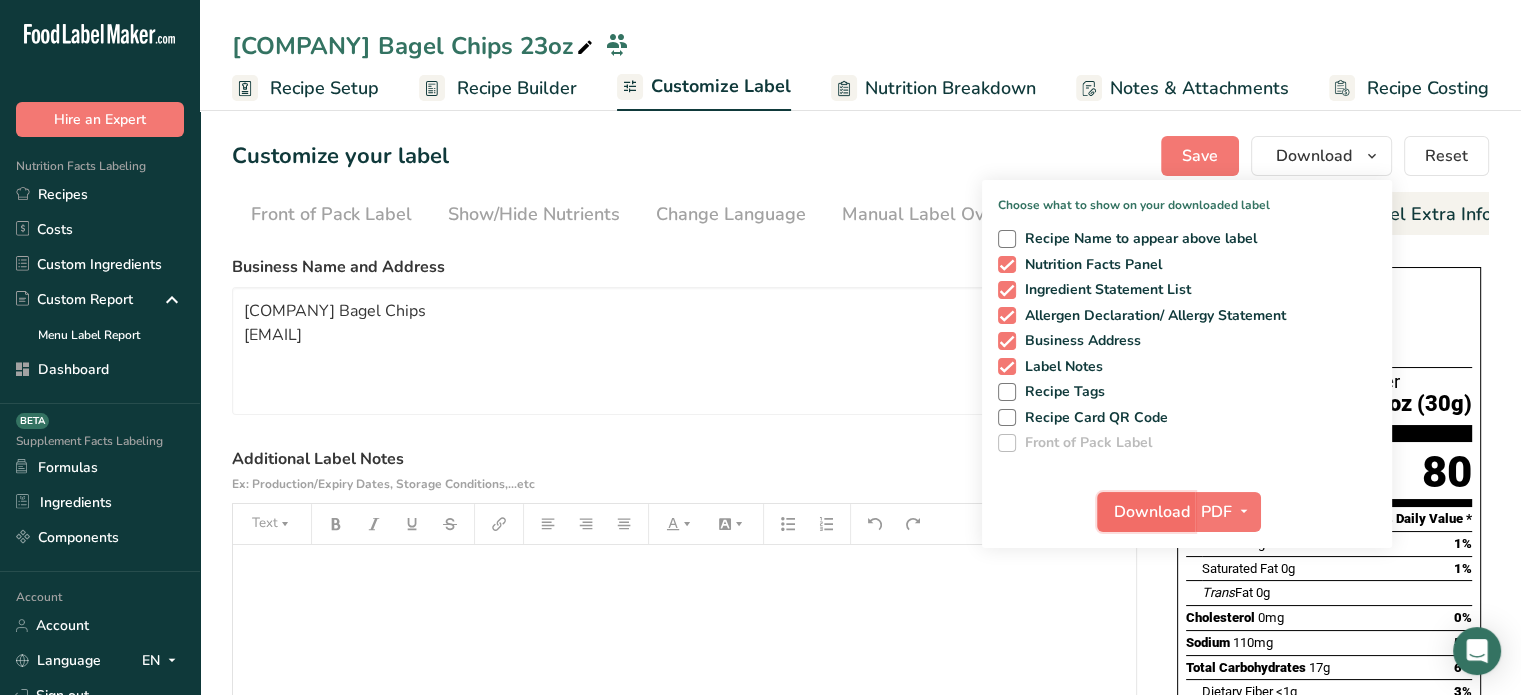 click on "Download" at bounding box center [1152, 512] 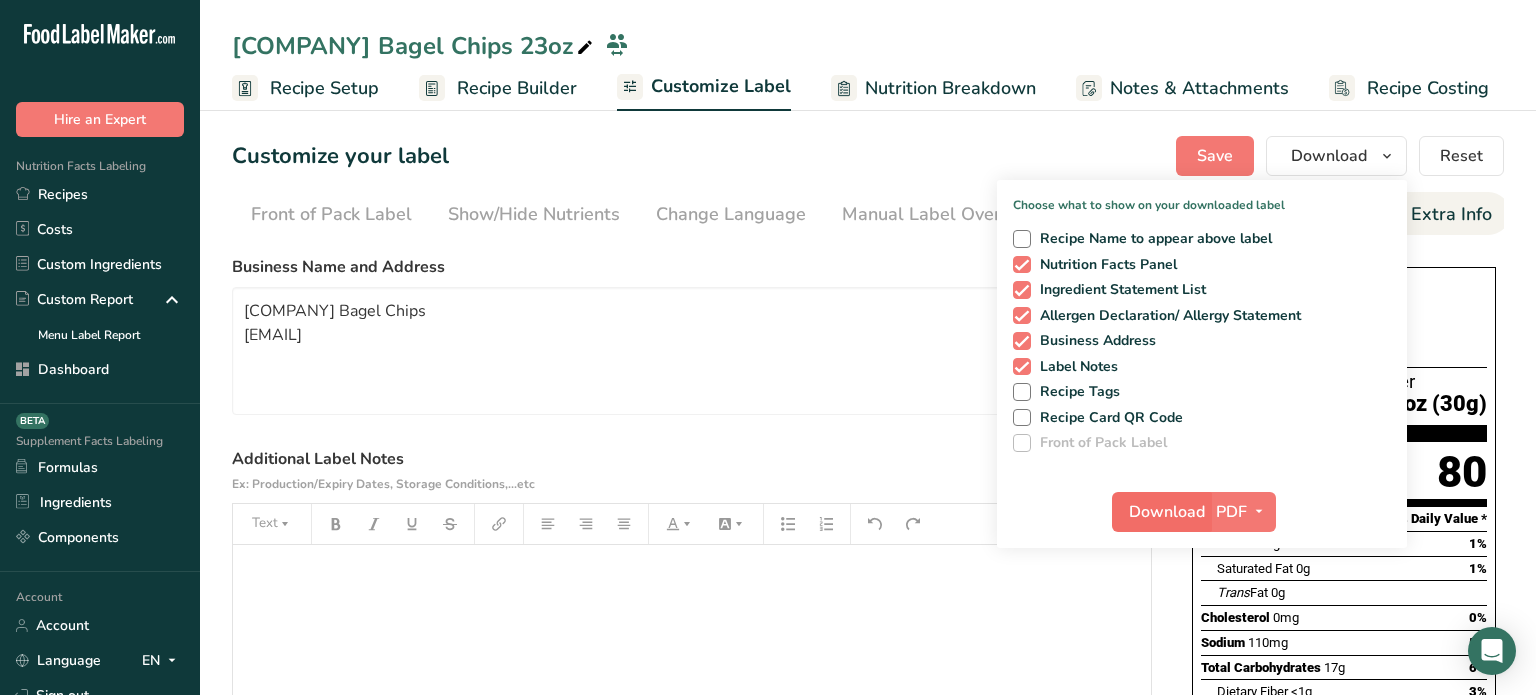 scroll, scrollTop: 0, scrollLeft: 180, axis: horizontal 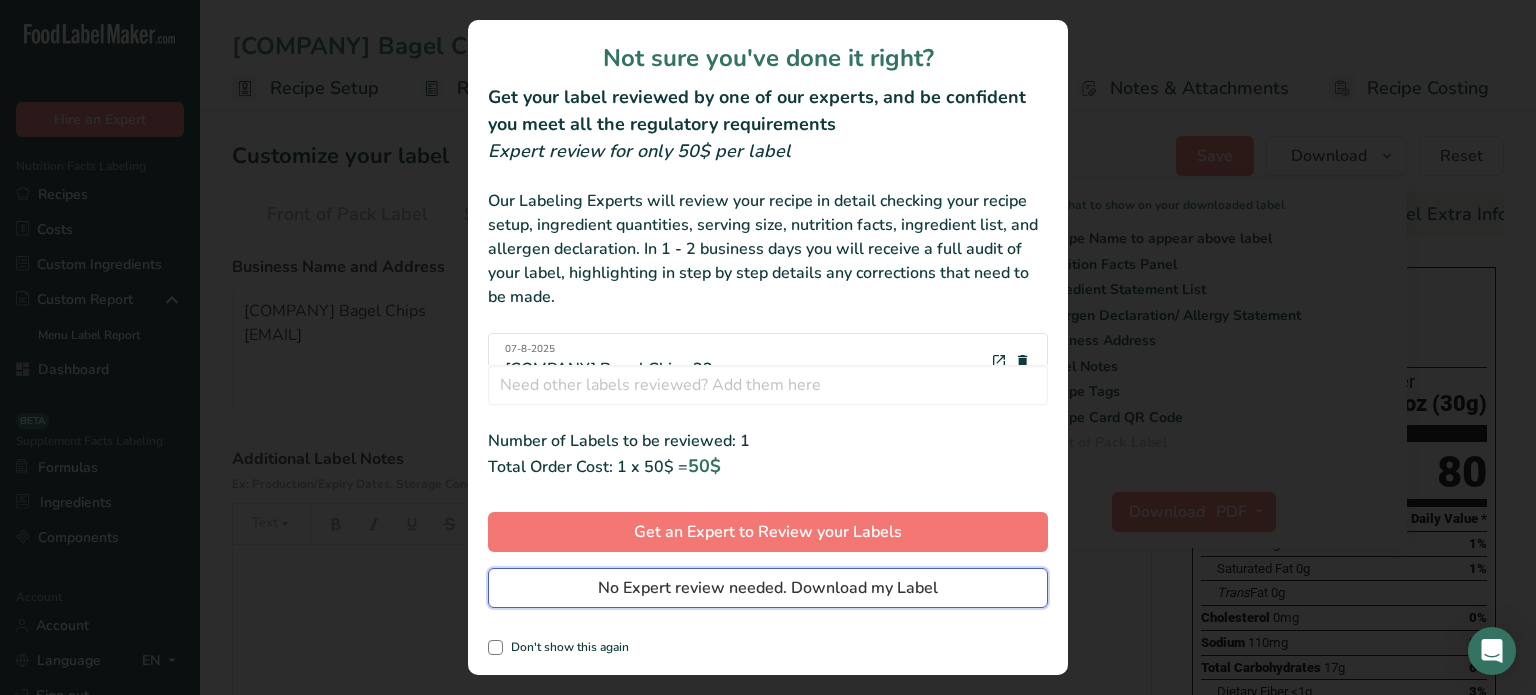 click on "No Expert review needed. Download my Label" at bounding box center (768, 588) 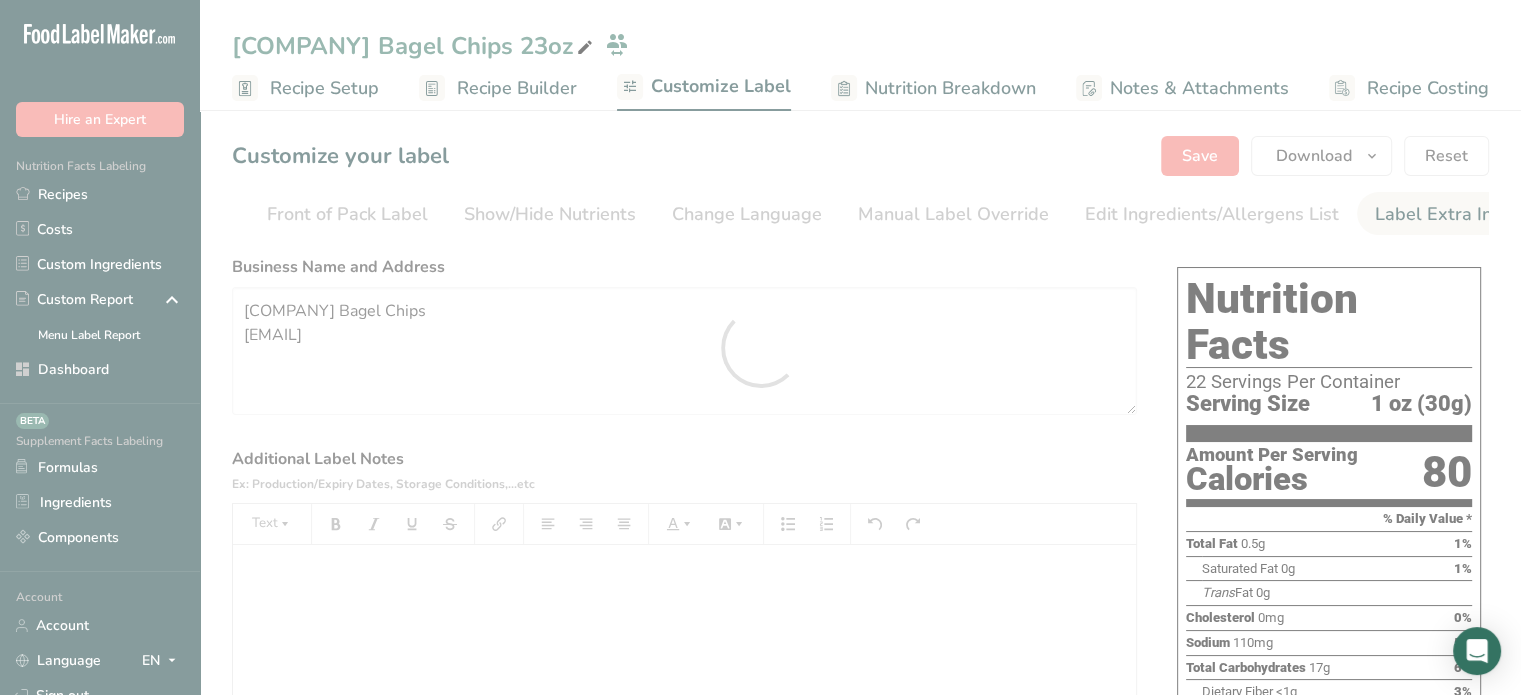 scroll, scrollTop: 0, scrollLeft: 0, axis: both 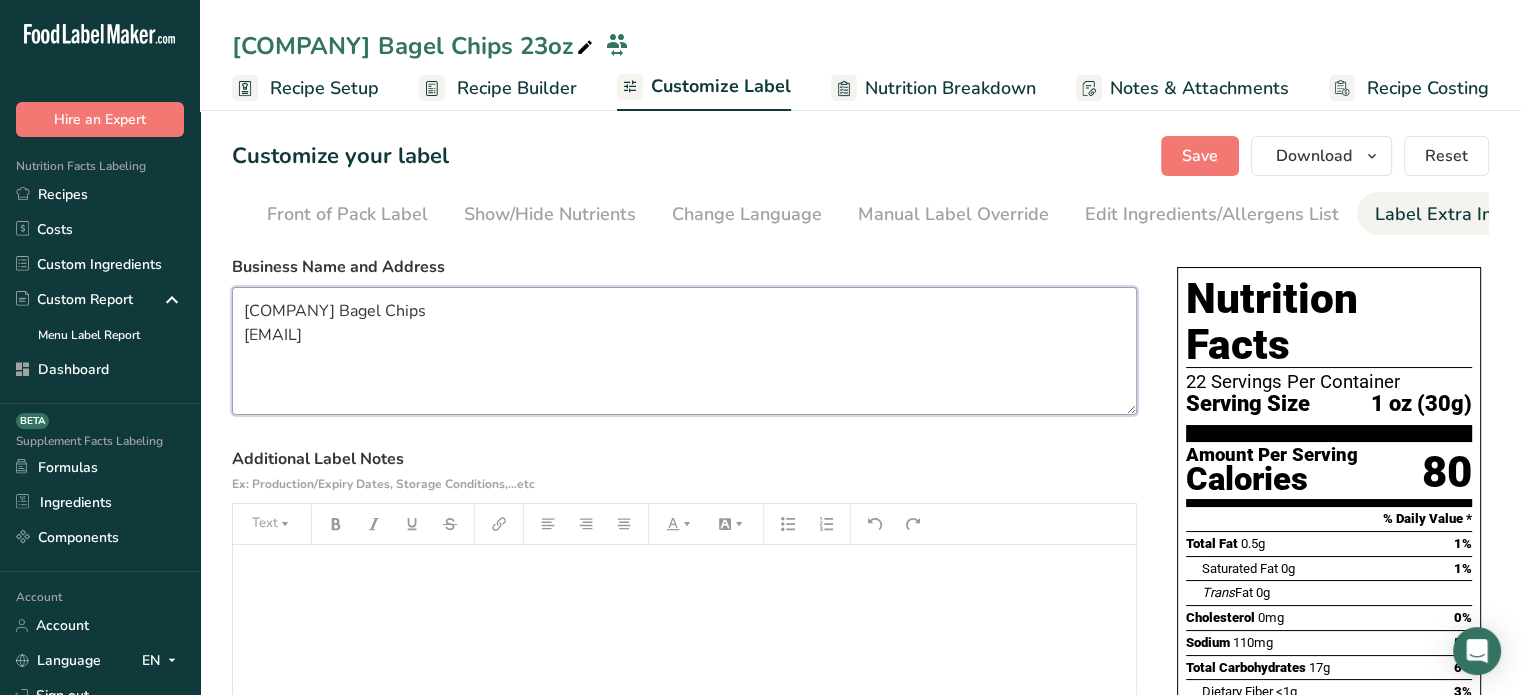 drag, startPoint x: 465, startPoint y: 395, endPoint x: 214, endPoint y: 299, distance: 268.7322 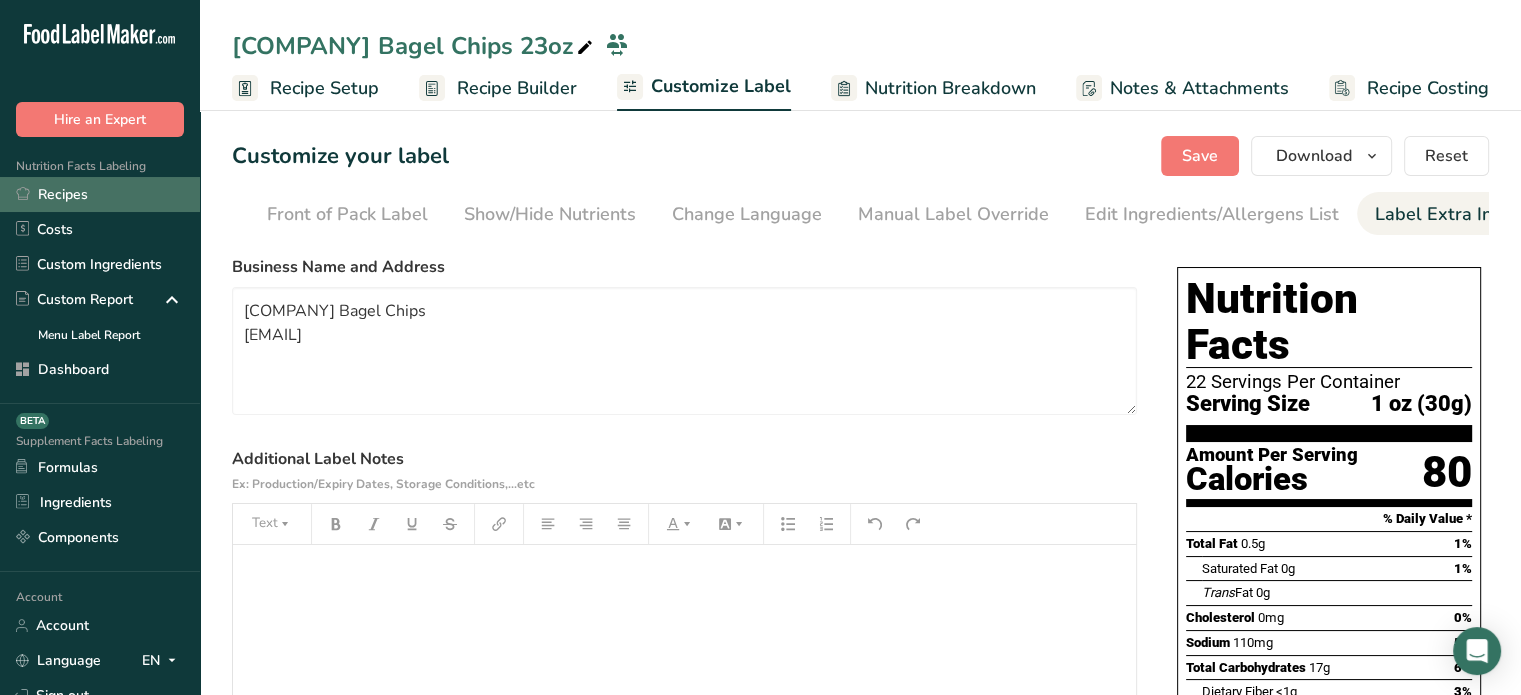 click on "Recipes" at bounding box center [100, 194] 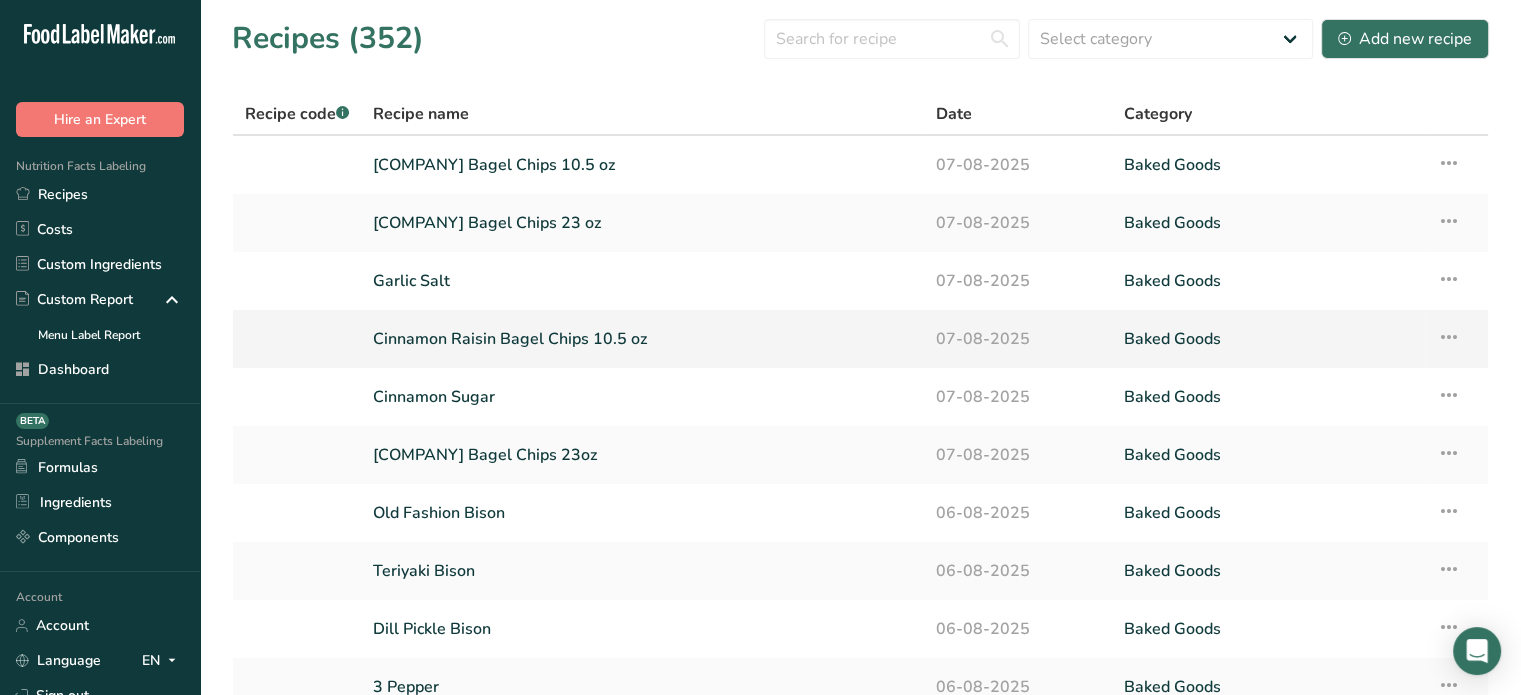 click on "Cinnamon Raisin Bagel Chips 10.5 oz" at bounding box center [642, 339] 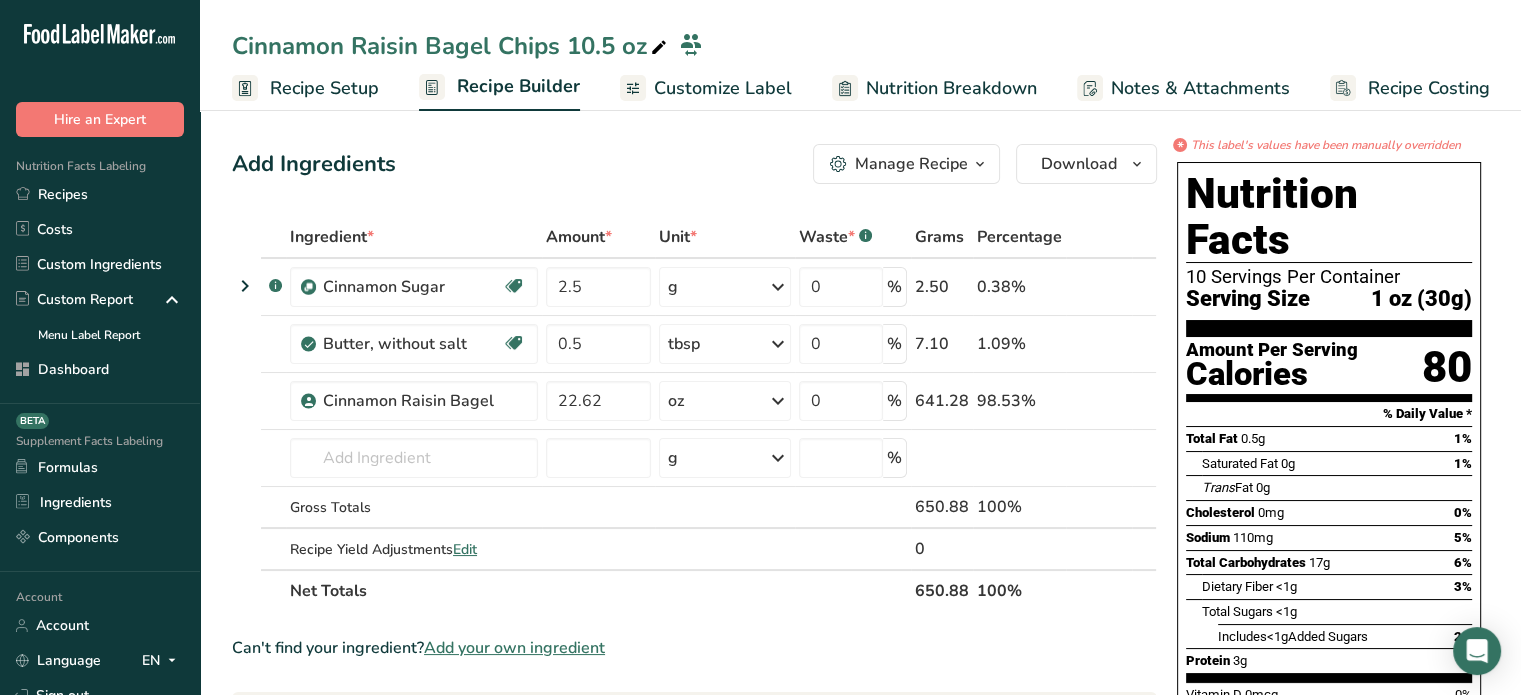 click on "Customize Label" at bounding box center (723, 88) 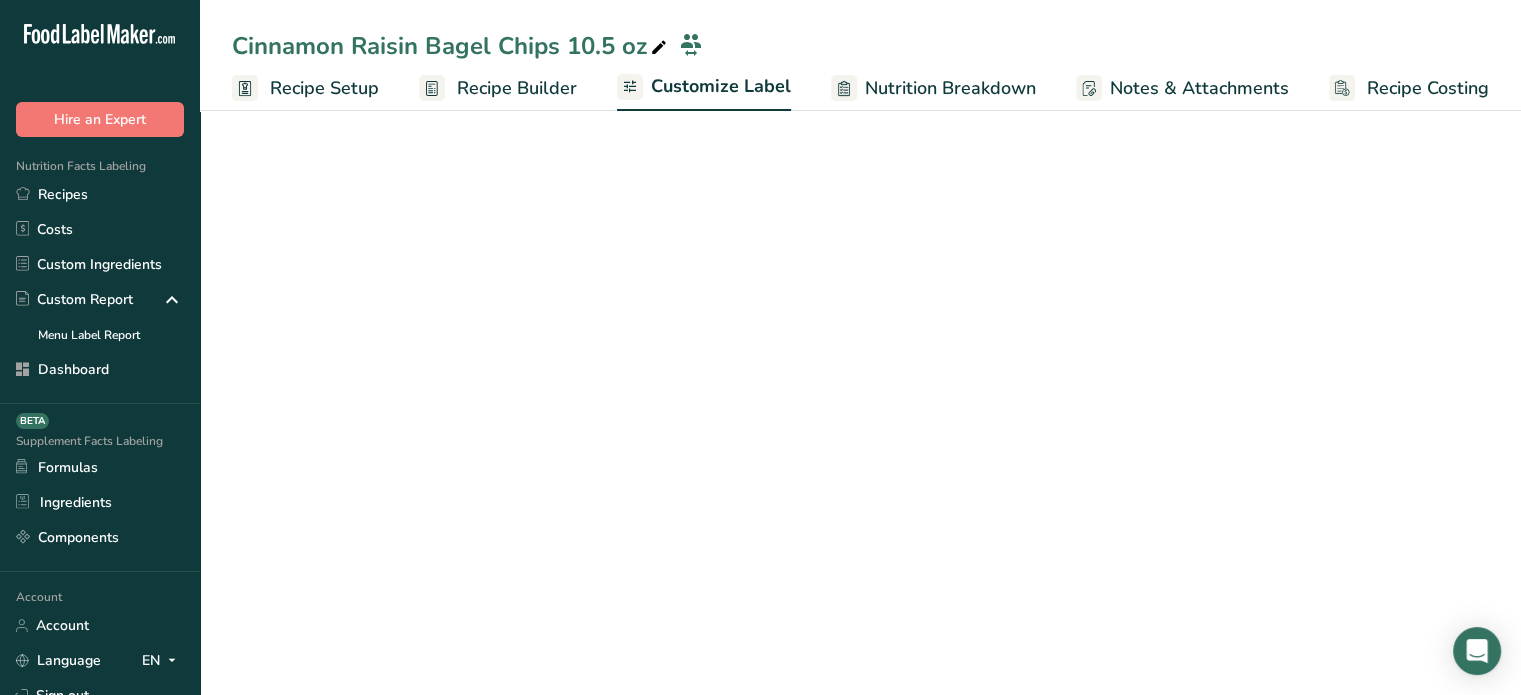 scroll, scrollTop: 0, scrollLeft: 0, axis: both 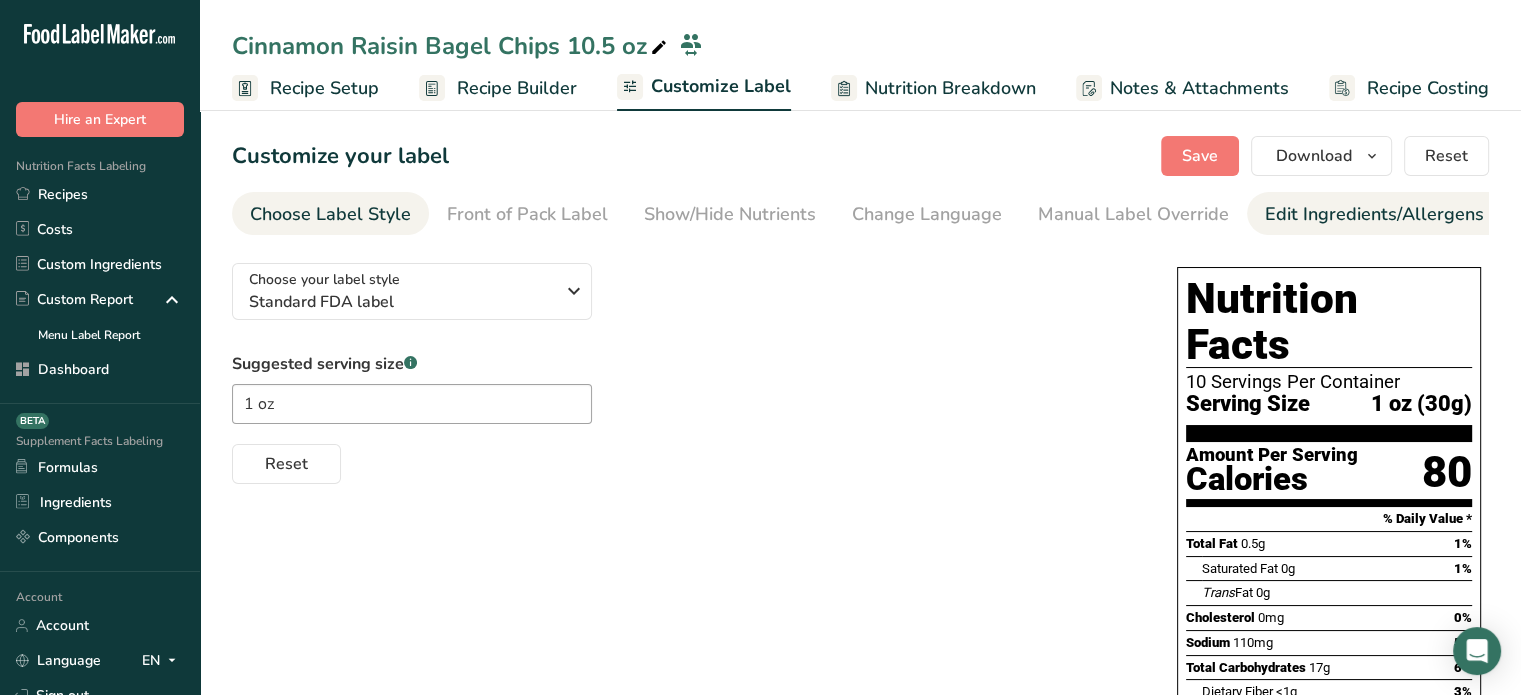 click on "Edit Ingredients/Allergens List" at bounding box center [1392, 214] 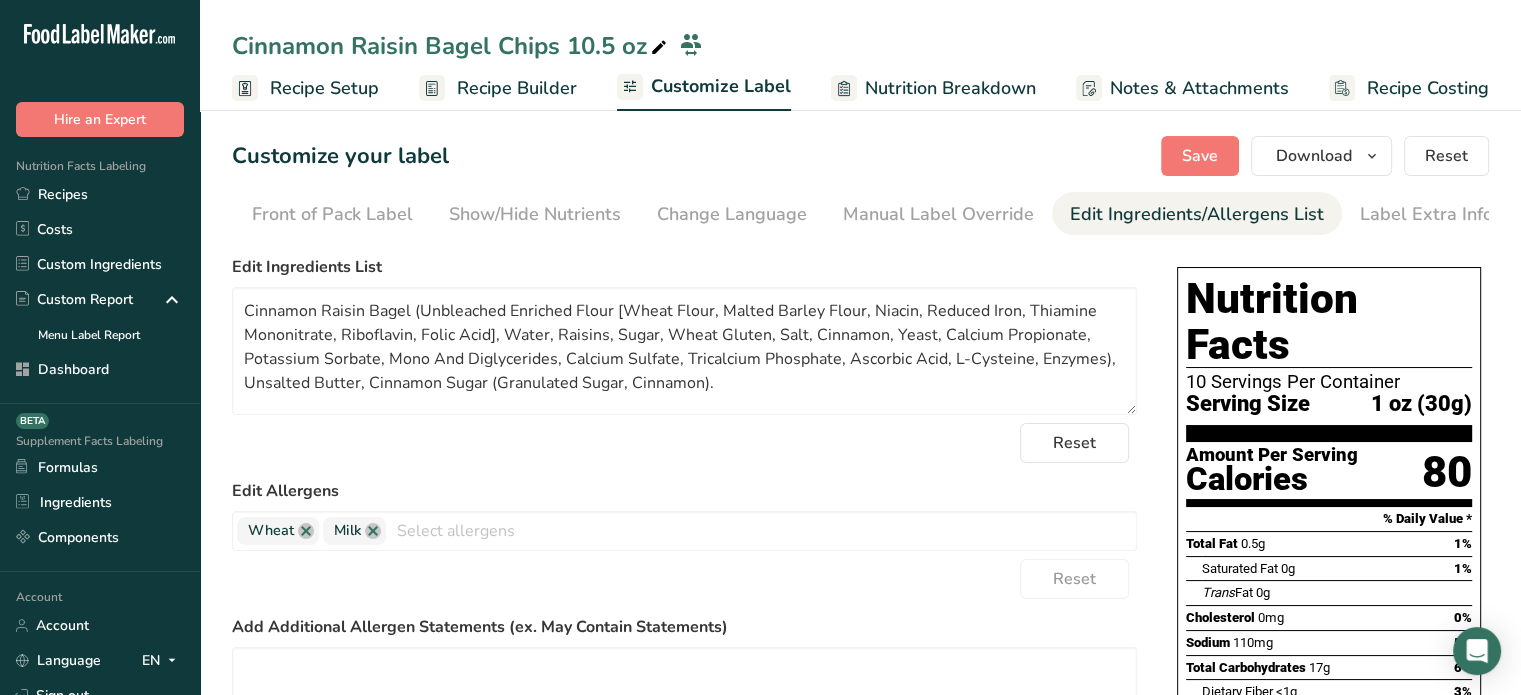 scroll, scrollTop: 0, scrollLeft: 196, axis: horizontal 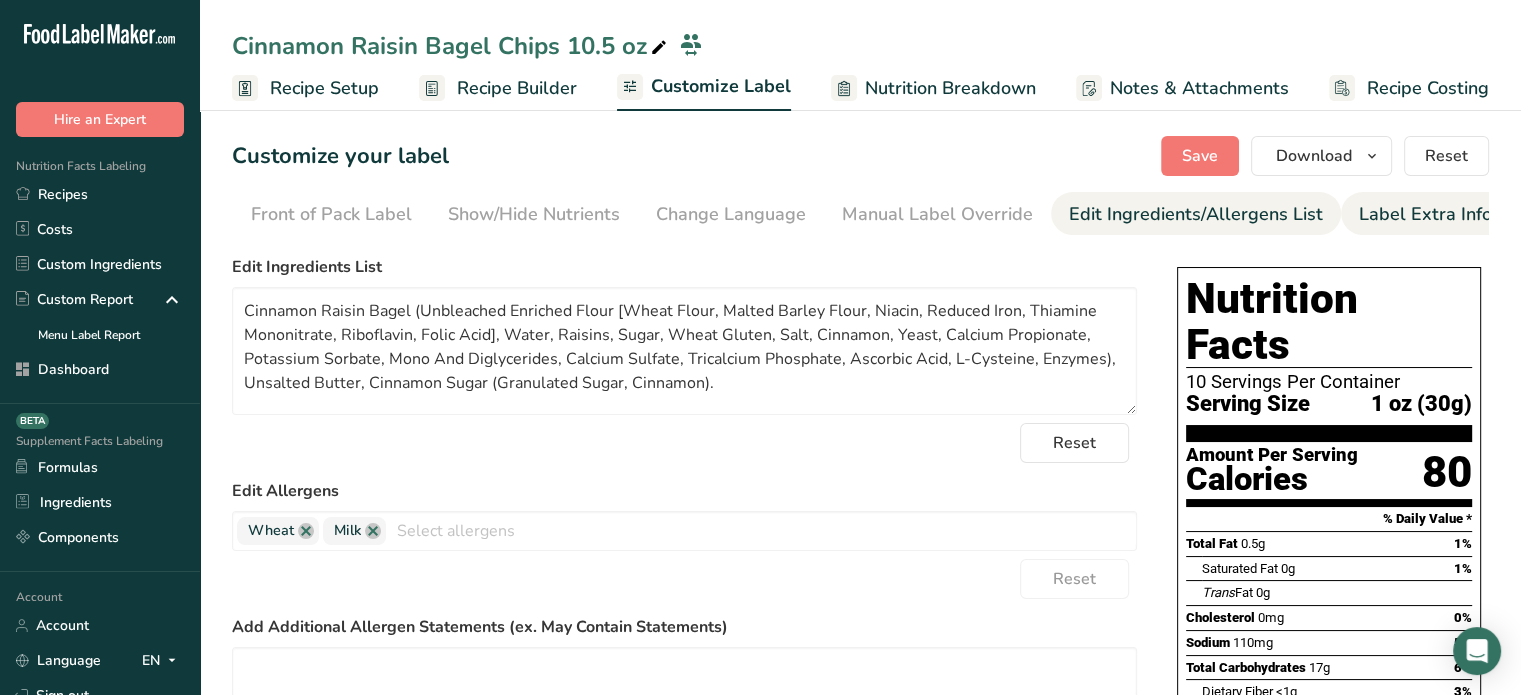 click on "Label Extra Info" at bounding box center [1425, 214] 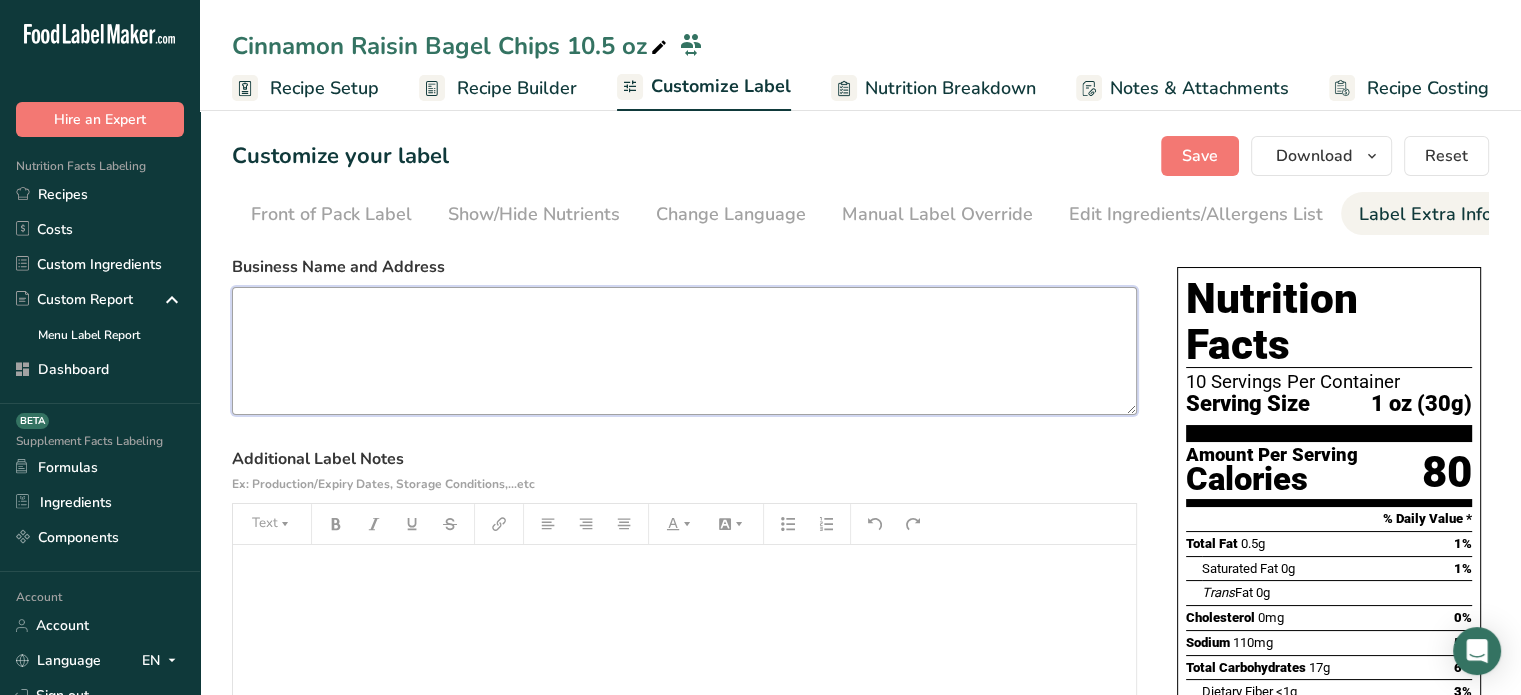 click at bounding box center (684, 351) 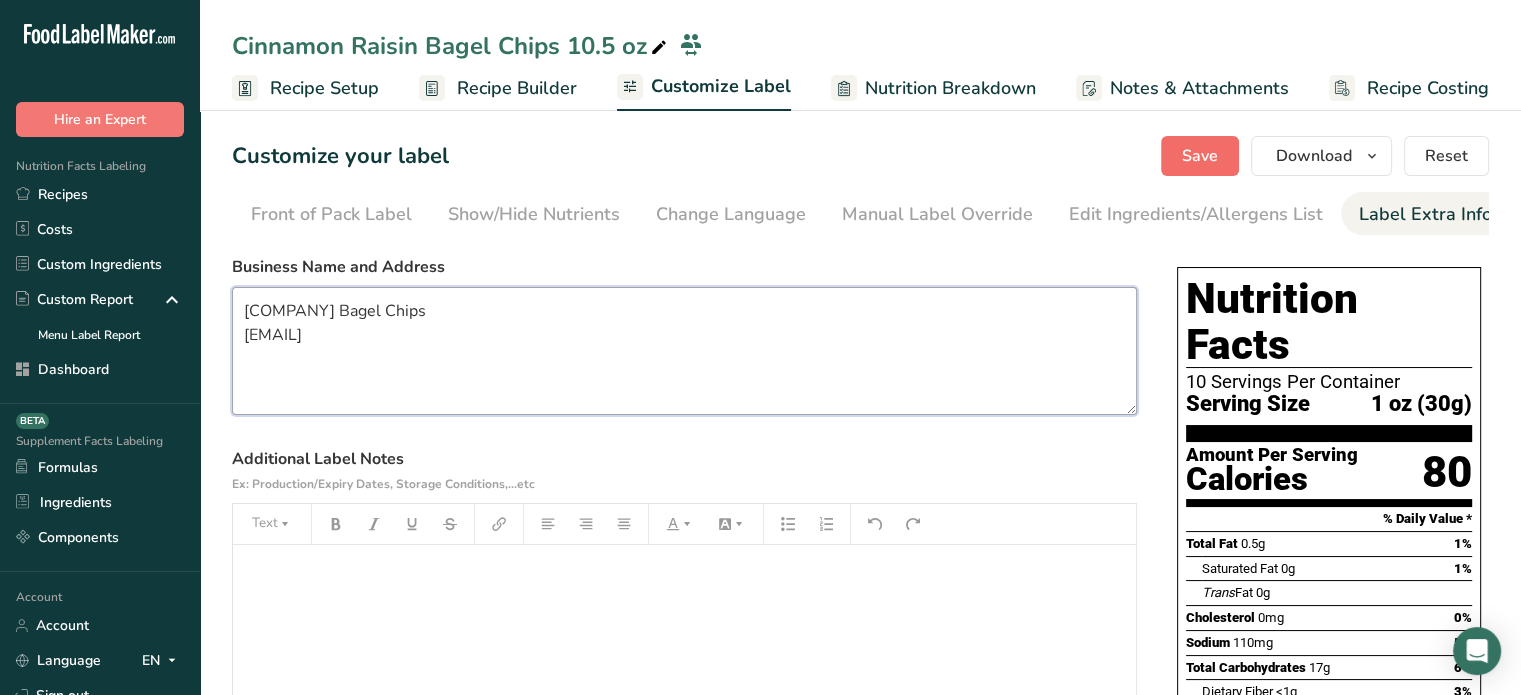 type on "[COMPANY] Bagel Chips
[EMAIL]" 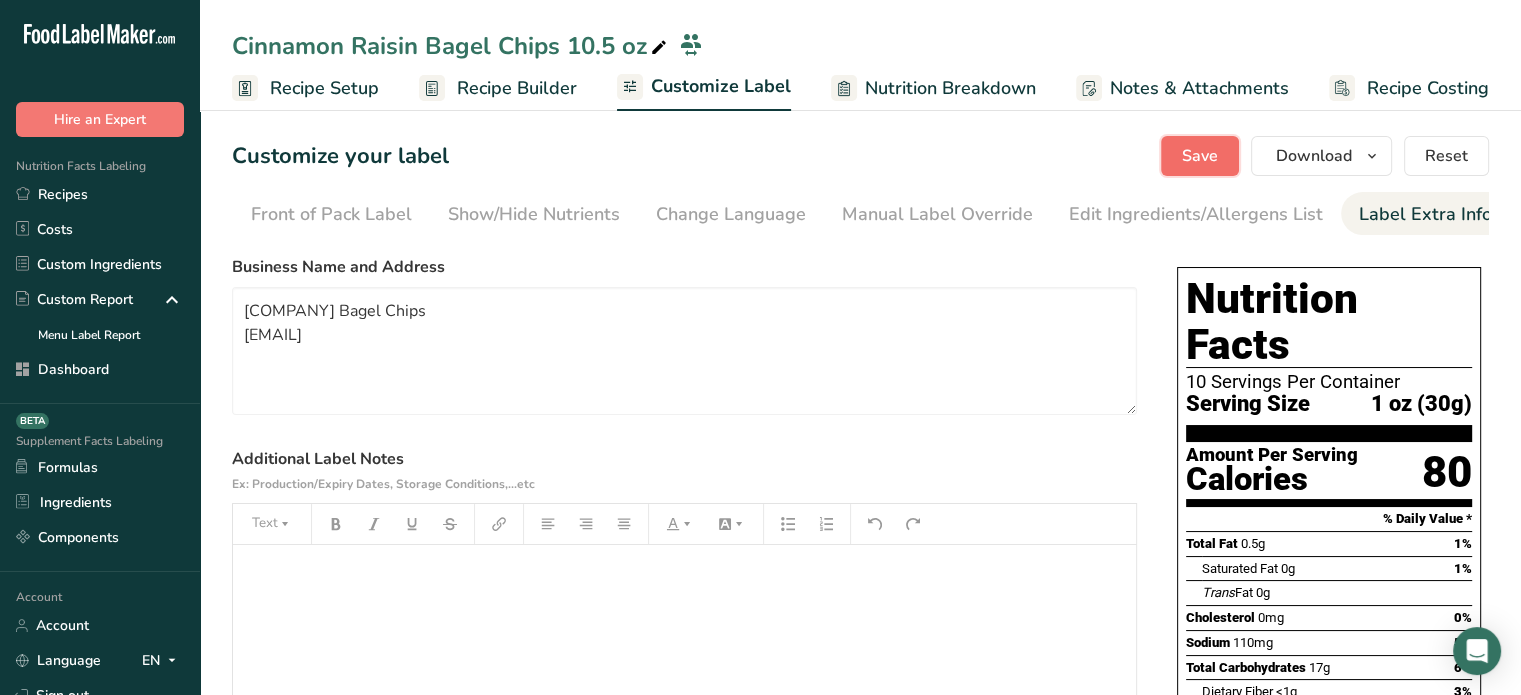 click on "Save" at bounding box center (1200, 156) 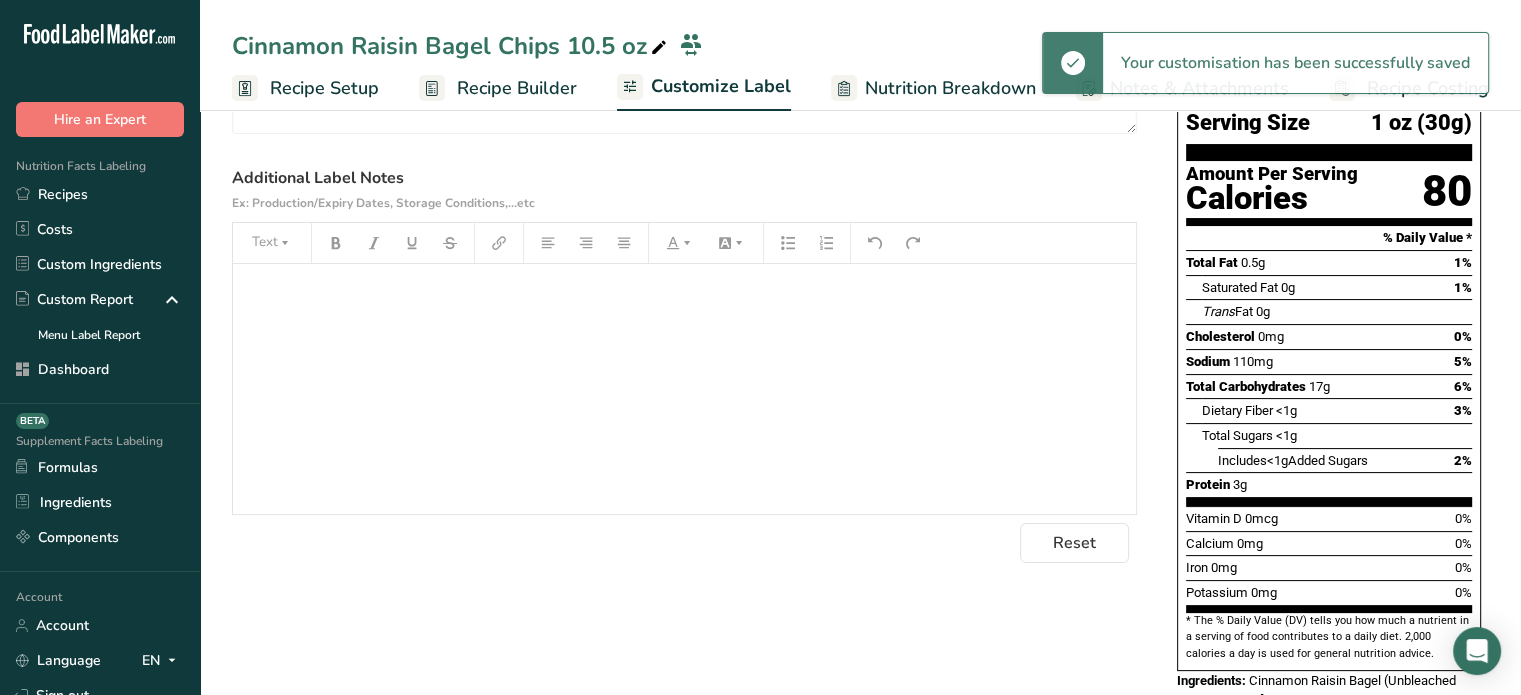 scroll, scrollTop: 0, scrollLeft: 0, axis: both 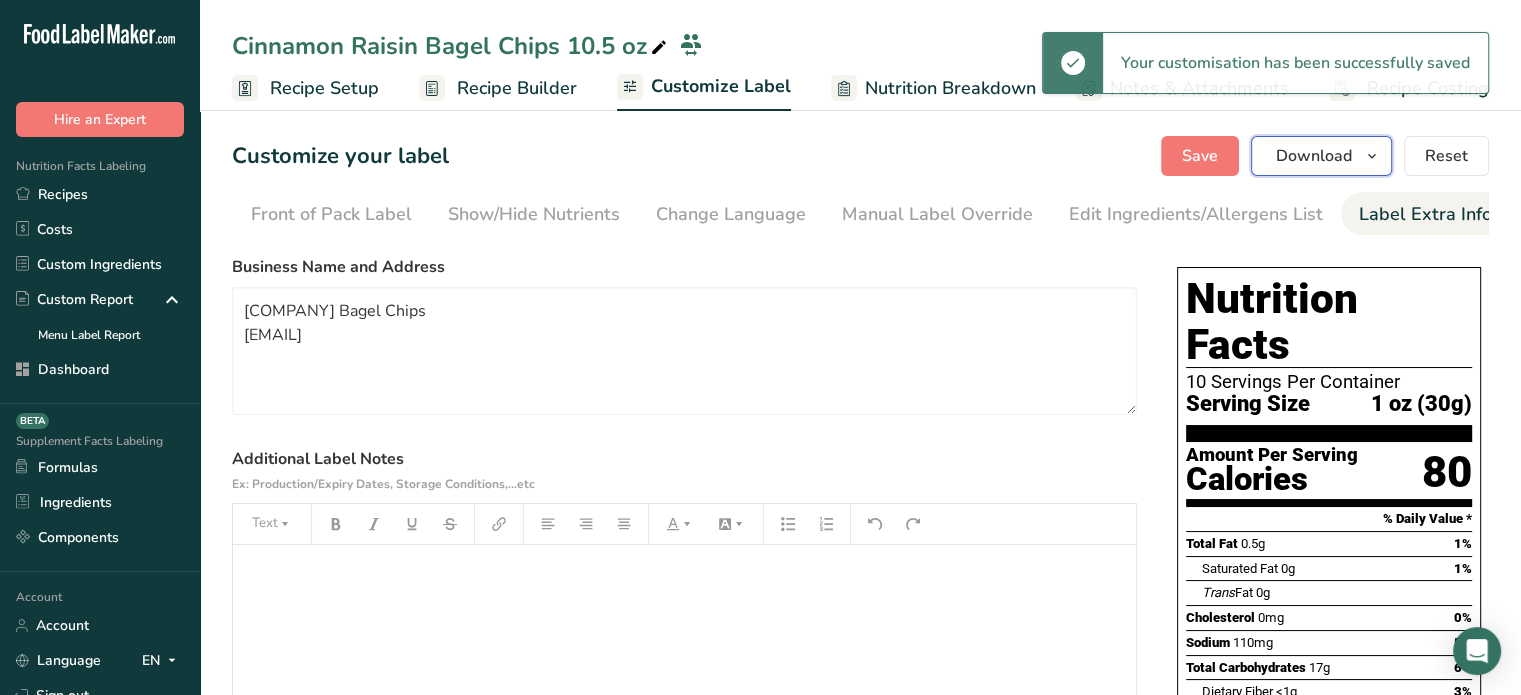 click on "Download" at bounding box center [1321, 156] 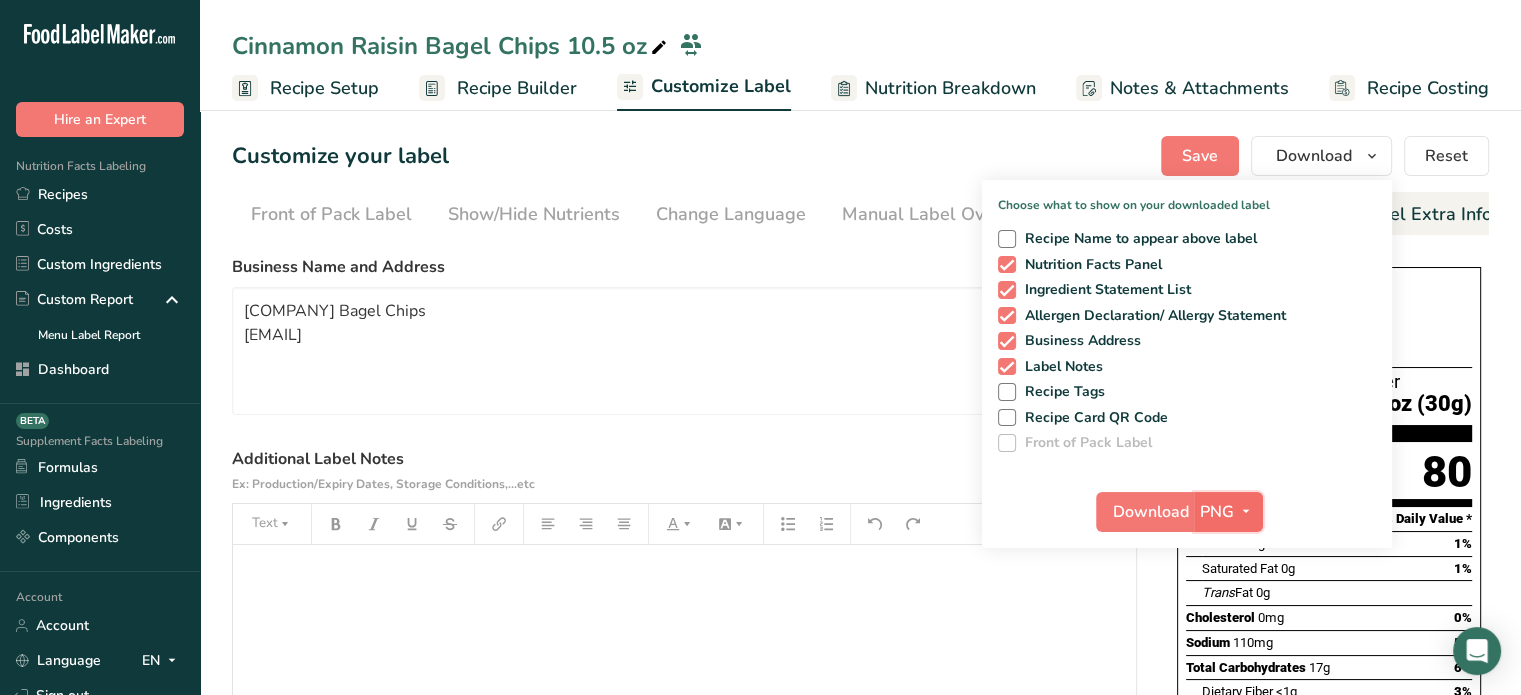 click at bounding box center [1246, 512] 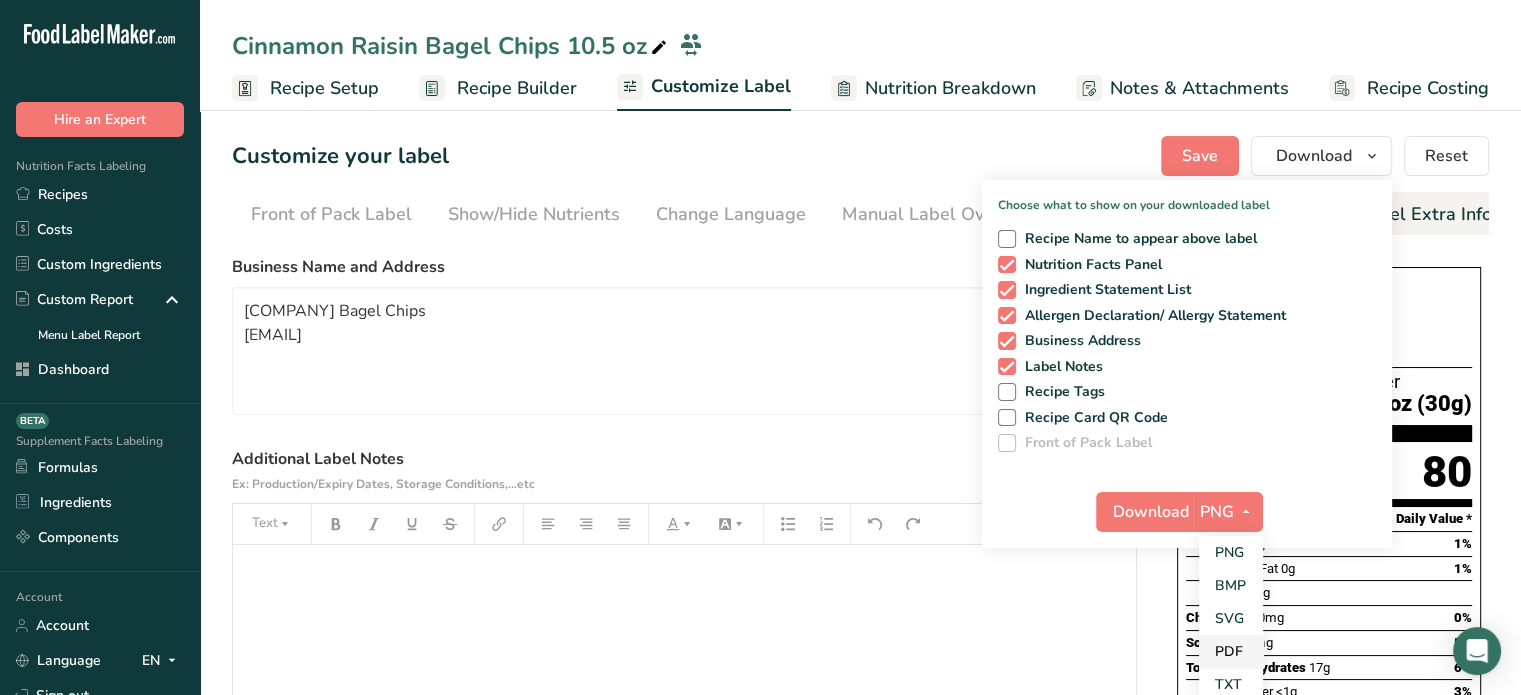 click on "PDF" at bounding box center [1231, 651] 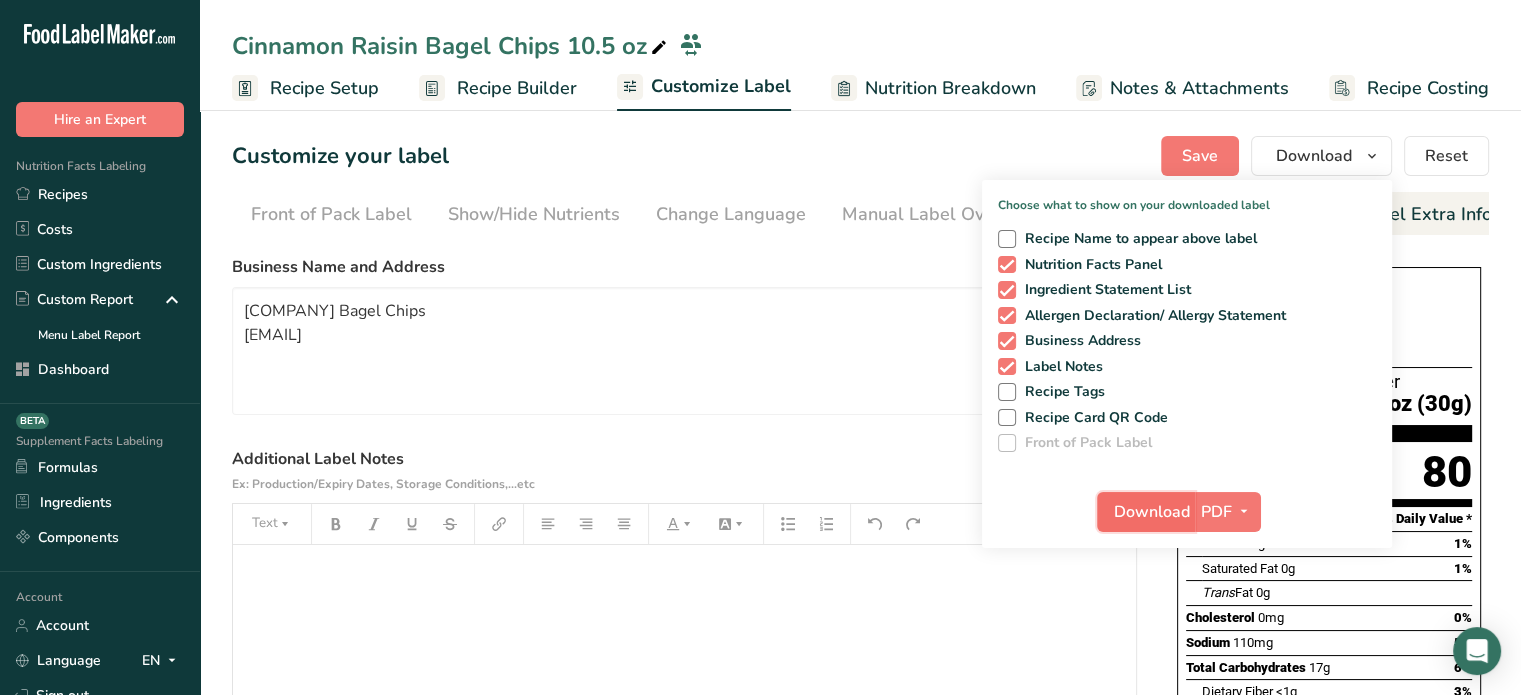 click on "Download" at bounding box center [1152, 512] 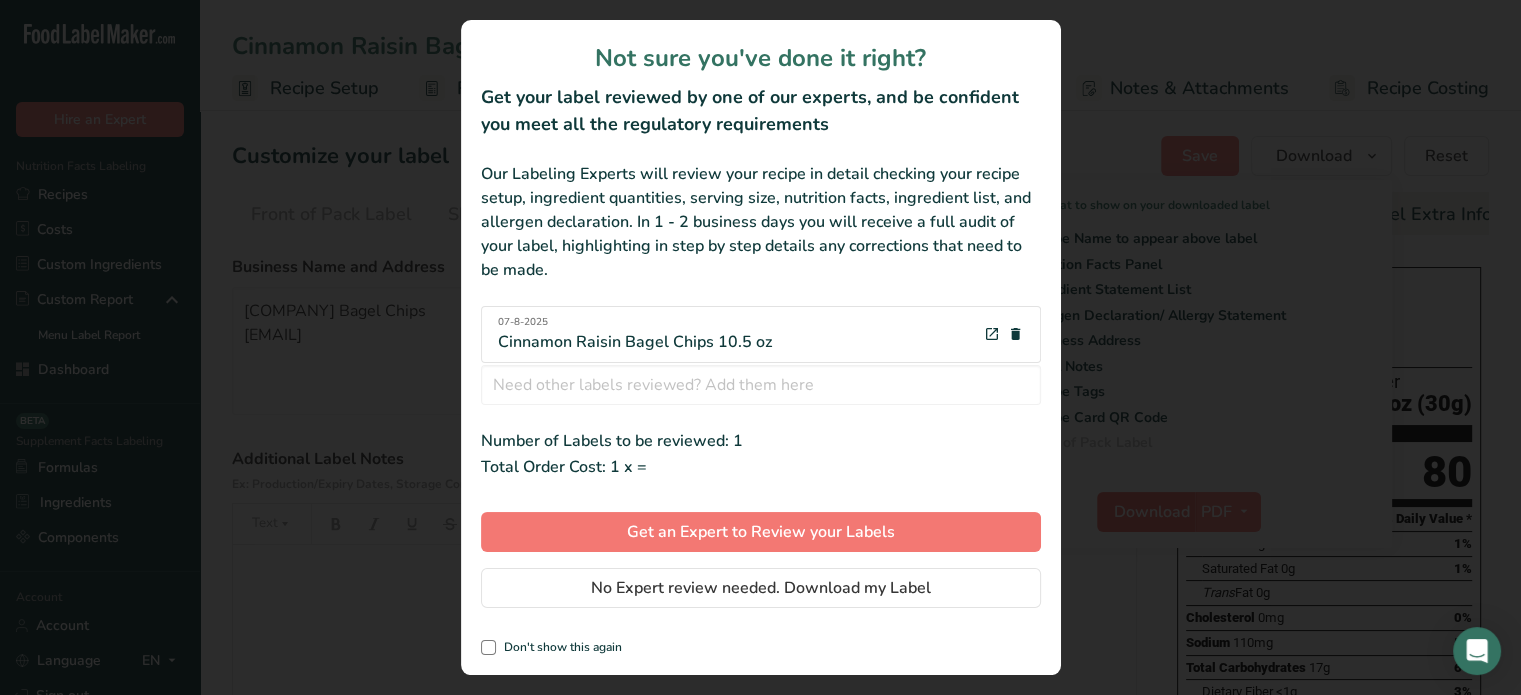 scroll, scrollTop: 0, scrollLeft: 180, axis: horizontal 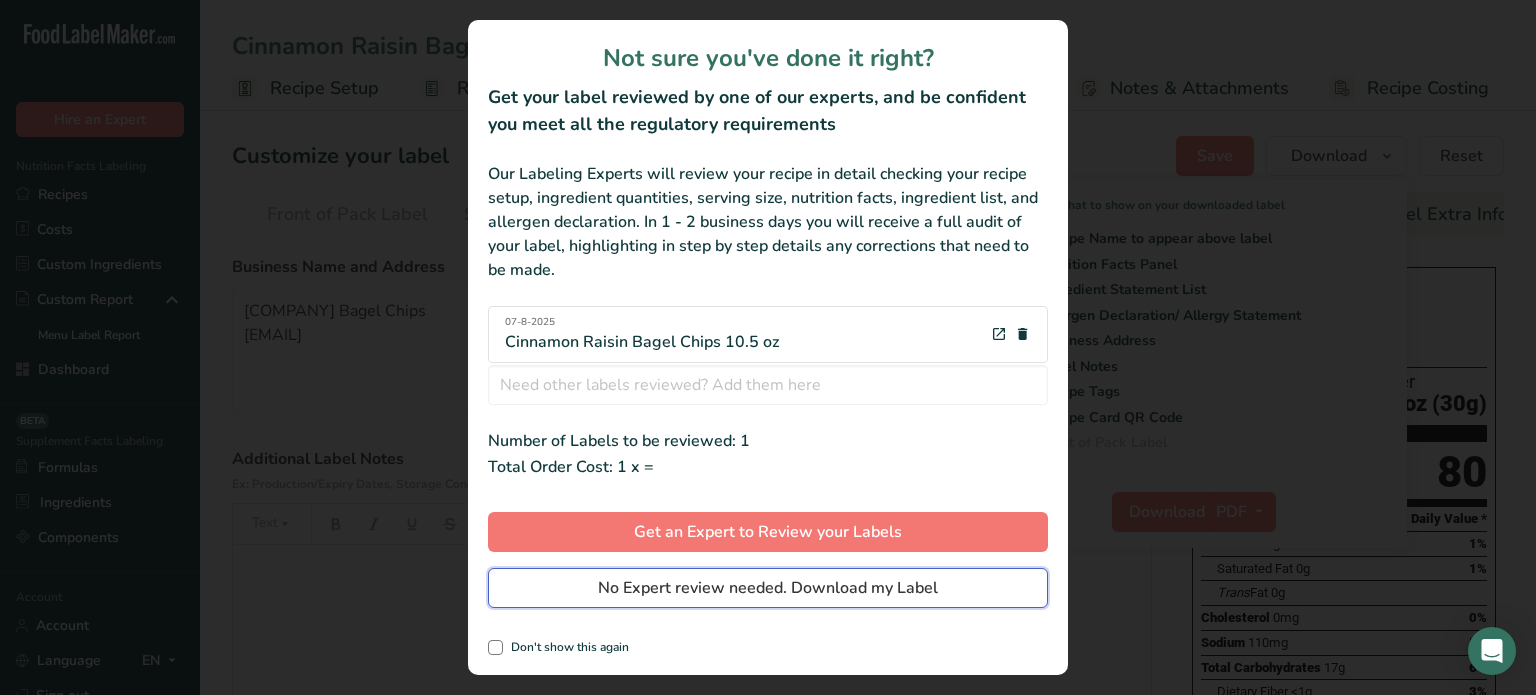 click on "No Expert review needed. Download my Label" at bounding box center (768, 588) 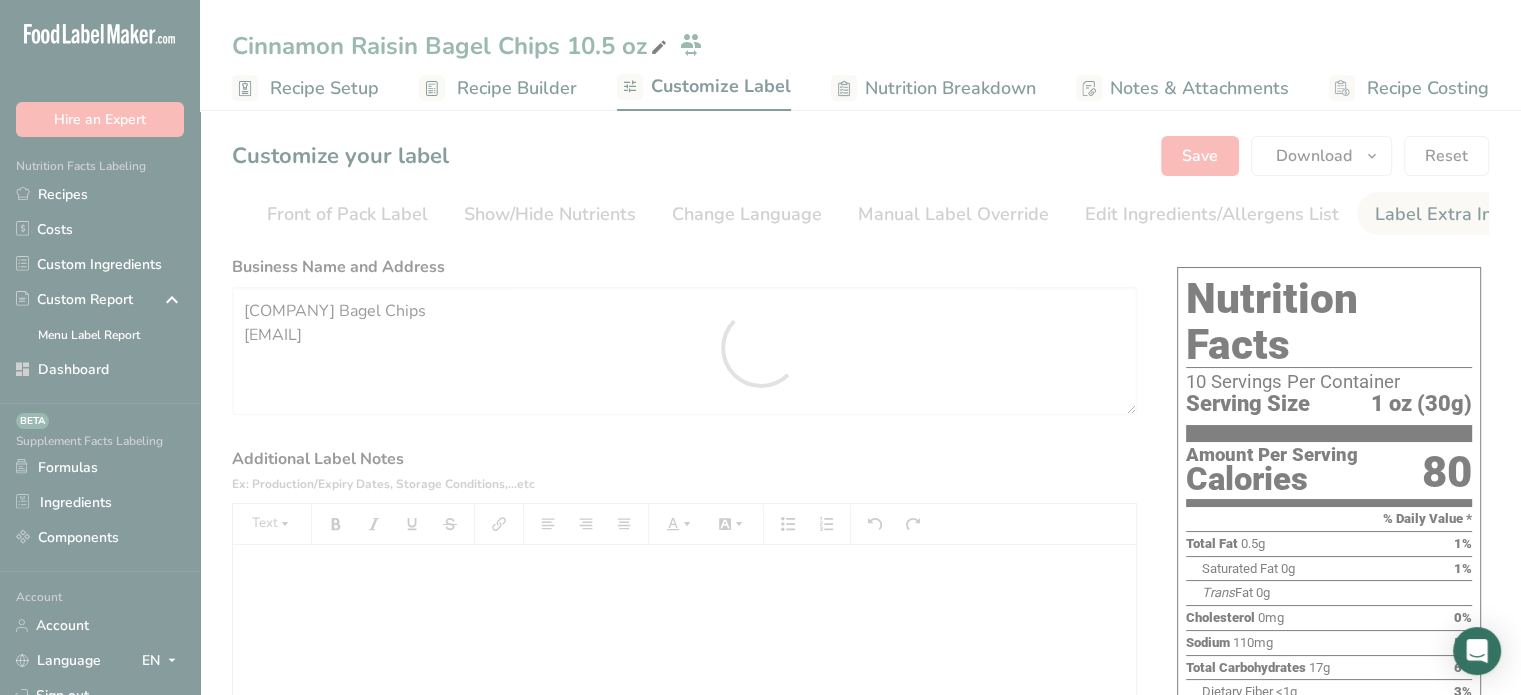 scroll, scrollTop: 0, scrollLeft: 0, axis: both 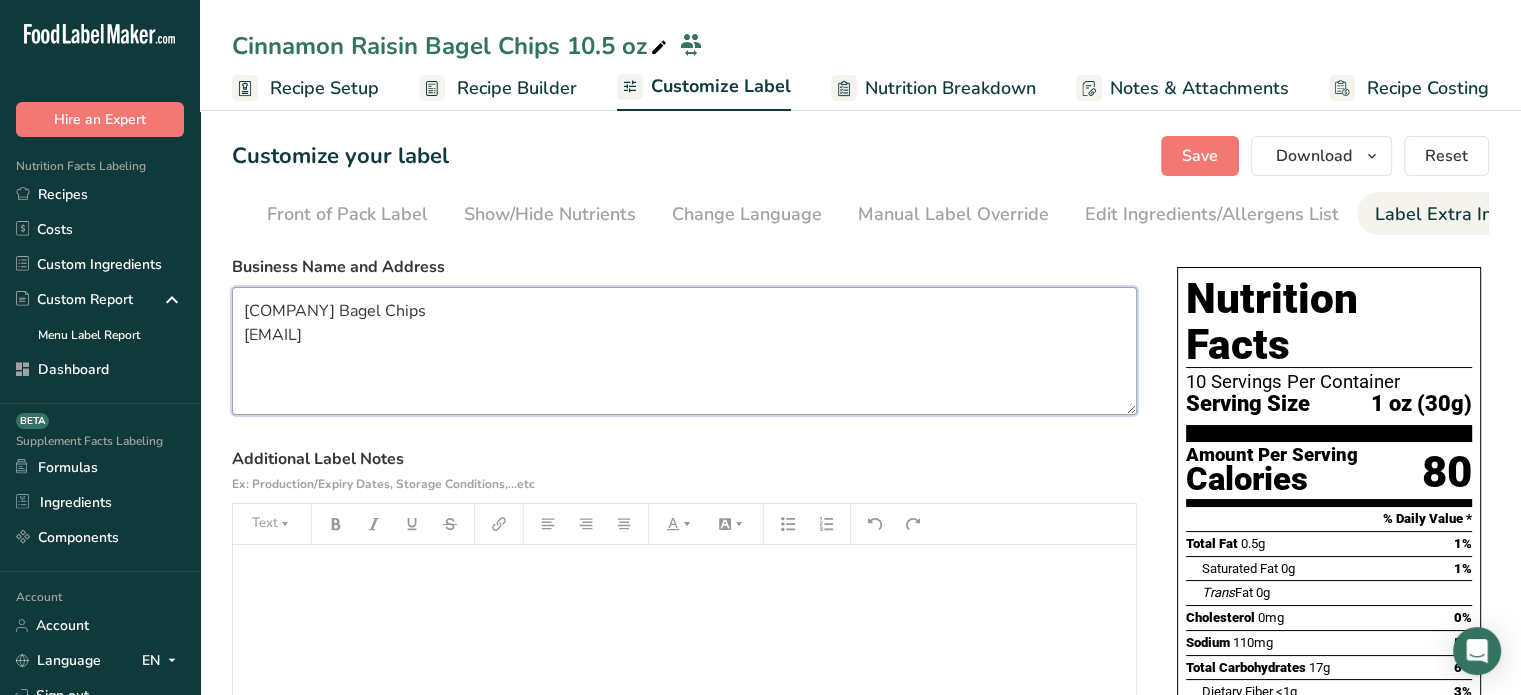 drag, startPoint x: 388, startPoint y: 331, endPoint x: 227, endPoint y: 314, distance: 161.89503 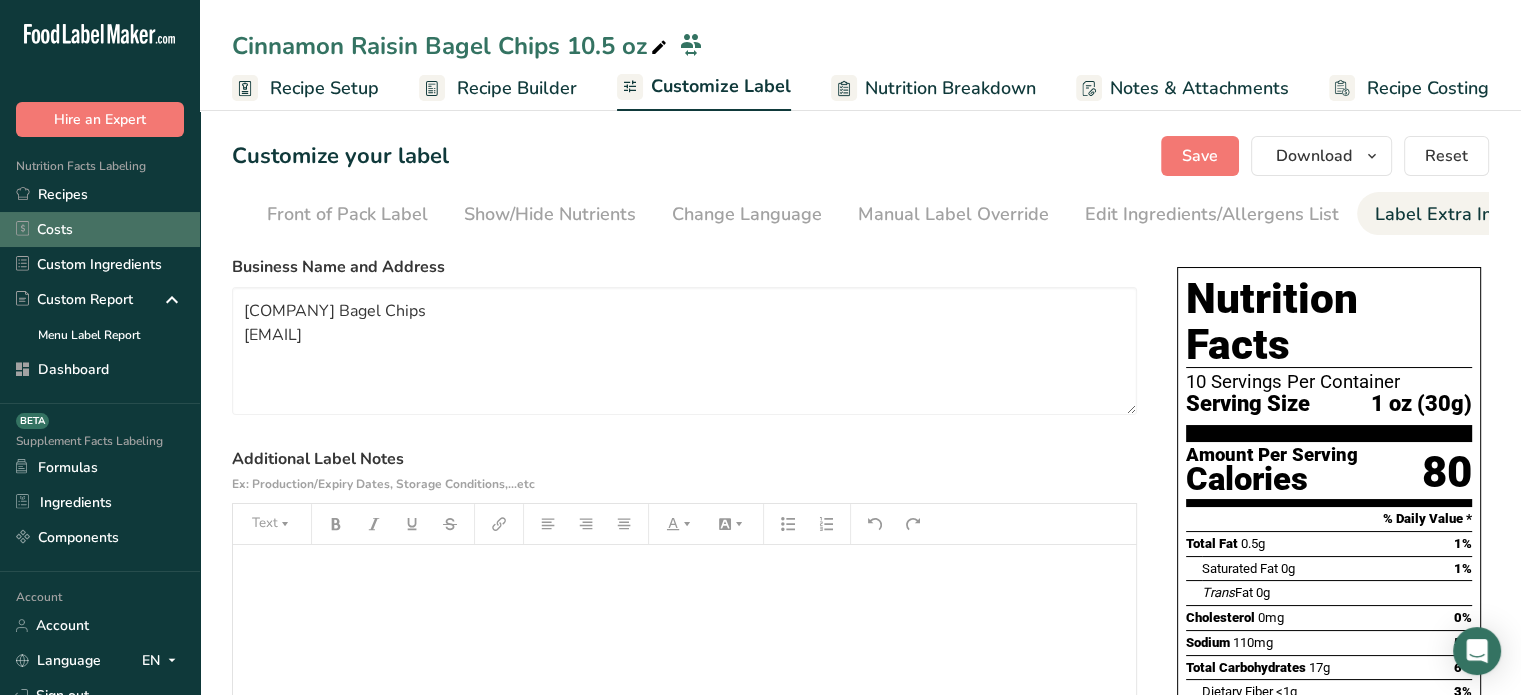 click on "Costs" at bounding box center [100, 229] 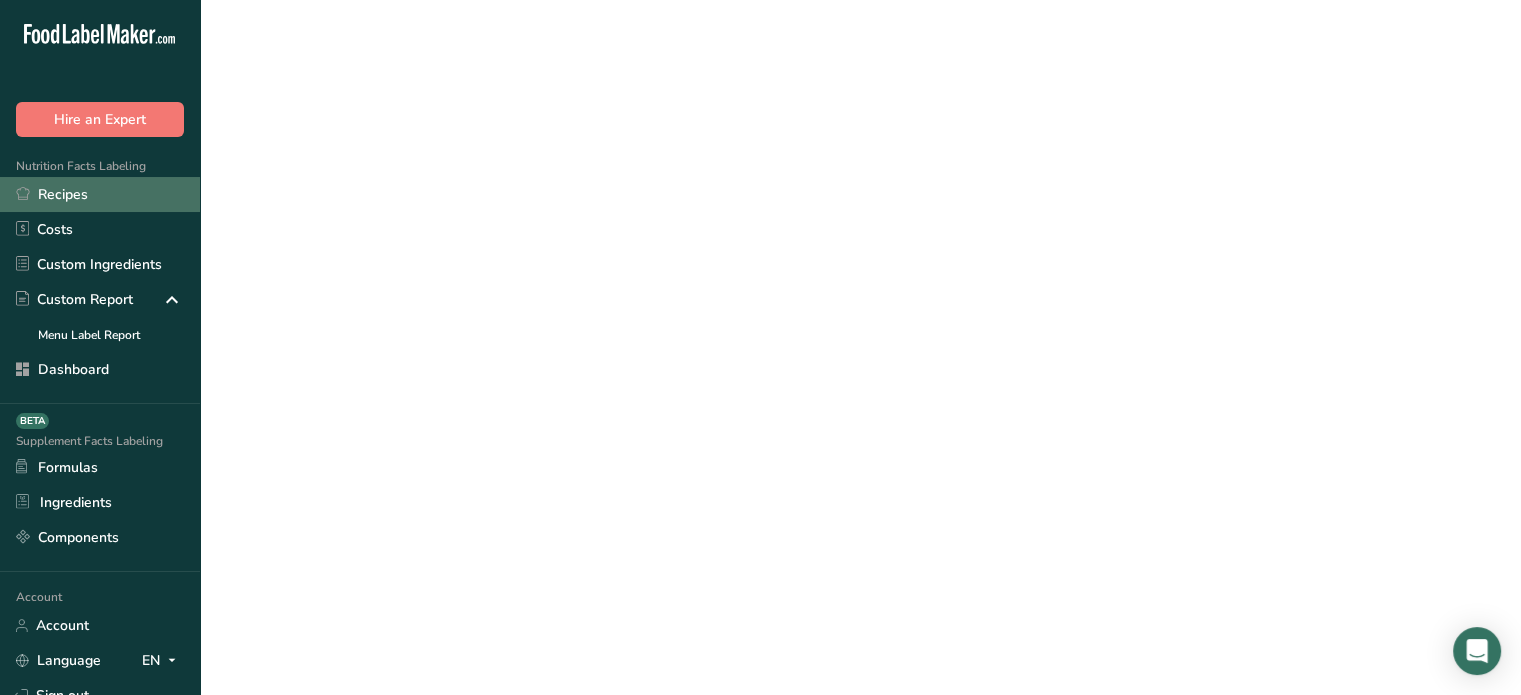 click on "Recipes" at bounding box center (100, 194) 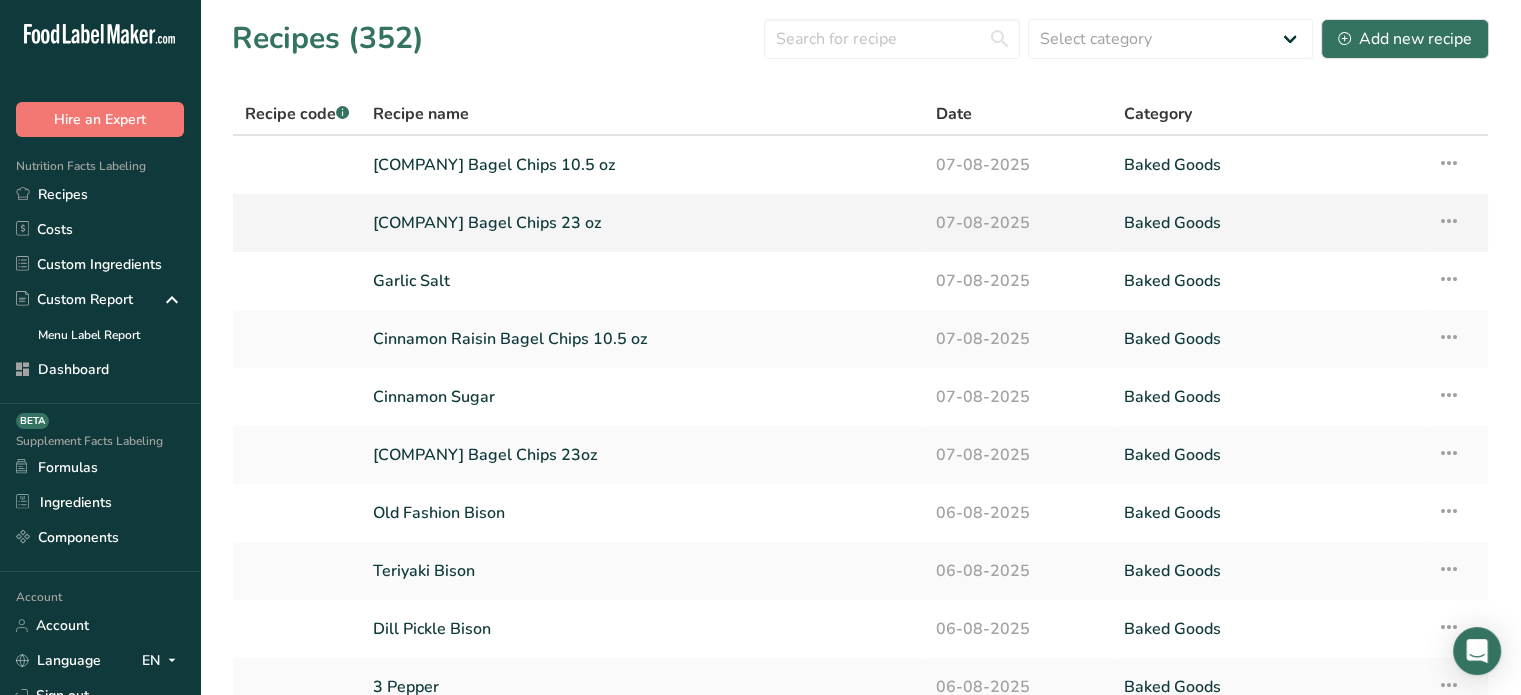 click on "[COMPANY] Bagel Chips 23 oz" at bounding box center (642, 223) 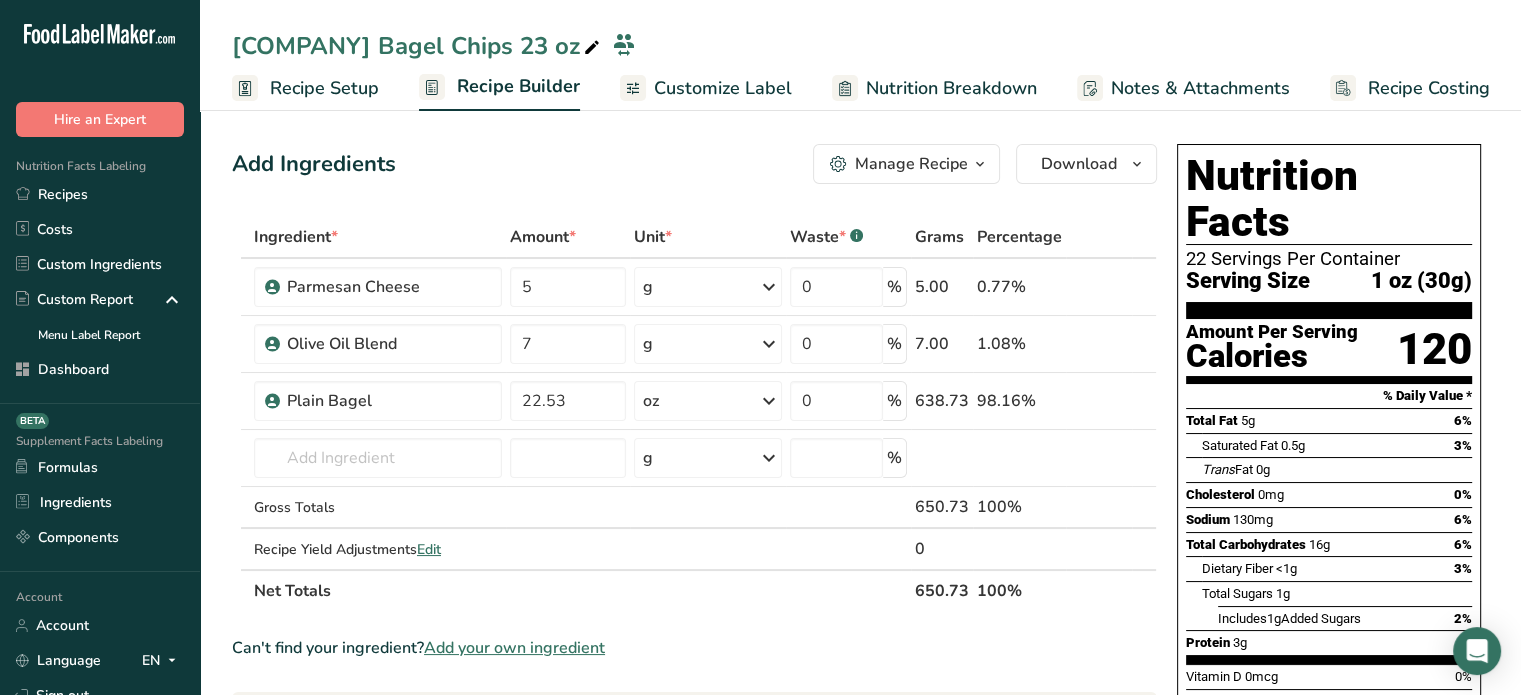click on "Customize Label" at bounding box center [706, 88] 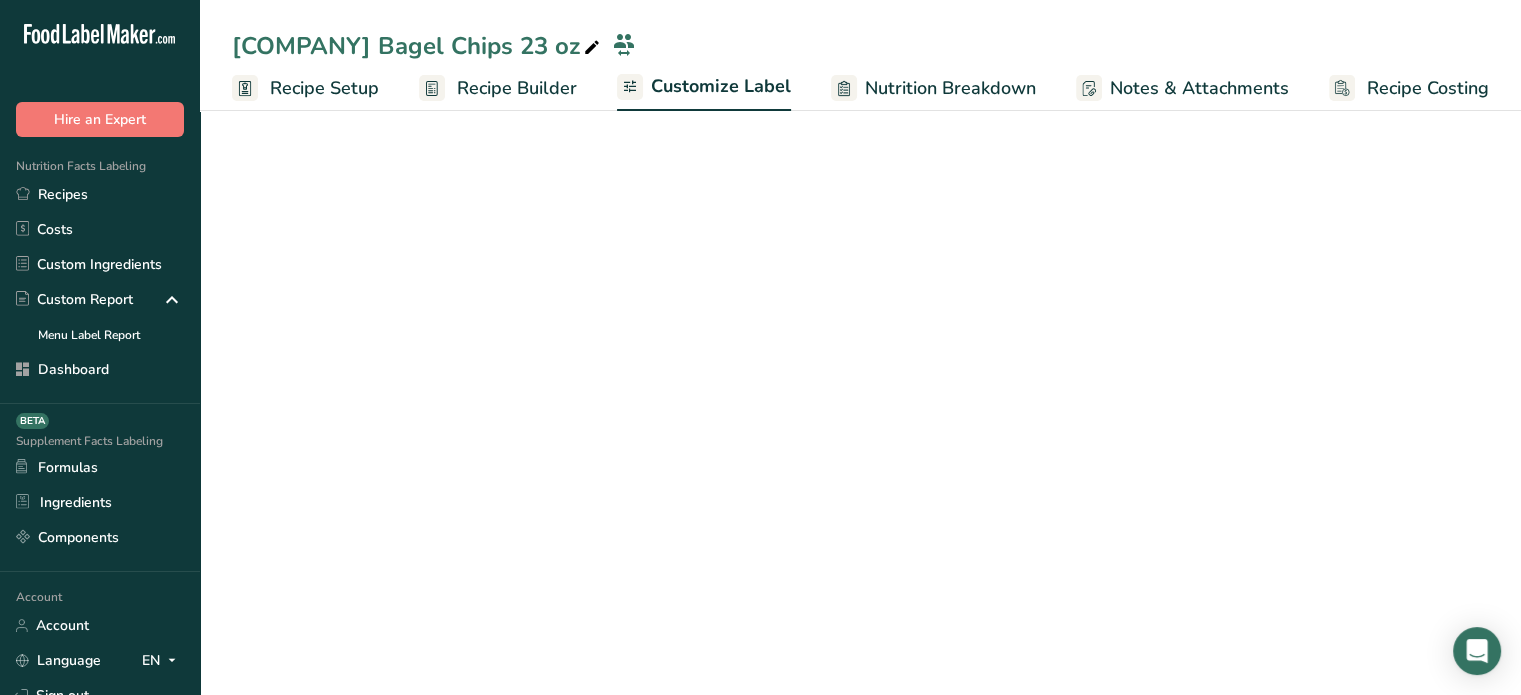 scroll, scrollTop: 0, scrollLeft: 0, axis: both 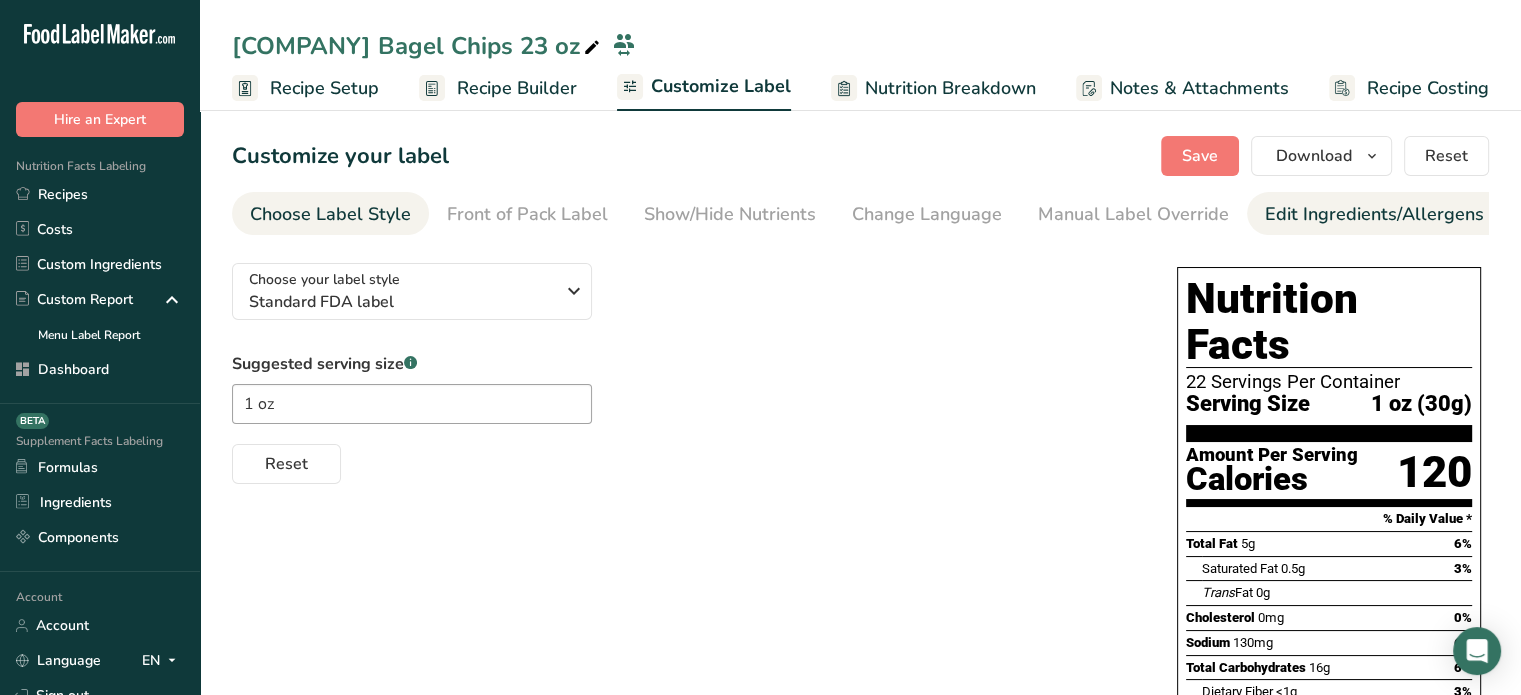 click on "Edit Ingredients/Allergens List" at bounding box center (1392, 214) 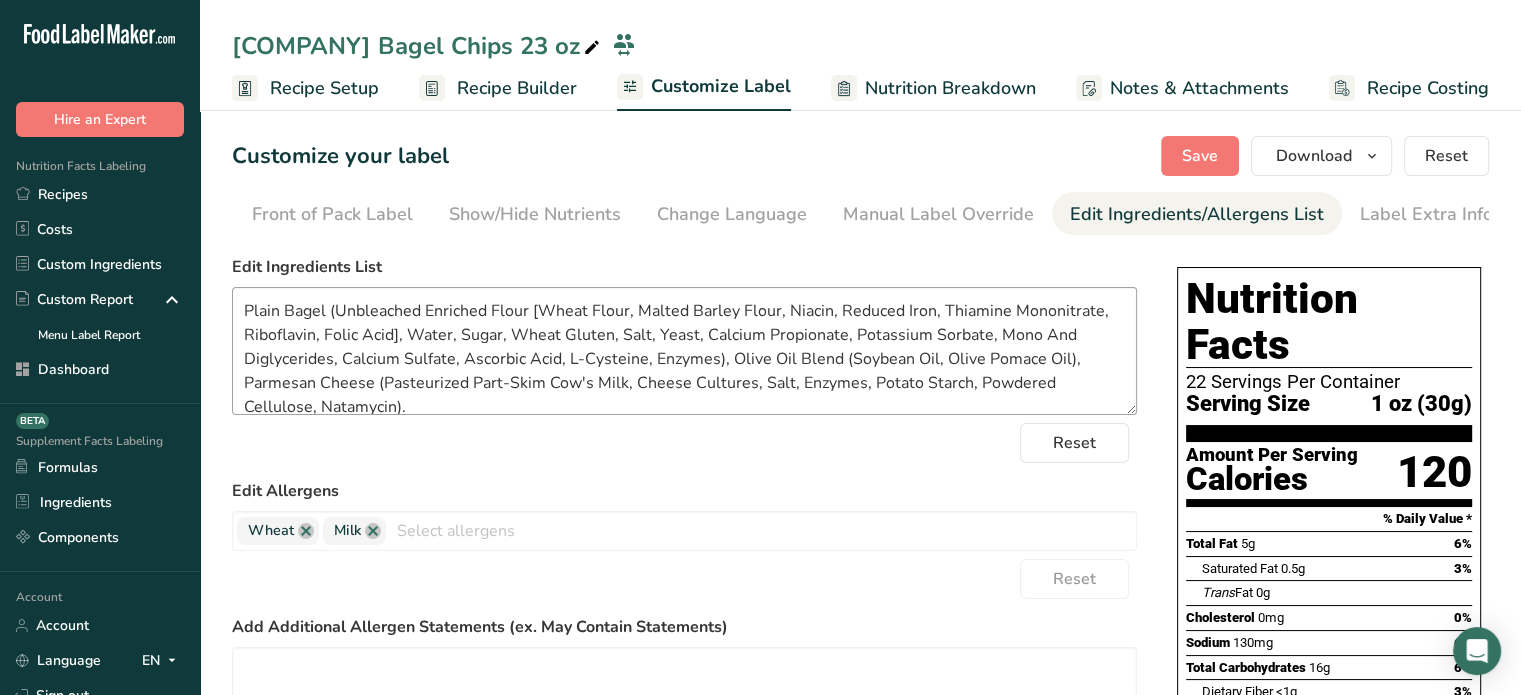scroll, scrollTop: 0, scrollLeft: 196, axis: horizontal 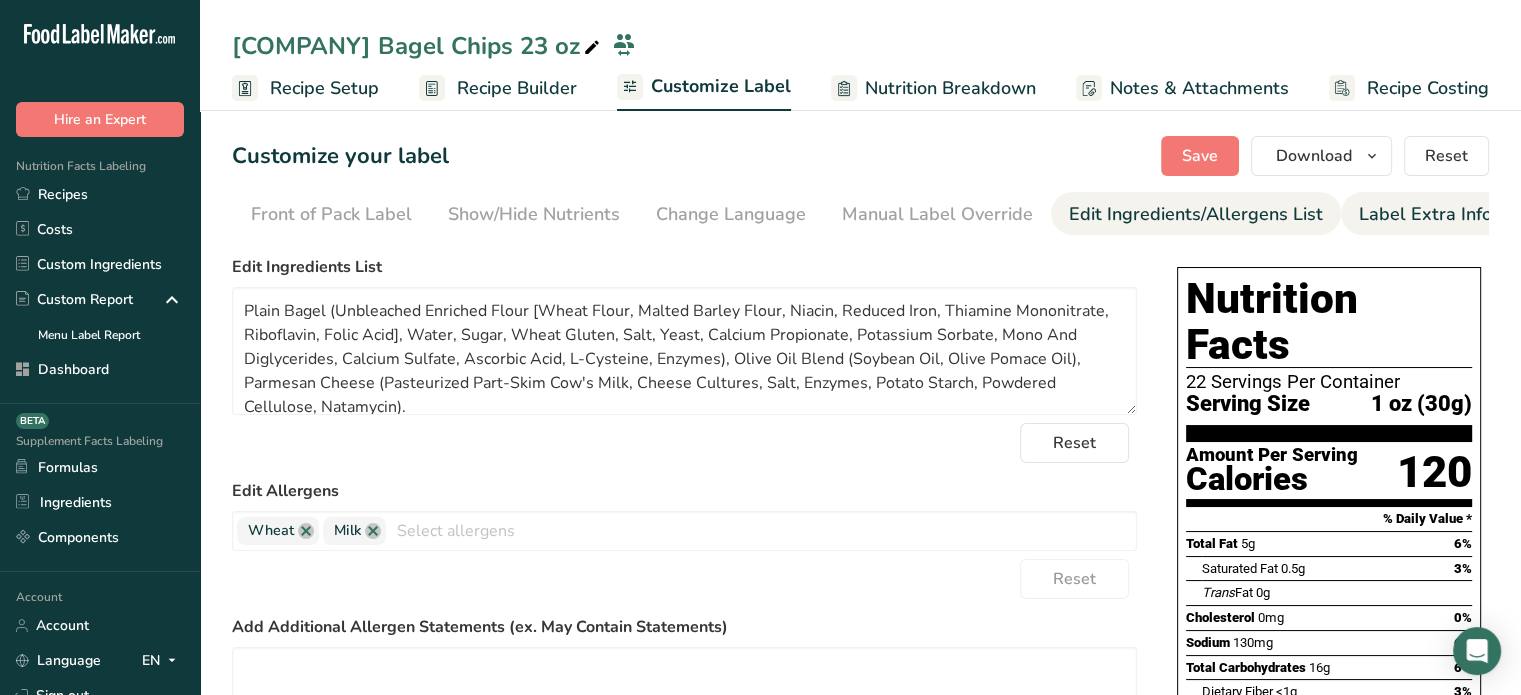 click on "Label Extra Info" at bounding box center [1425, 214] 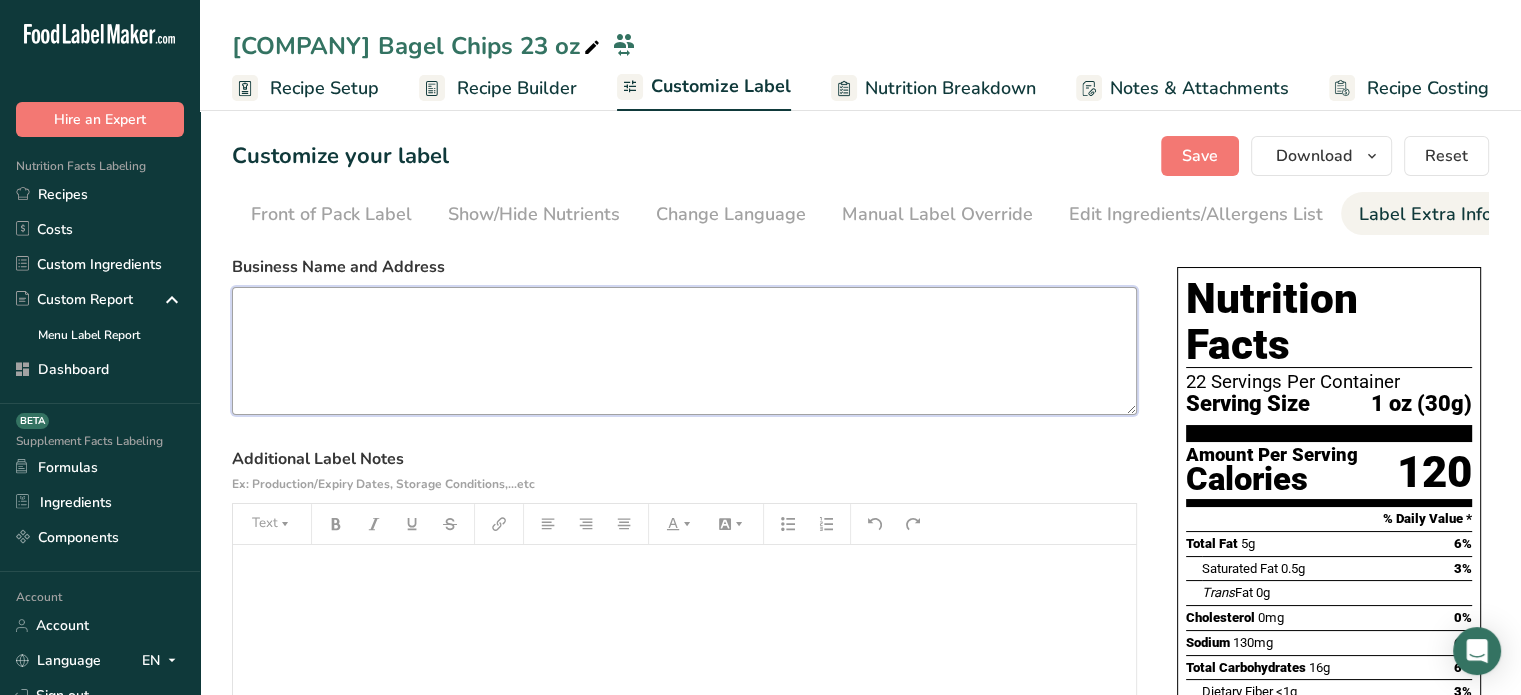 click at bounding box center [684, 351] 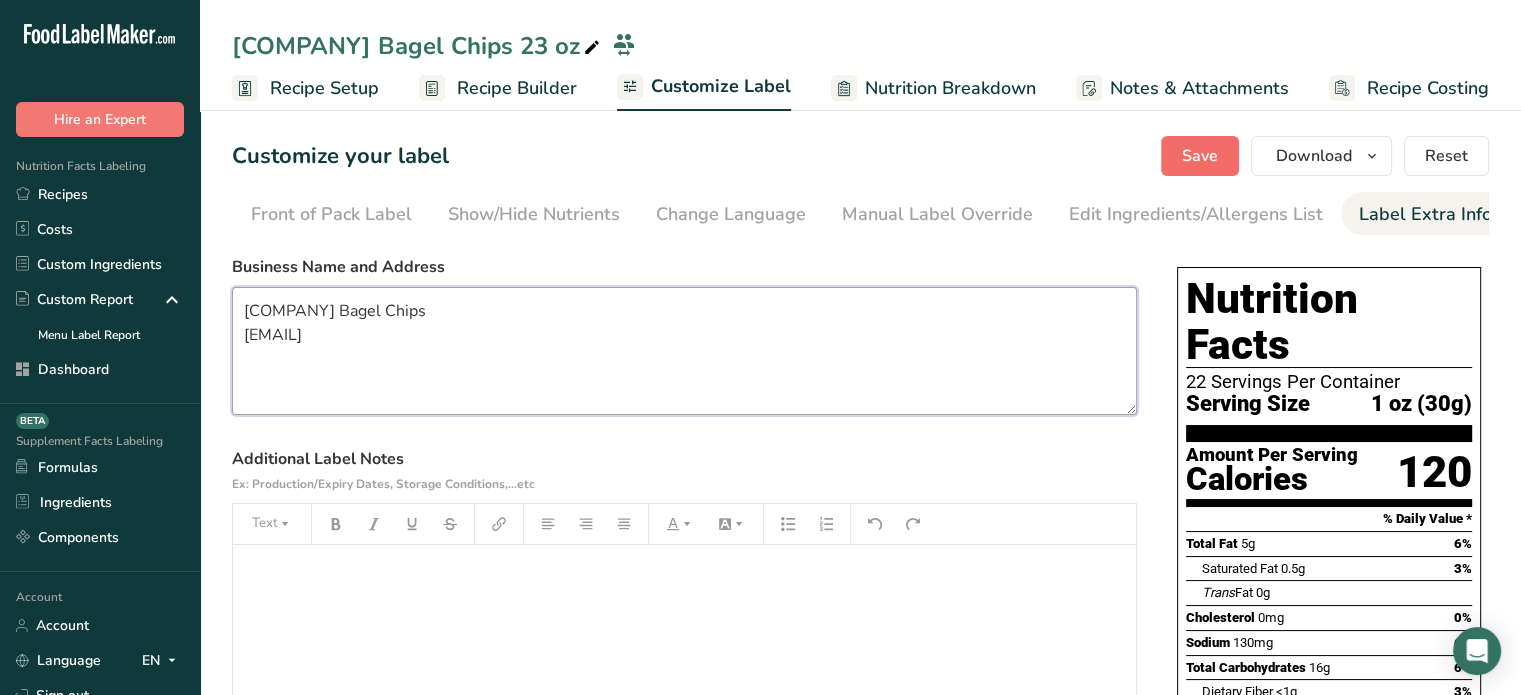 type on "[COMPANY] Bagel Chips
[EMAIL]" 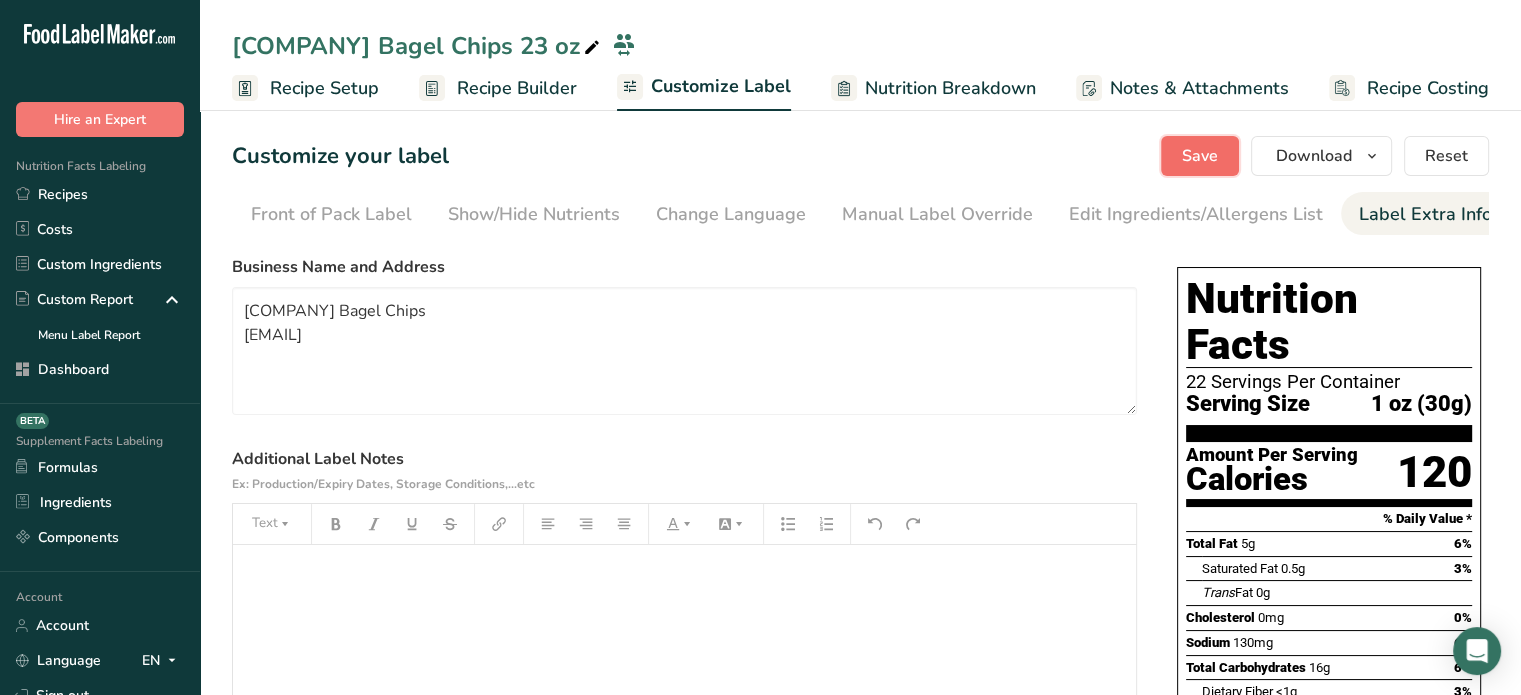 click on "Save" at bounding box center [1200, 156] 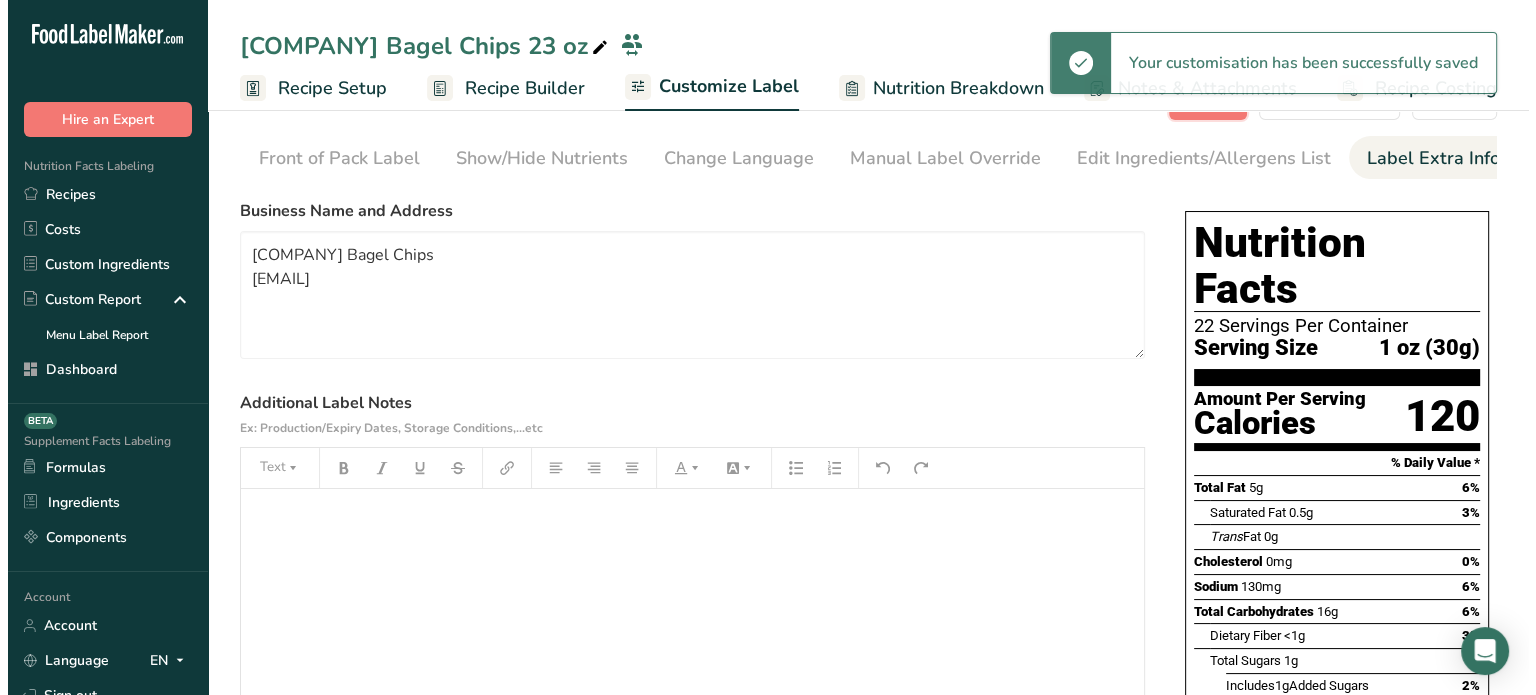 scroll, scrollTop: 0, scrollLeft: 0, axis: both 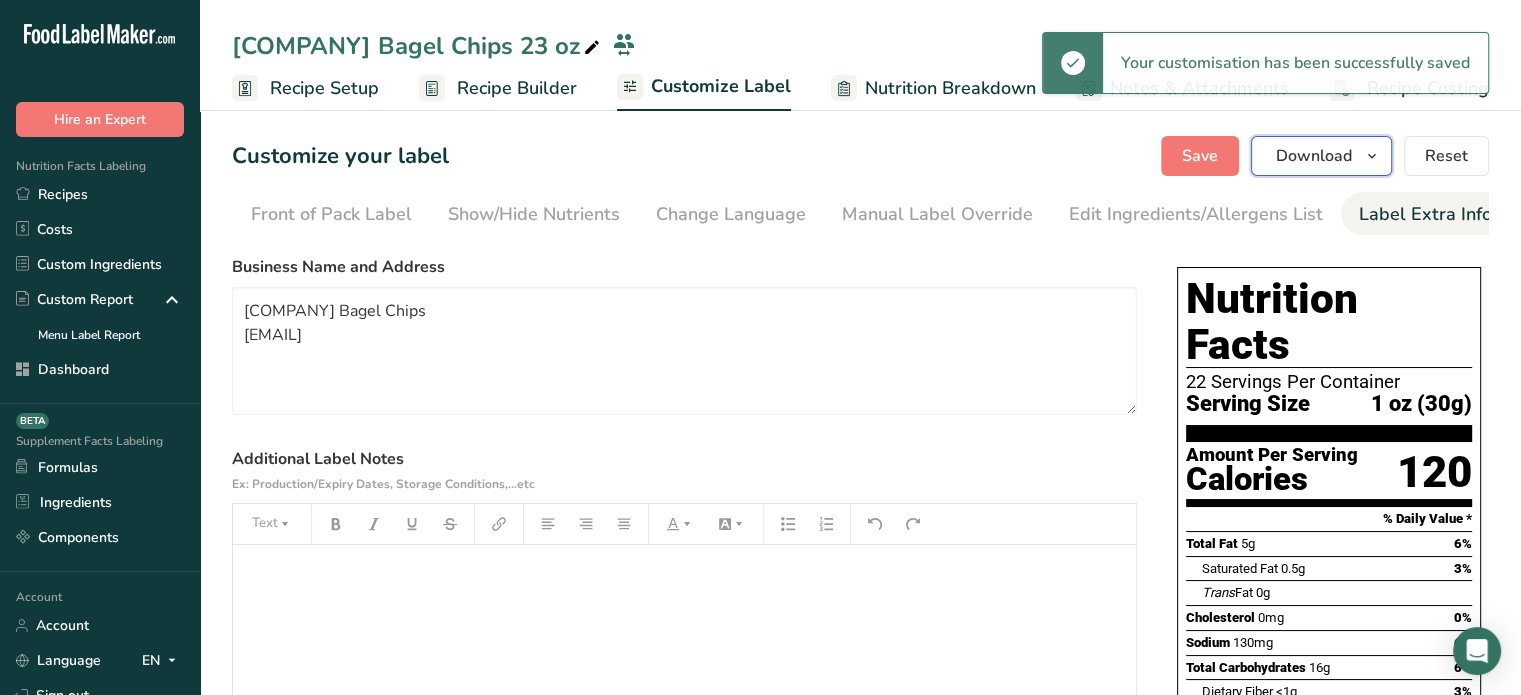 click on "Download" at bounding box center [1321, 156] 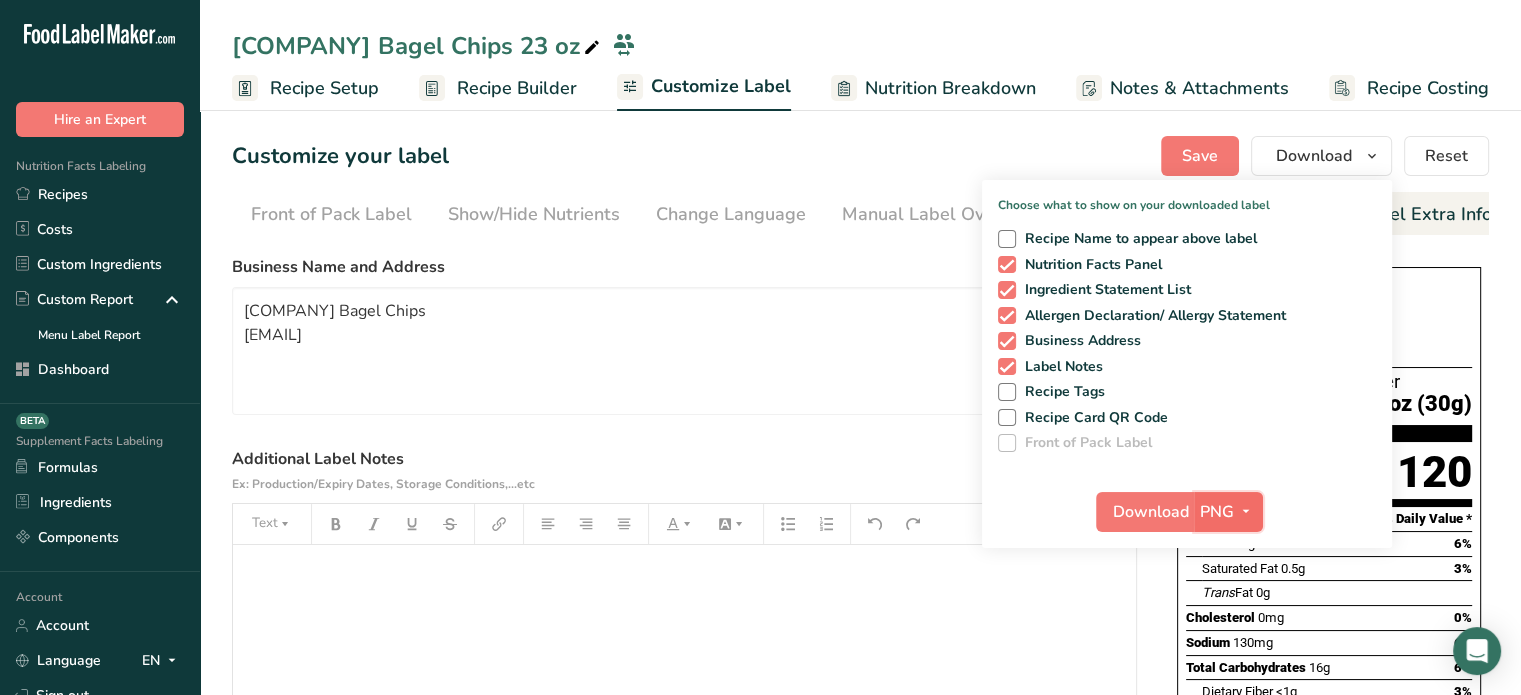 click on "PNG" at bounding box center (1228, 512) 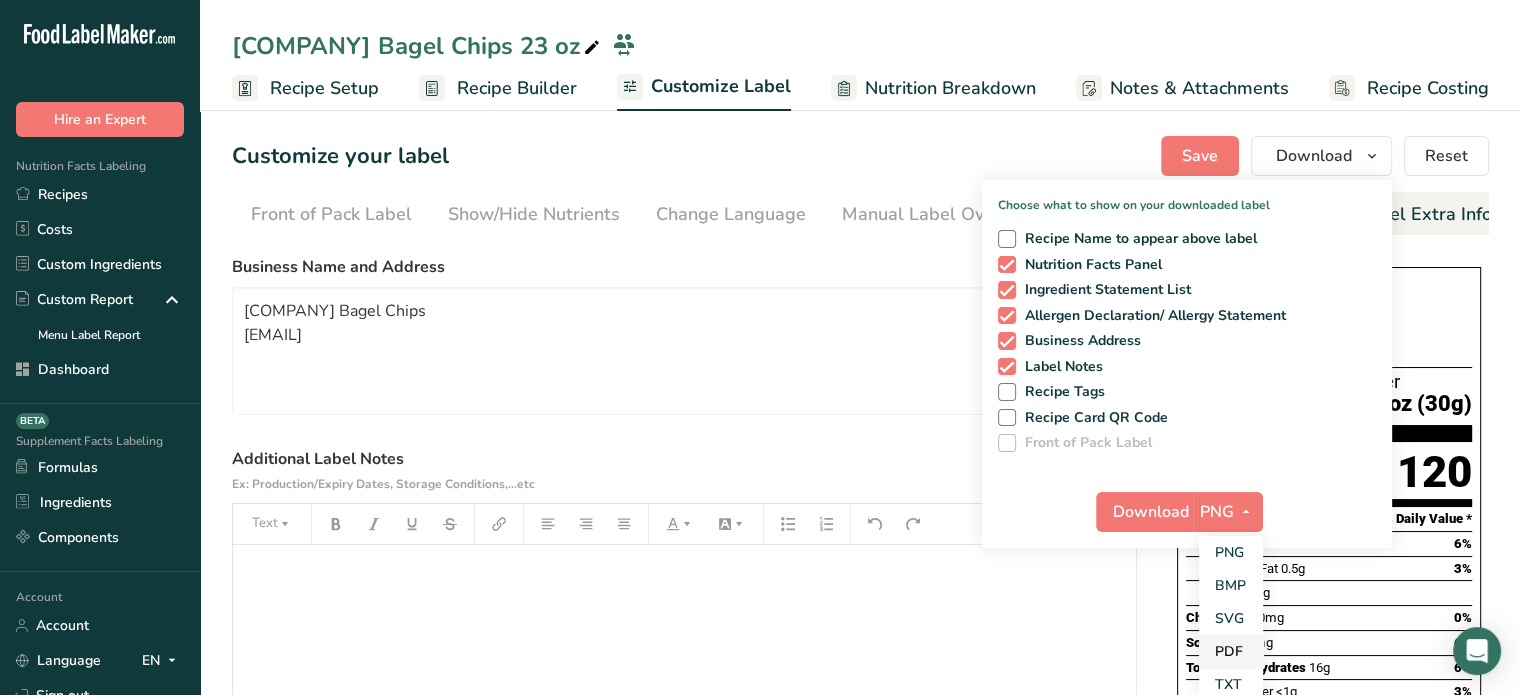 click on "PDF" at bounding box center [1231, 651] 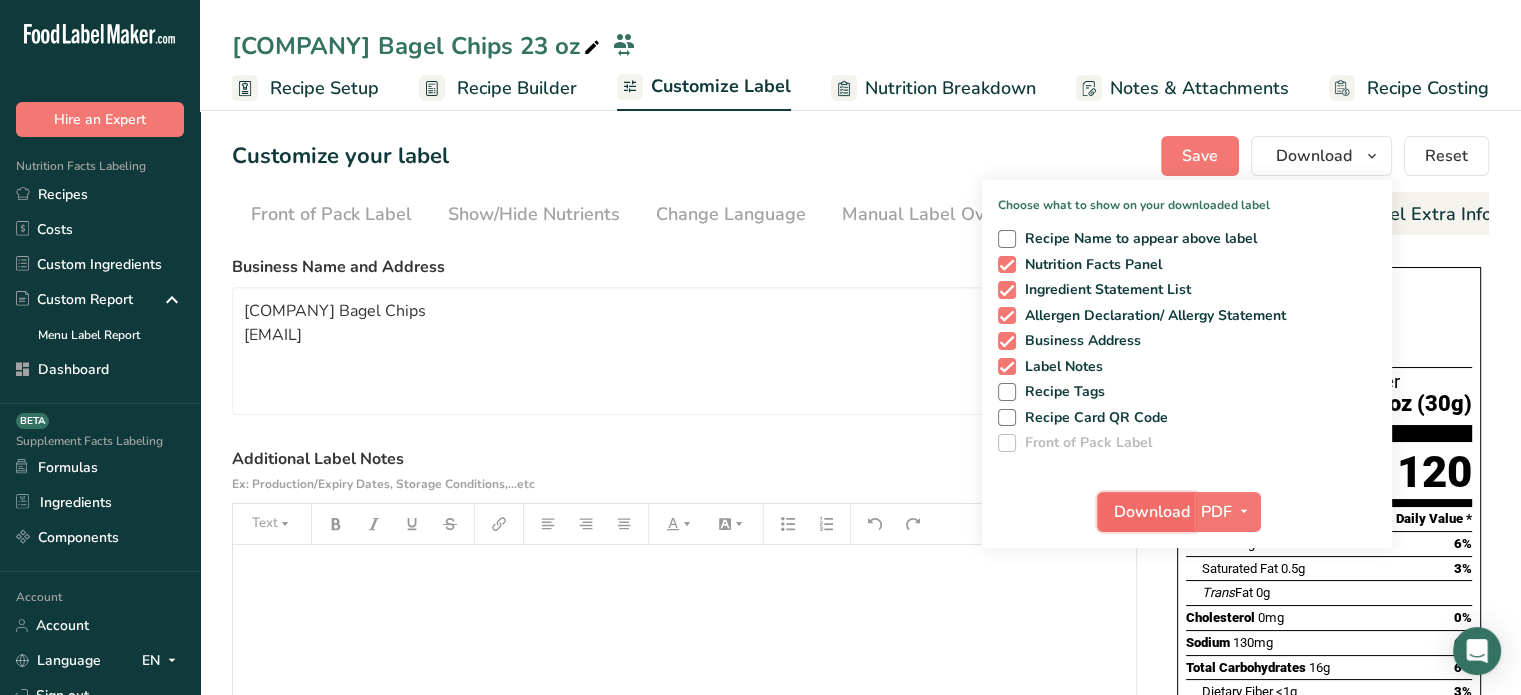 click on "Download" at bounding box center (1152, 512) 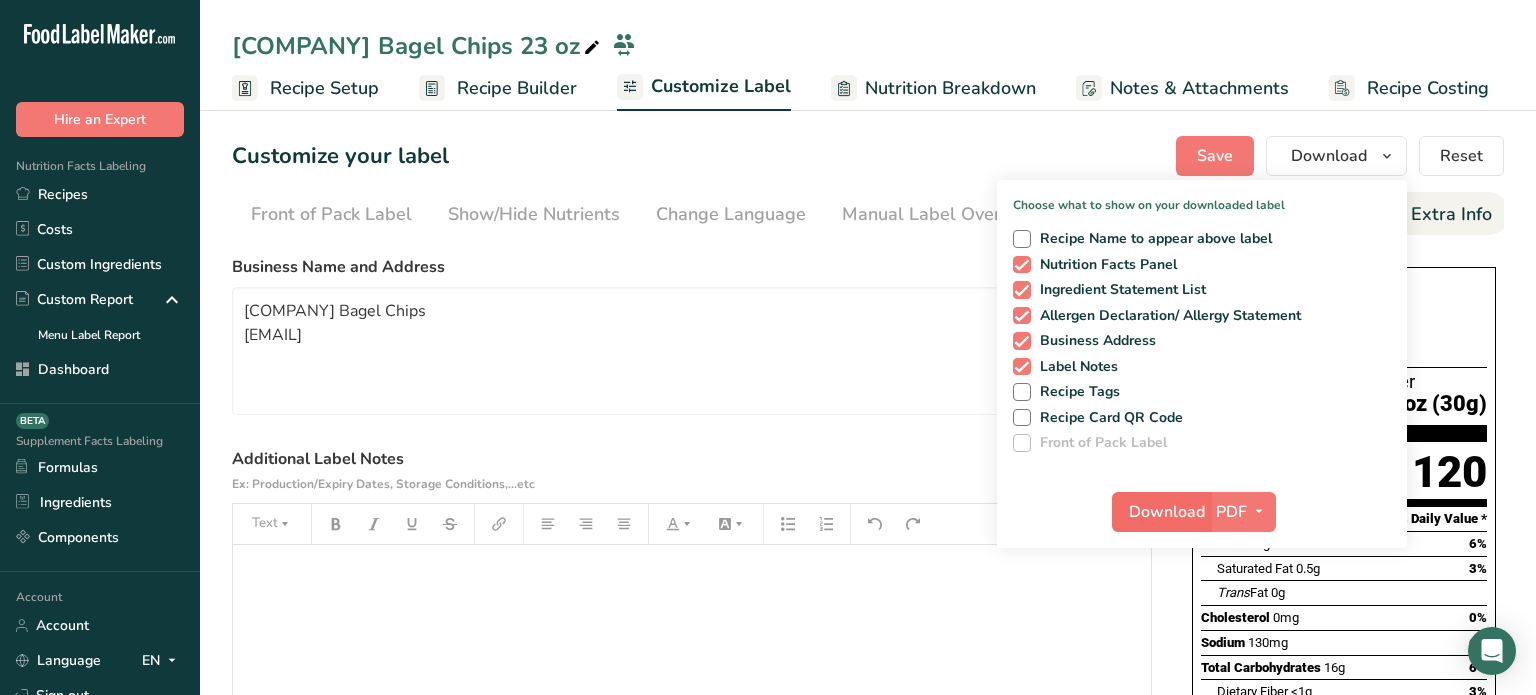 scroll, scrollTop: 0, scrollLeft: 180, axis: horizontal 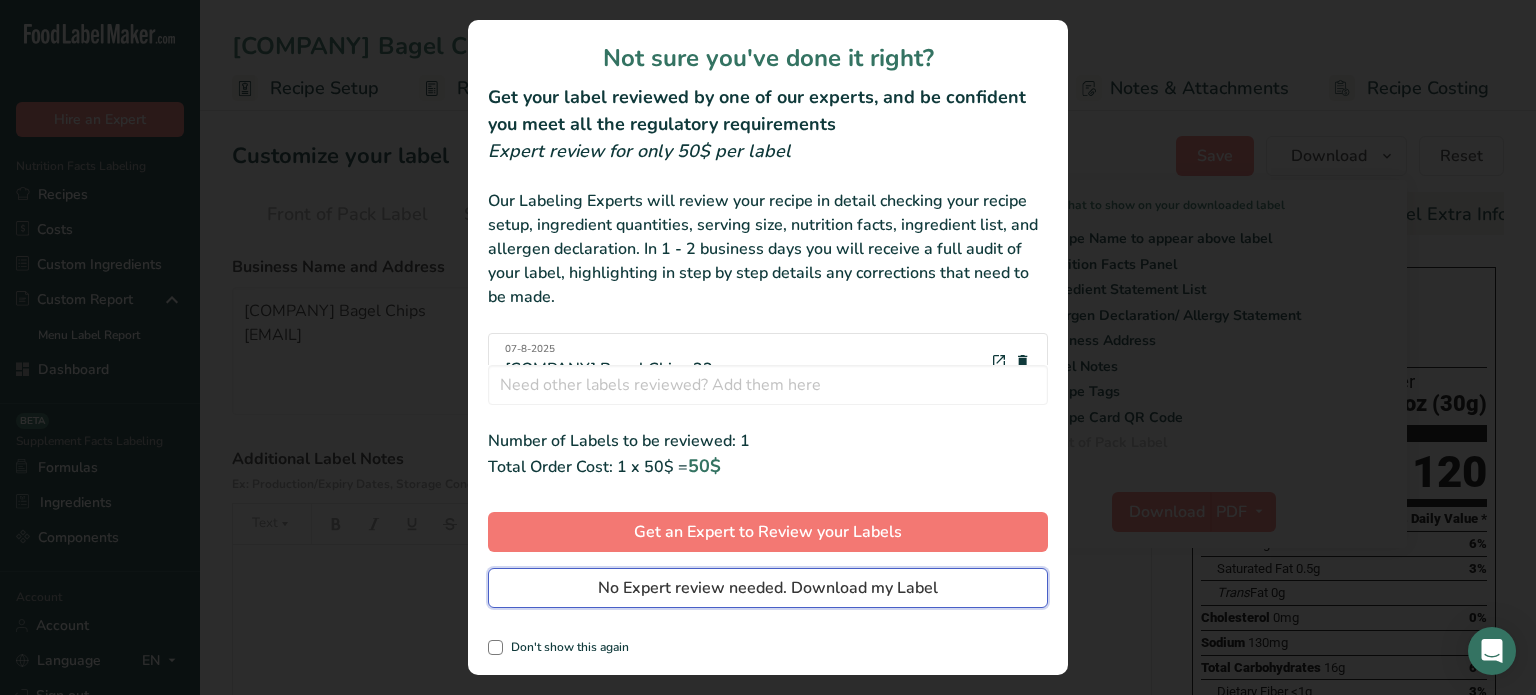 click on "No Expert review needed. Download my Label" at bounding box center [768, 588] 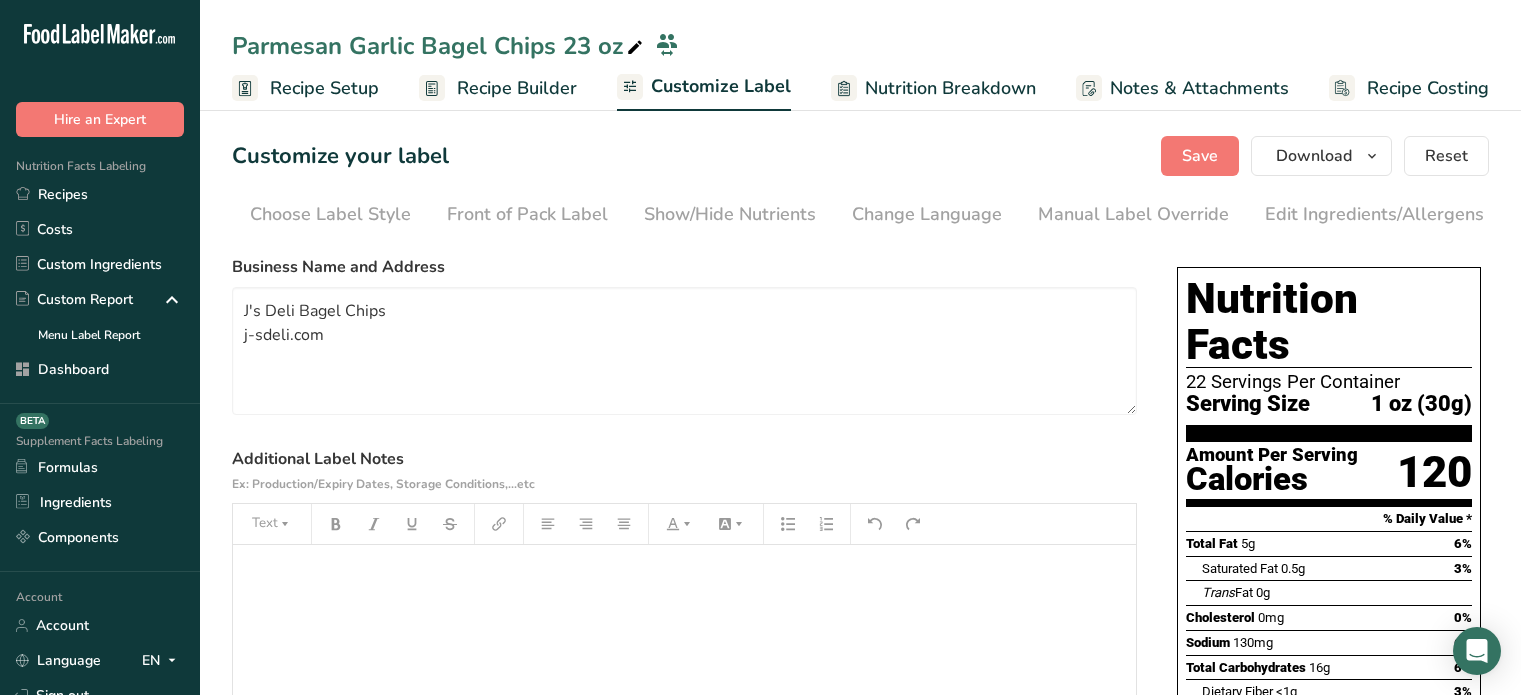 scroll, scrollTop: 0, scrollLeft: 0, axis: both 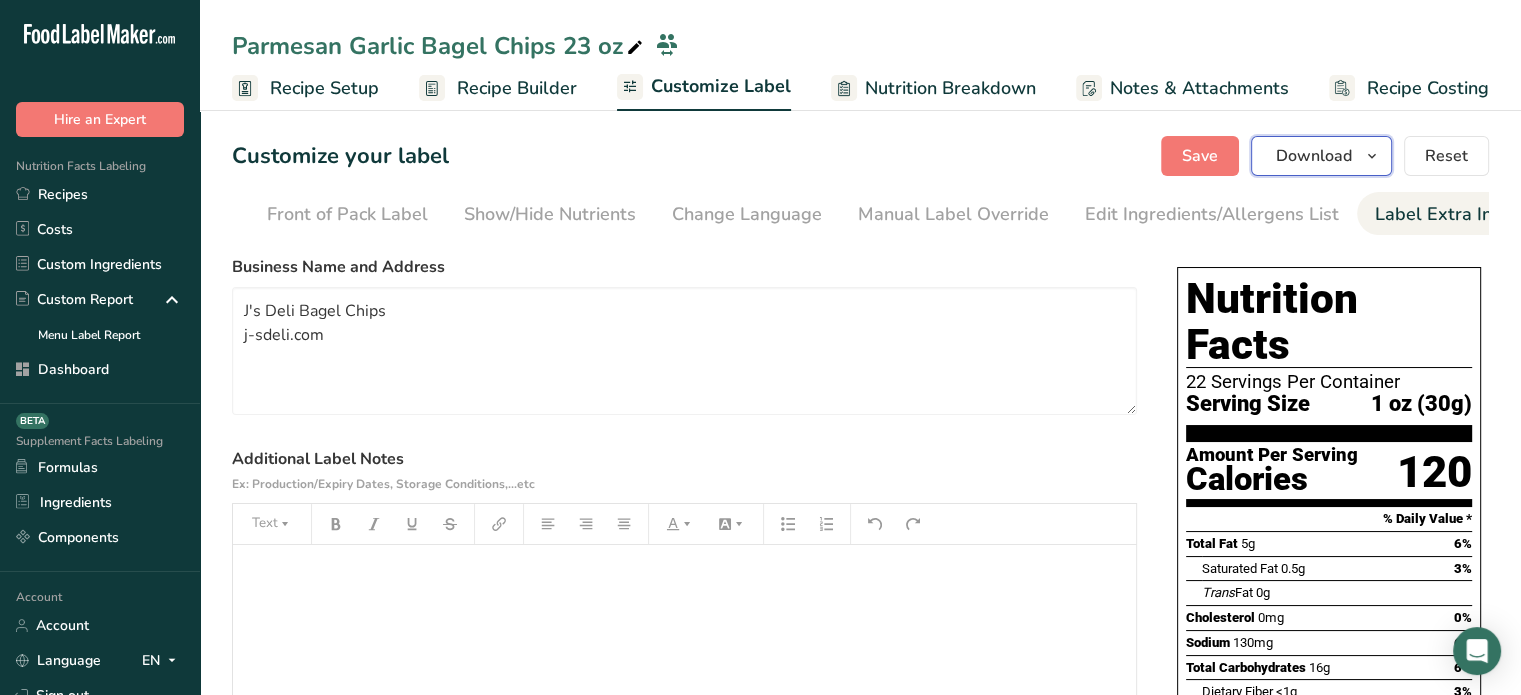 click on "Download" at bounding box center [1321, 156] 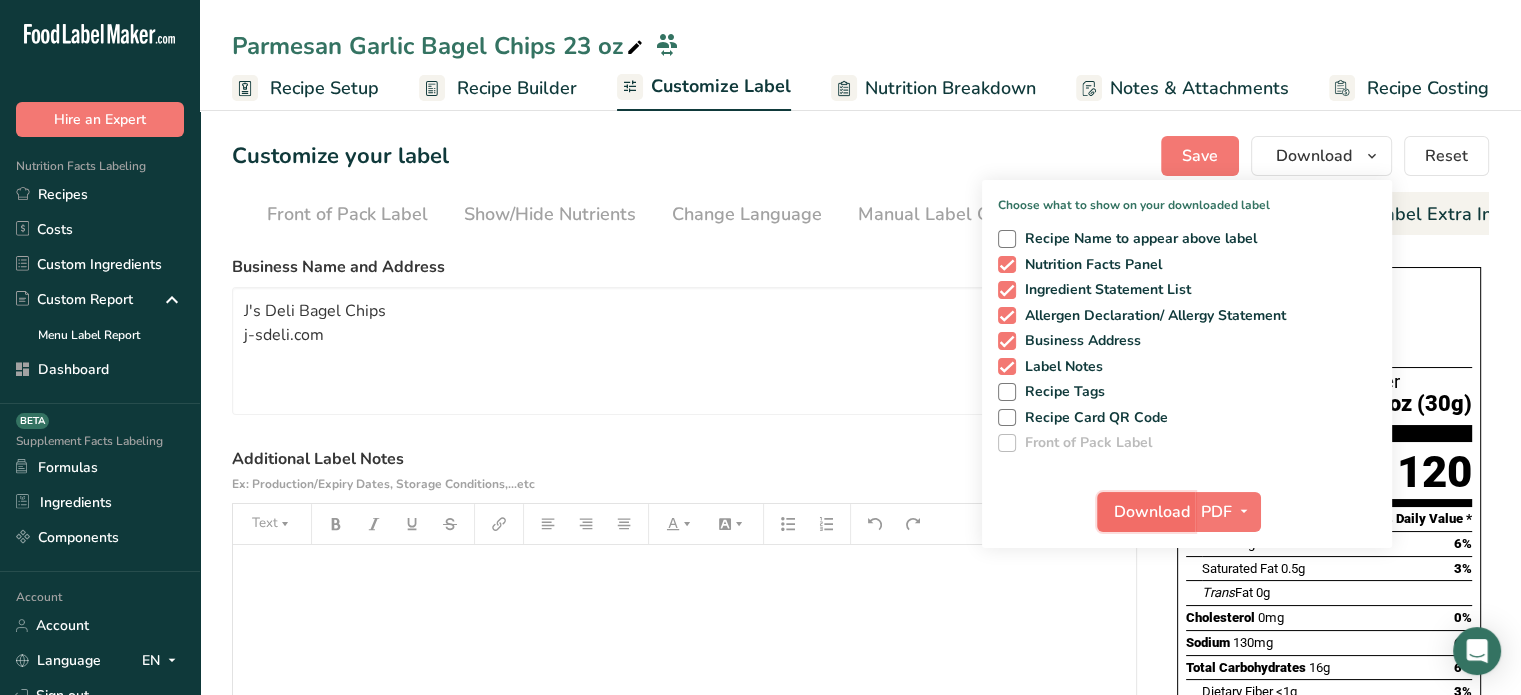 click on "Download" at bounding box center [1152, 512] 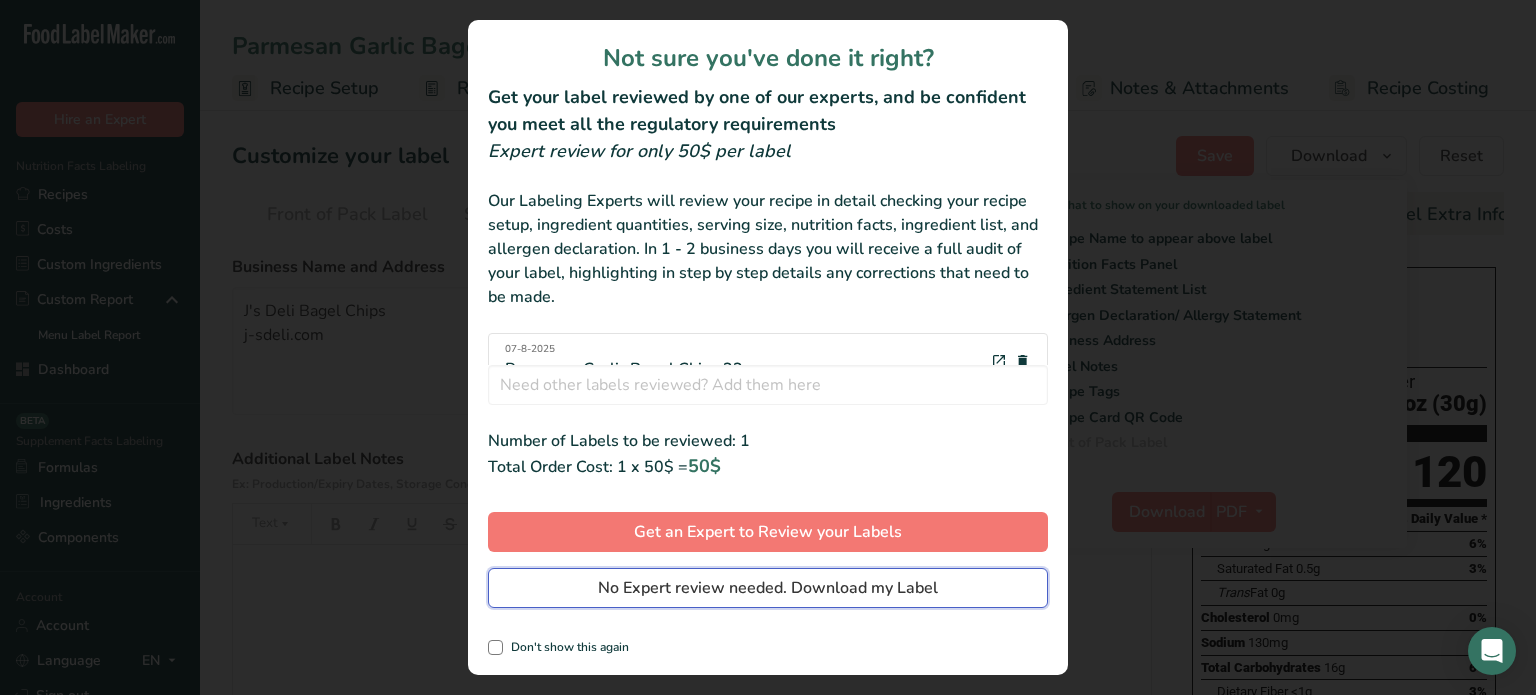 click on "No Expert review needed. Download my Label" at bounding box center (768, 588) 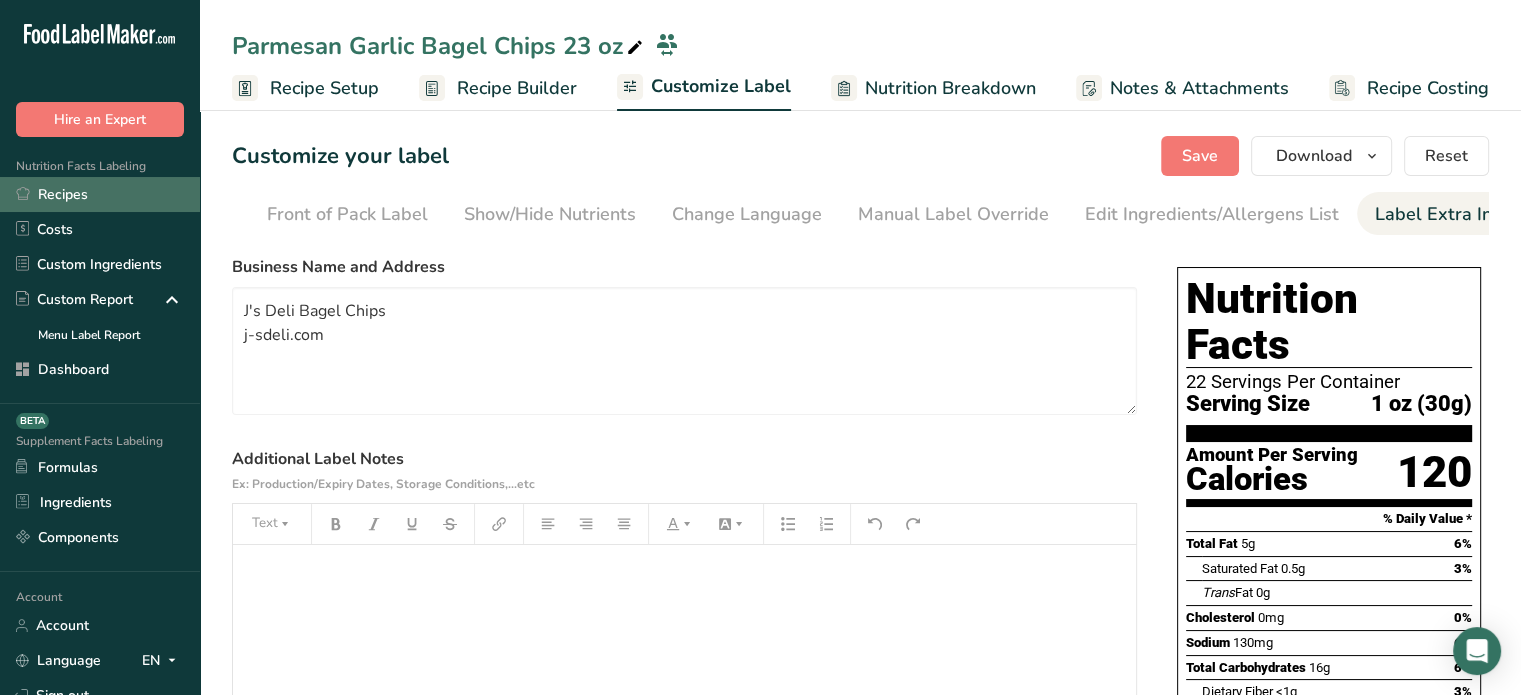click on "Recipes" at bounding box center (100, 194) 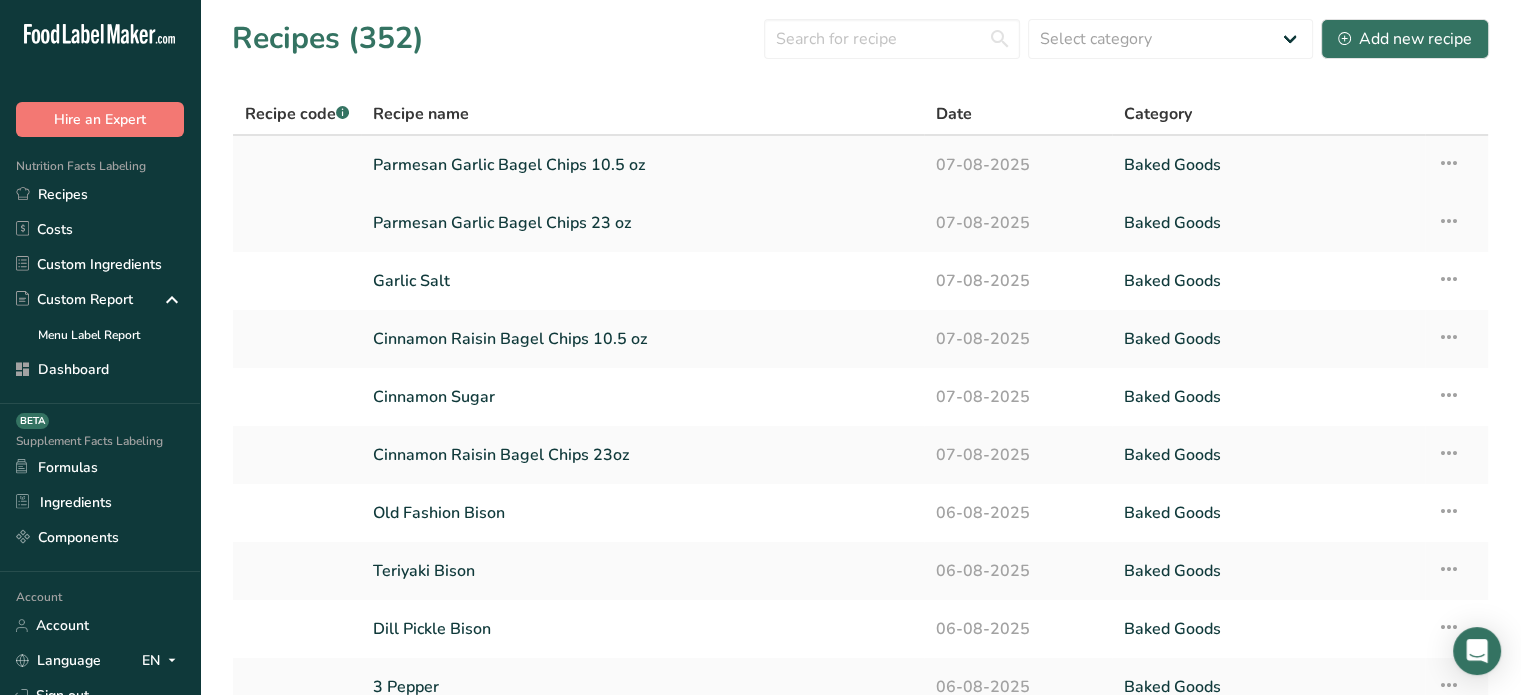 click on "[COMPANY] Bagel Chips 10.5 oz" at bounding box center [642, 165] 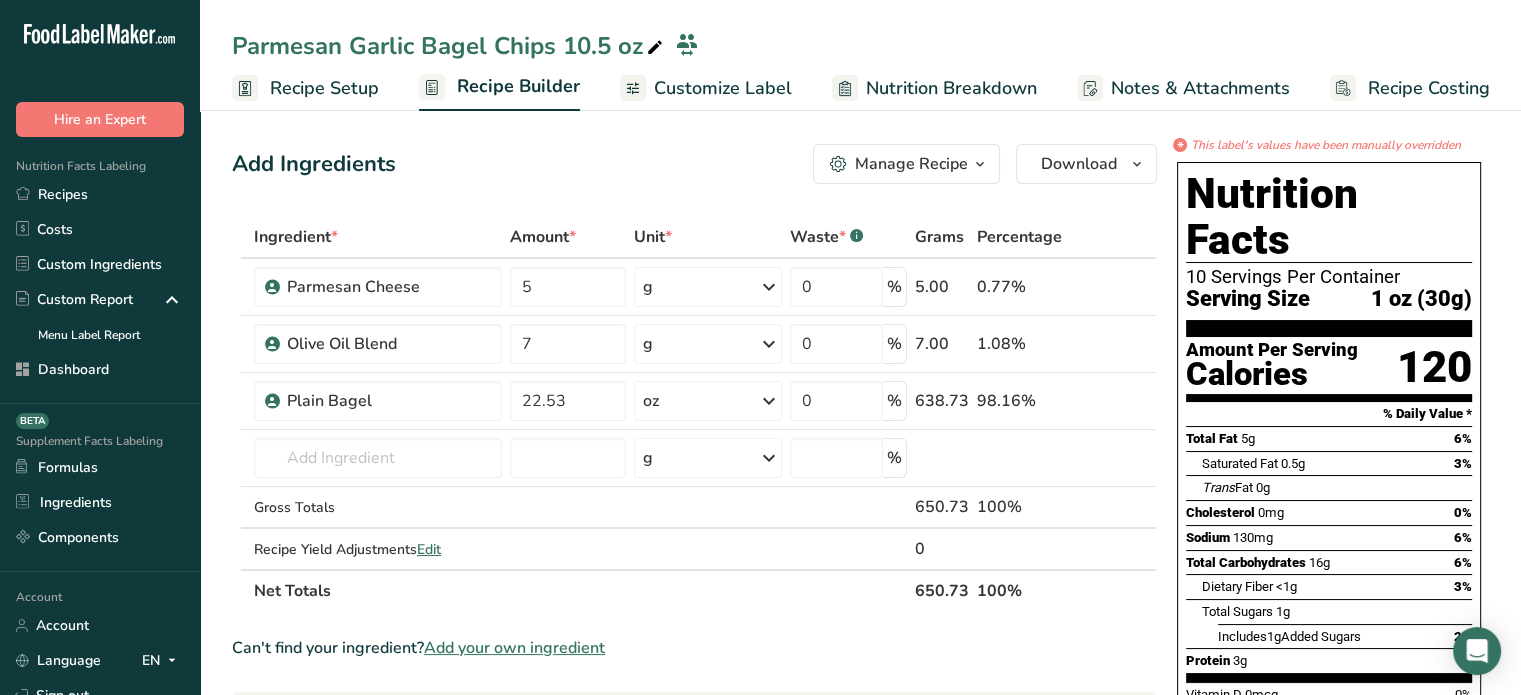 click on "Customize Label" at bounding box center [723, 88] 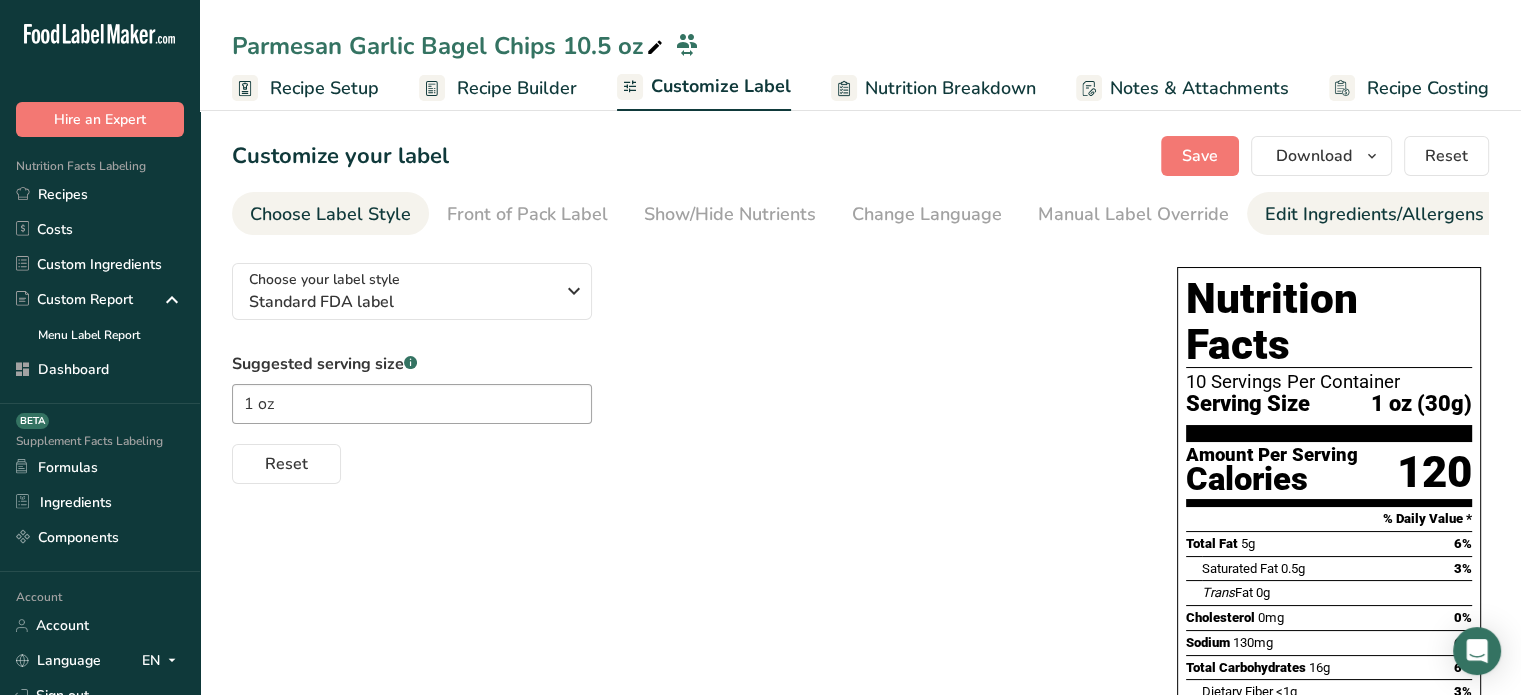 click on "Edit Ingredients/Allergens List" at bounding box center [1392, 214] 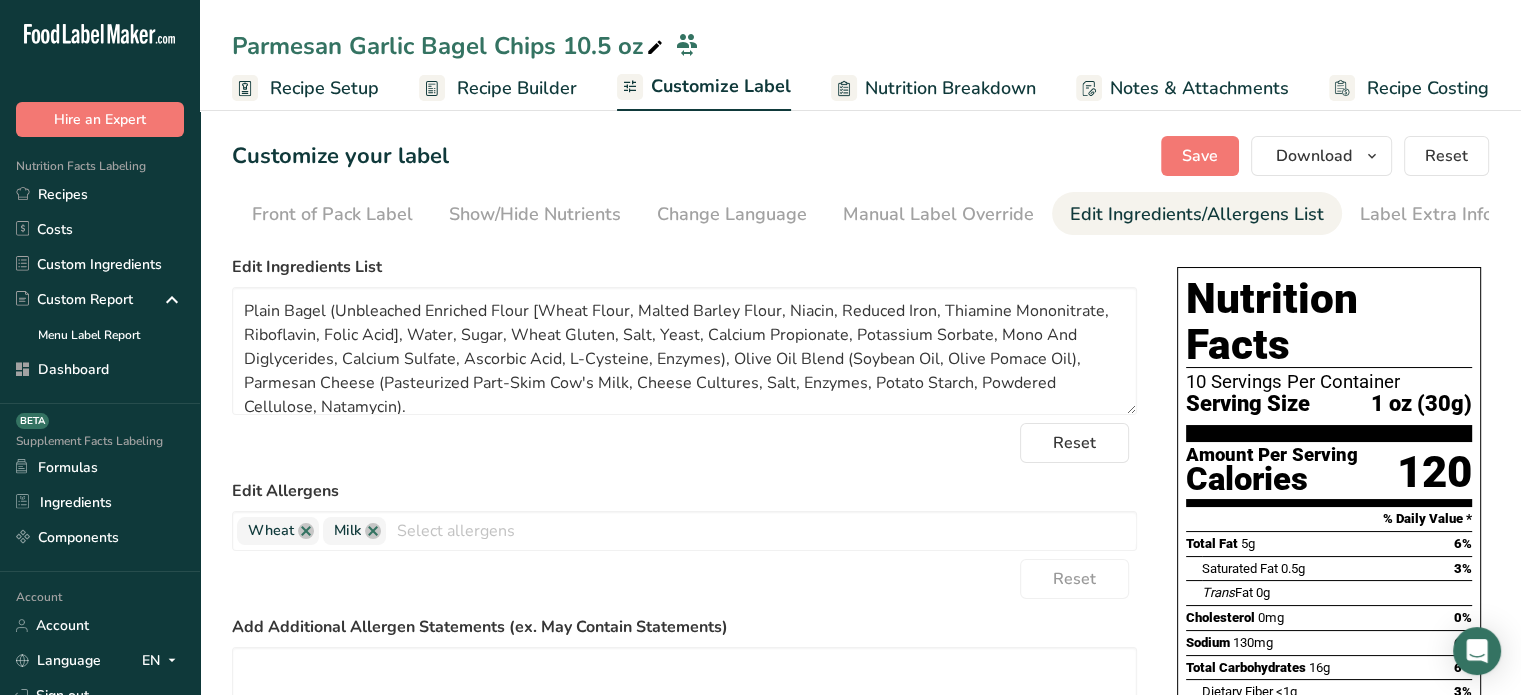 scroll, scrollTop: 0, scrollLeft: 196, axis: horizontal 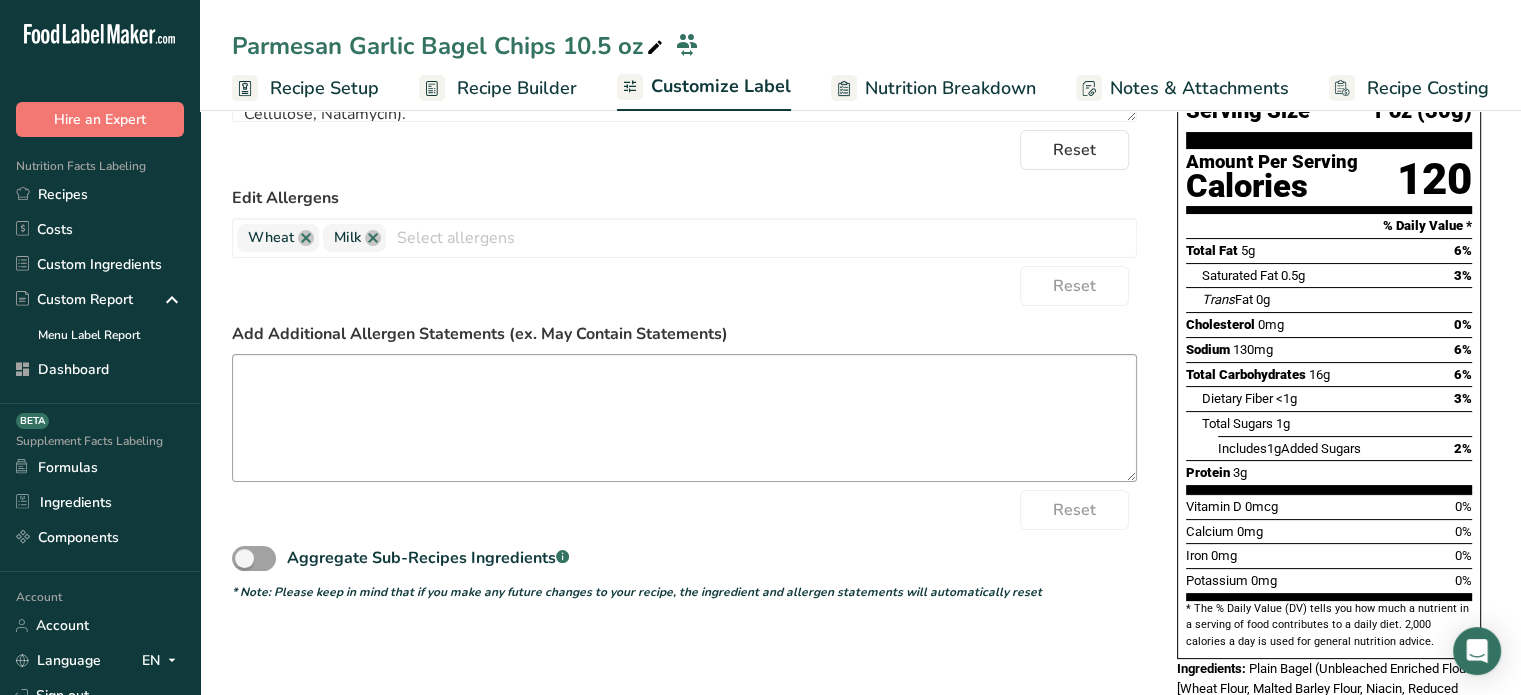 drag, startPoint x: 762, startPoint y: 336, endPoint x: 778, endPoint y: 380, distance: 46.818798 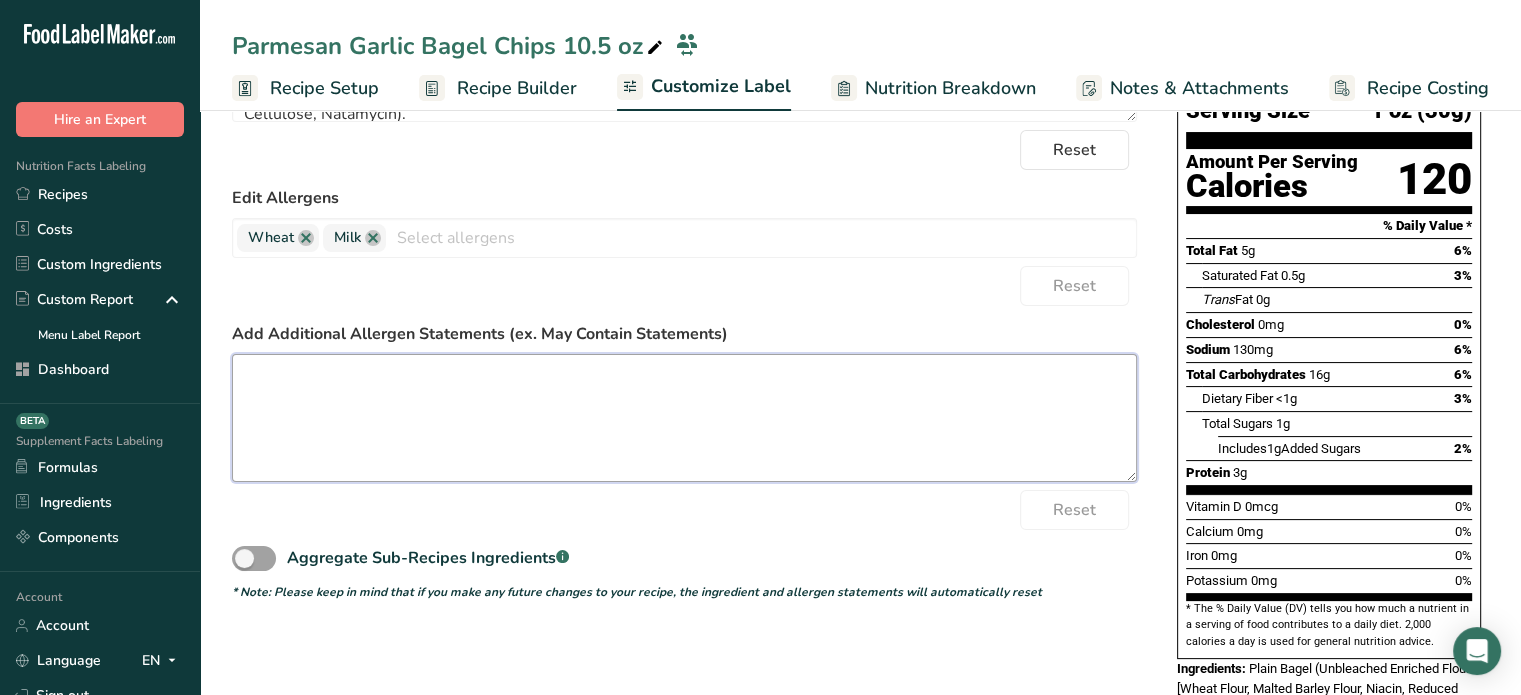 click at bounding box center [684, 418] 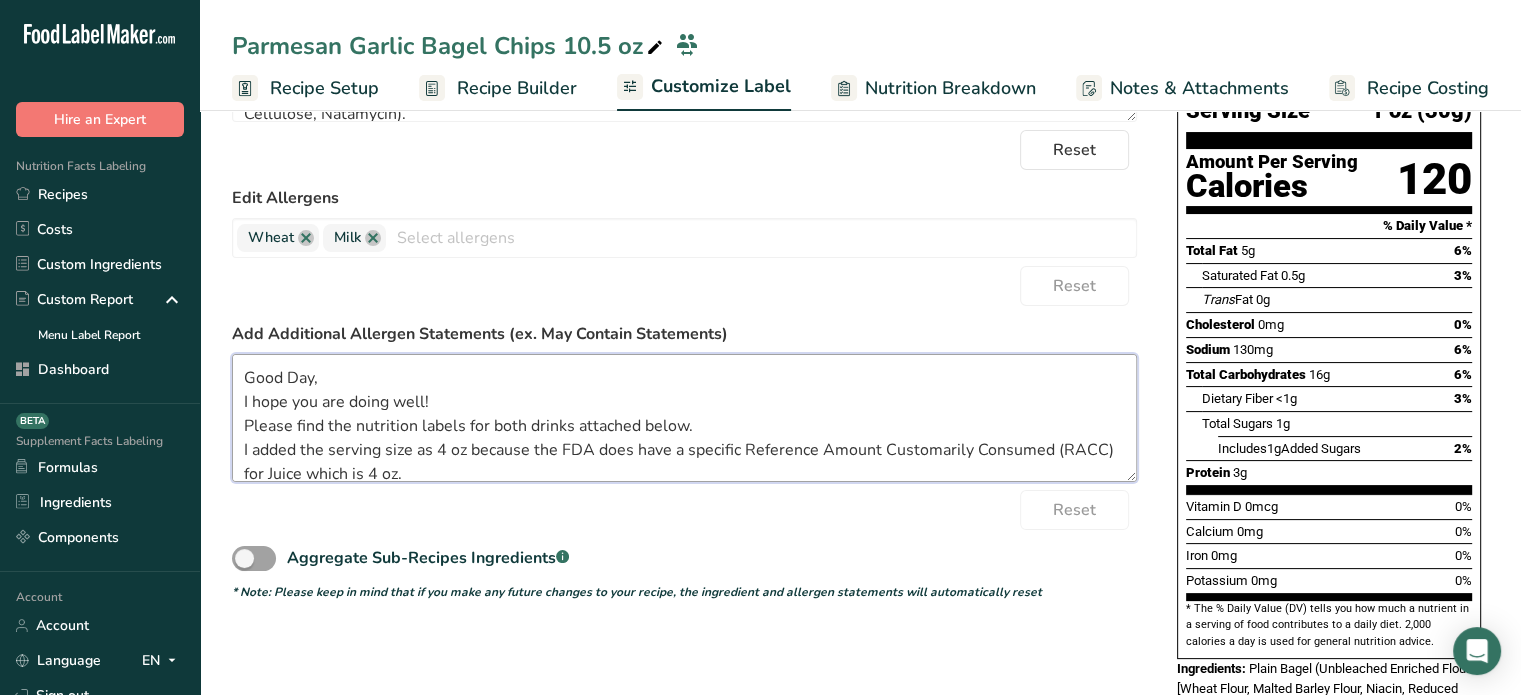 scroll, scrollTop: 51, scrollLeft: 0, axis: vertical 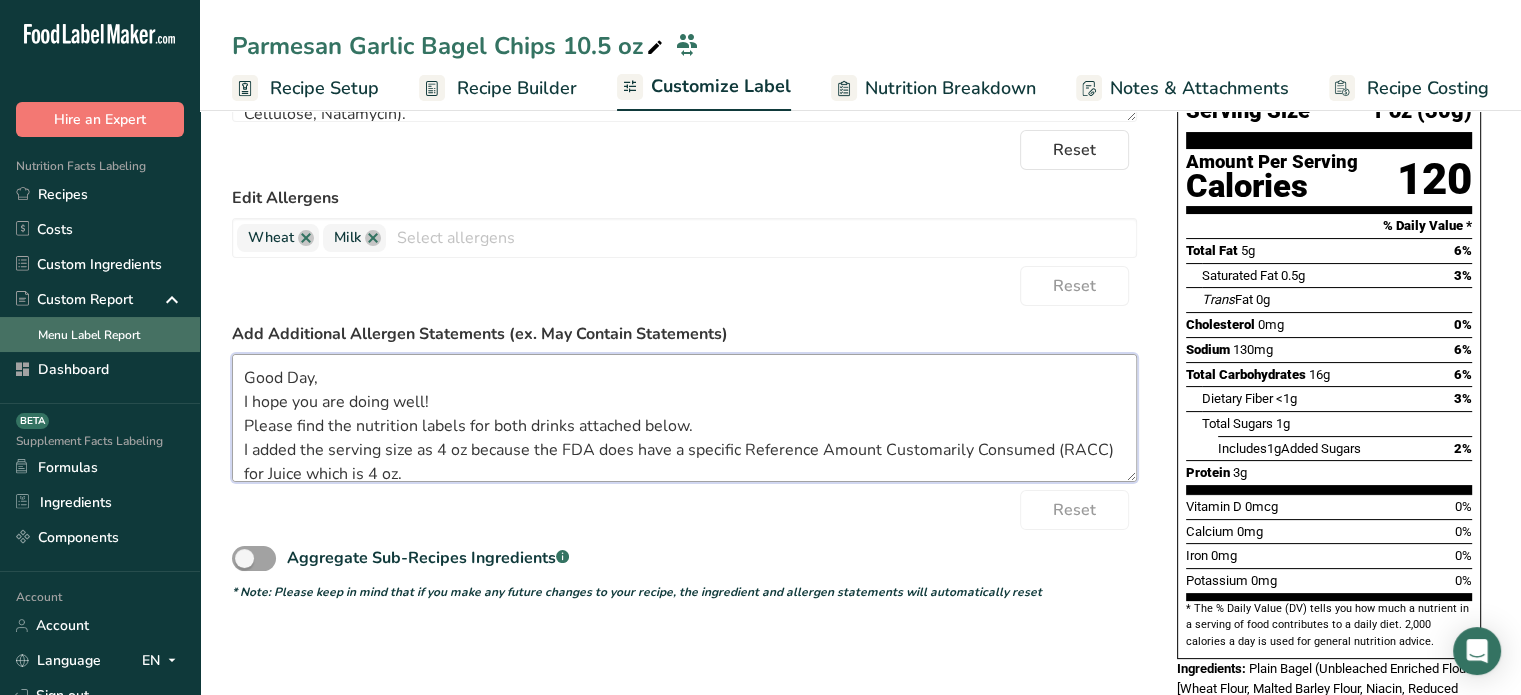 drag, startPoint x: 595, startPoint y: 456, endPoint x: 181, endPoint y: 318, distance: 436.39432 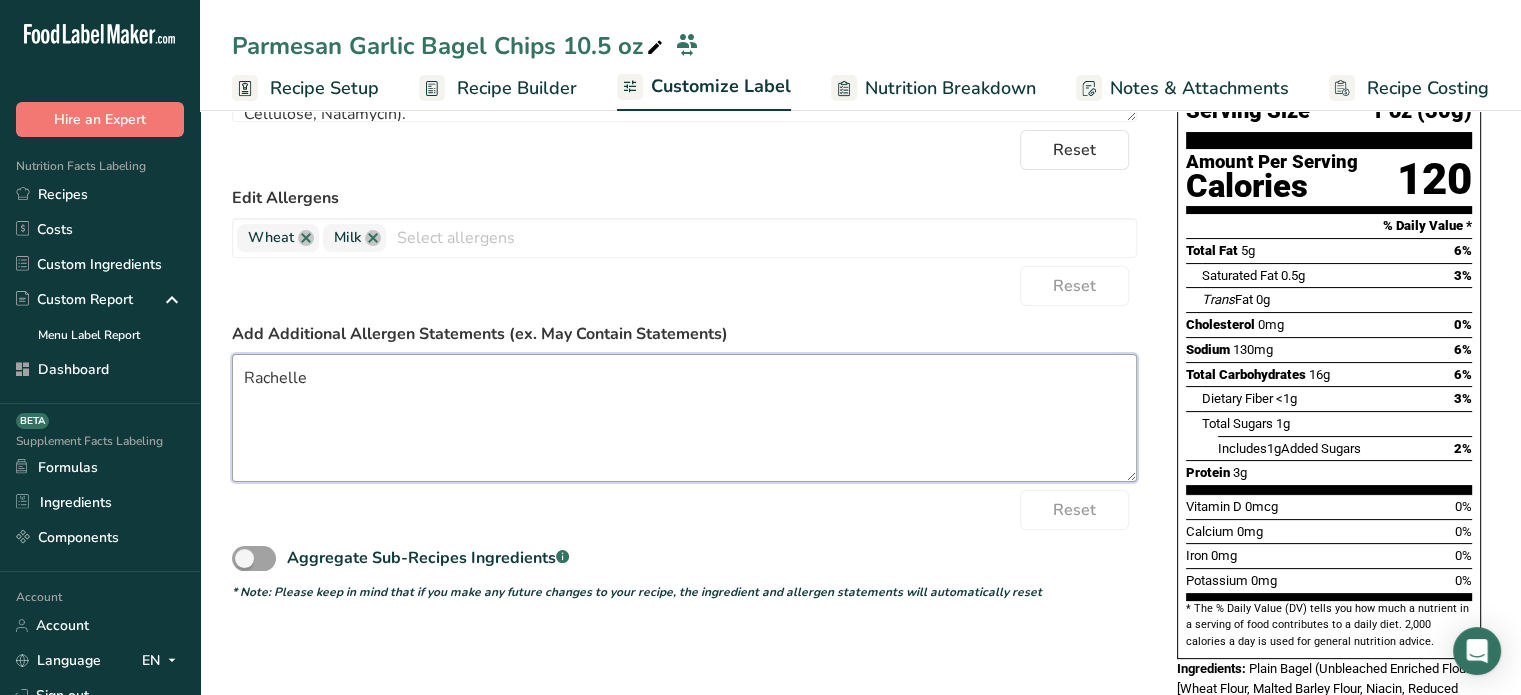 drag, startPoint x: 371, startPoint y: 405, endPoint x: 98, endPoint y: 407, distance: 273.00732 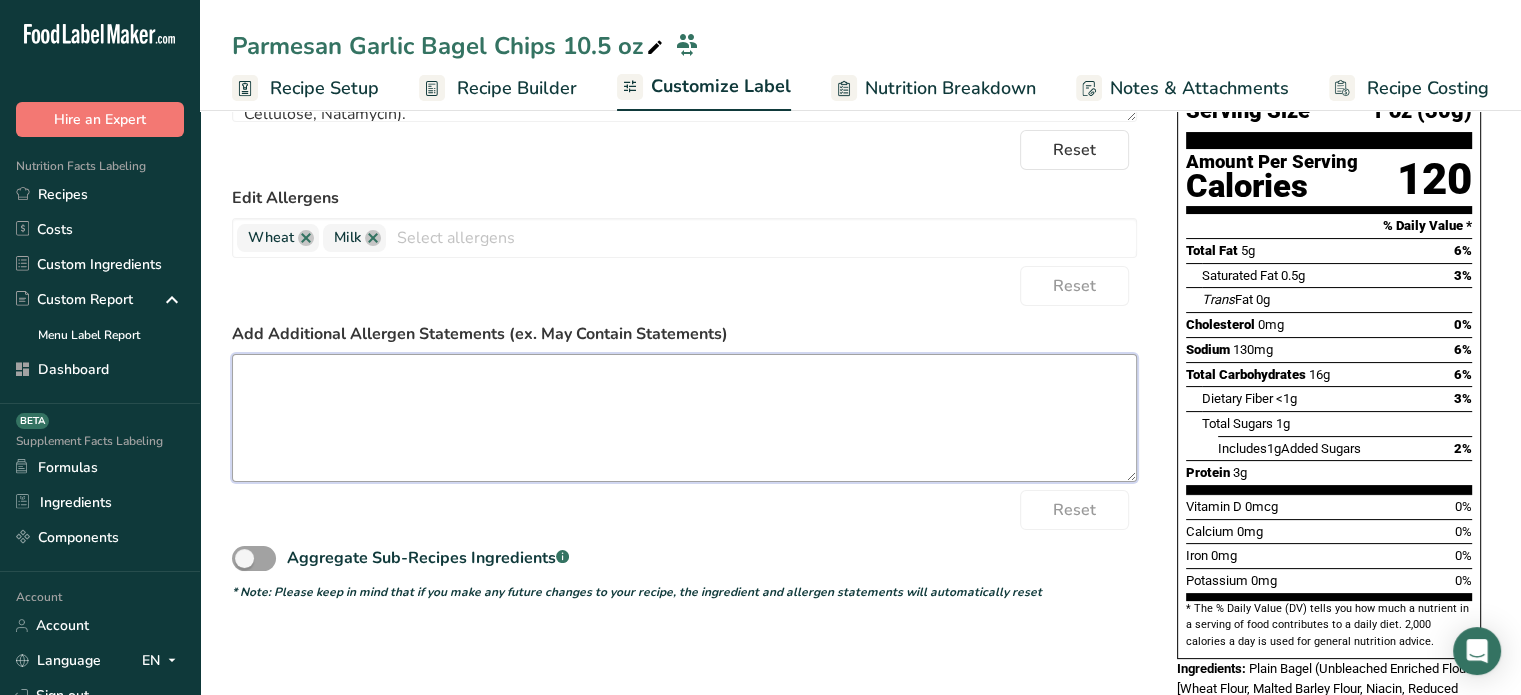 type 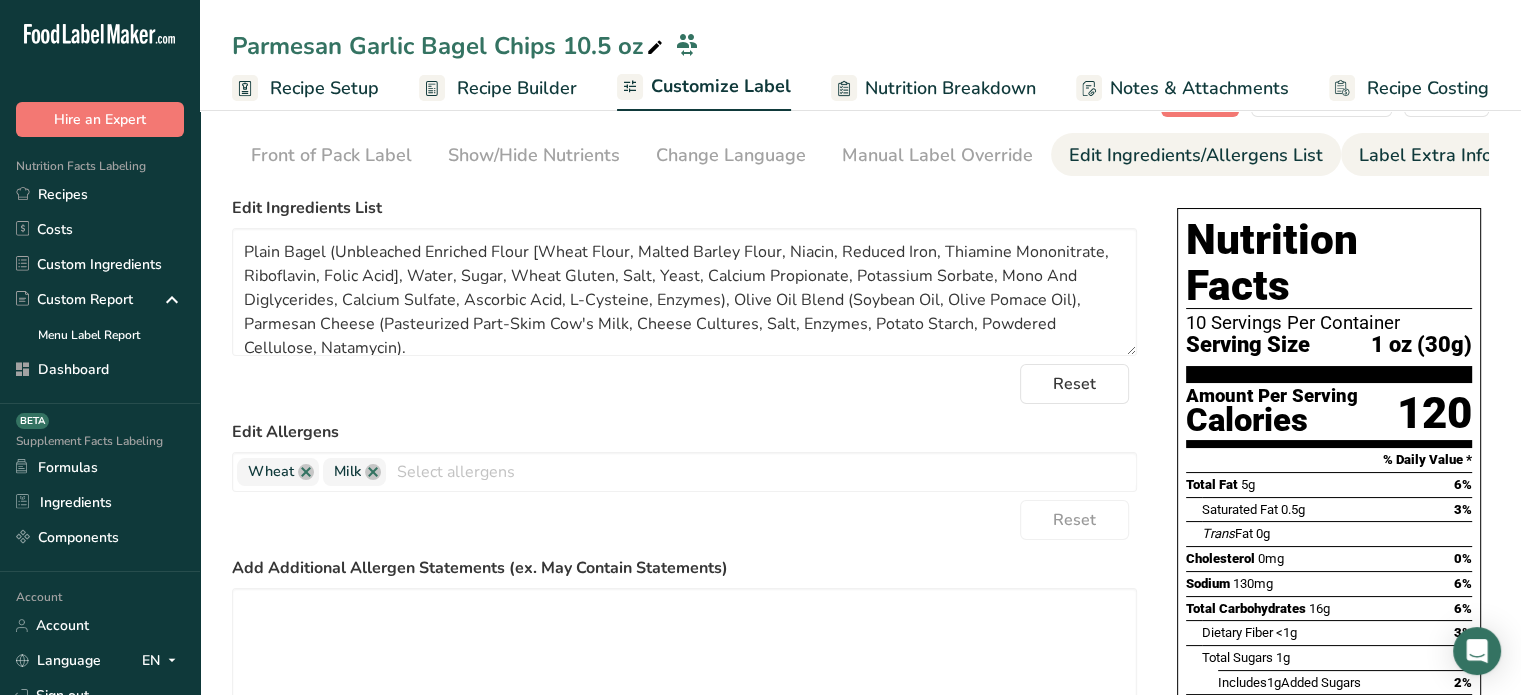 click on "Label Extra Info" at bounding box center (1425, 155) 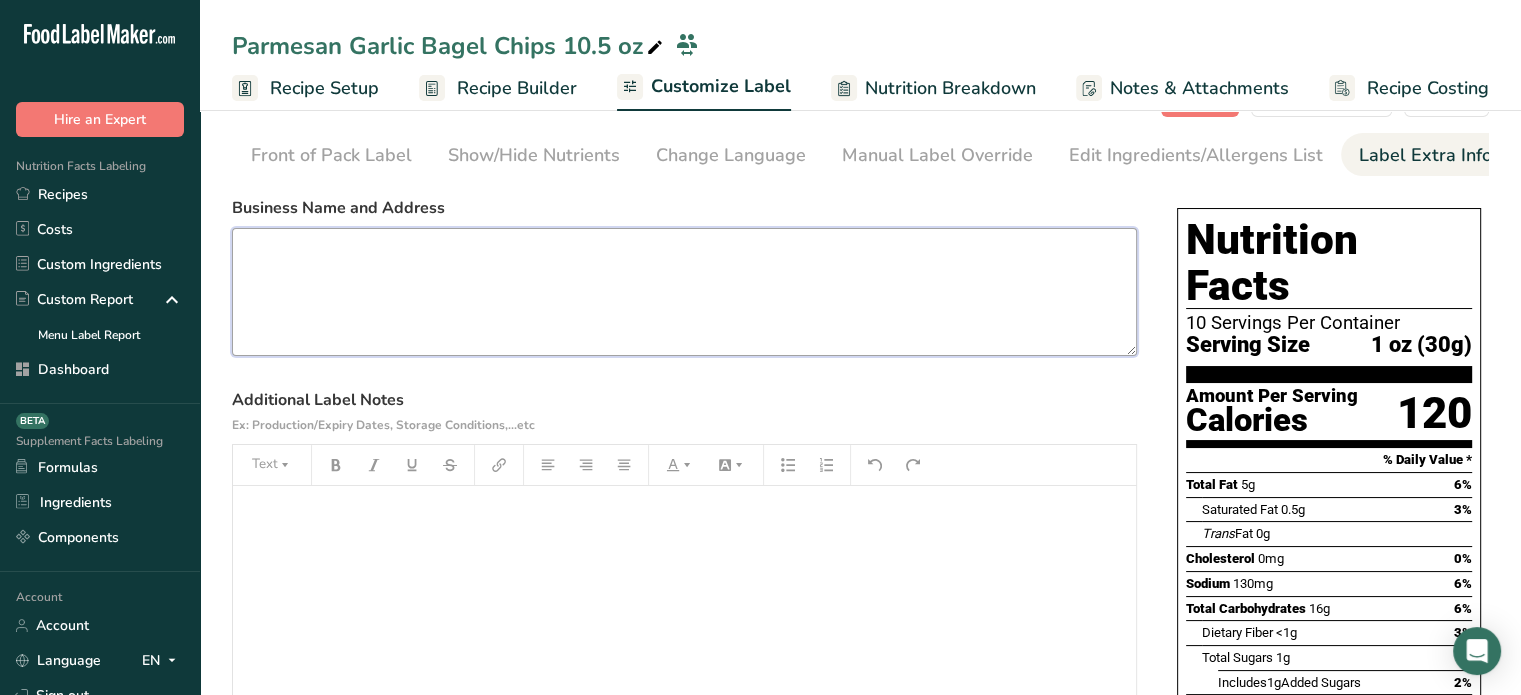 click at bounding box center (684, 292) 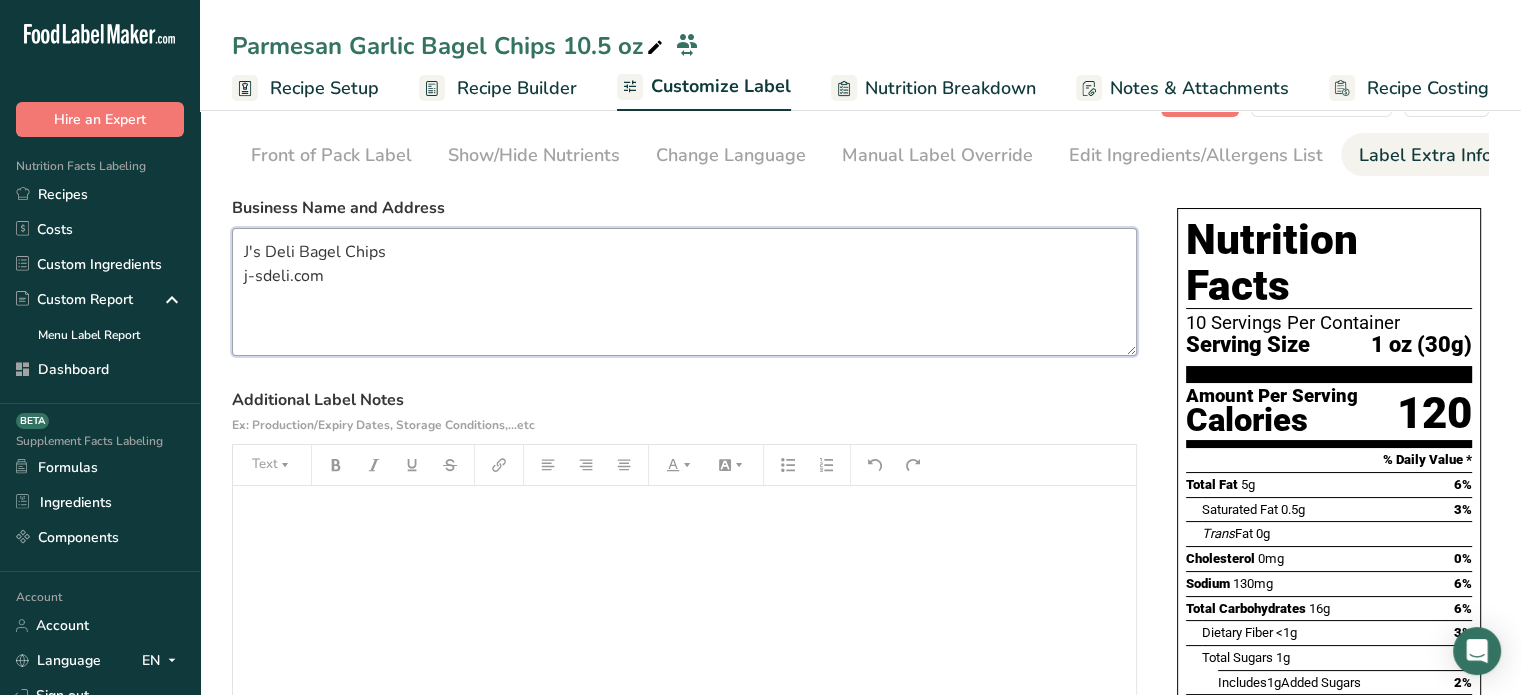 scroll, scrollTop: 0, scrollLeft: 0, axis: both 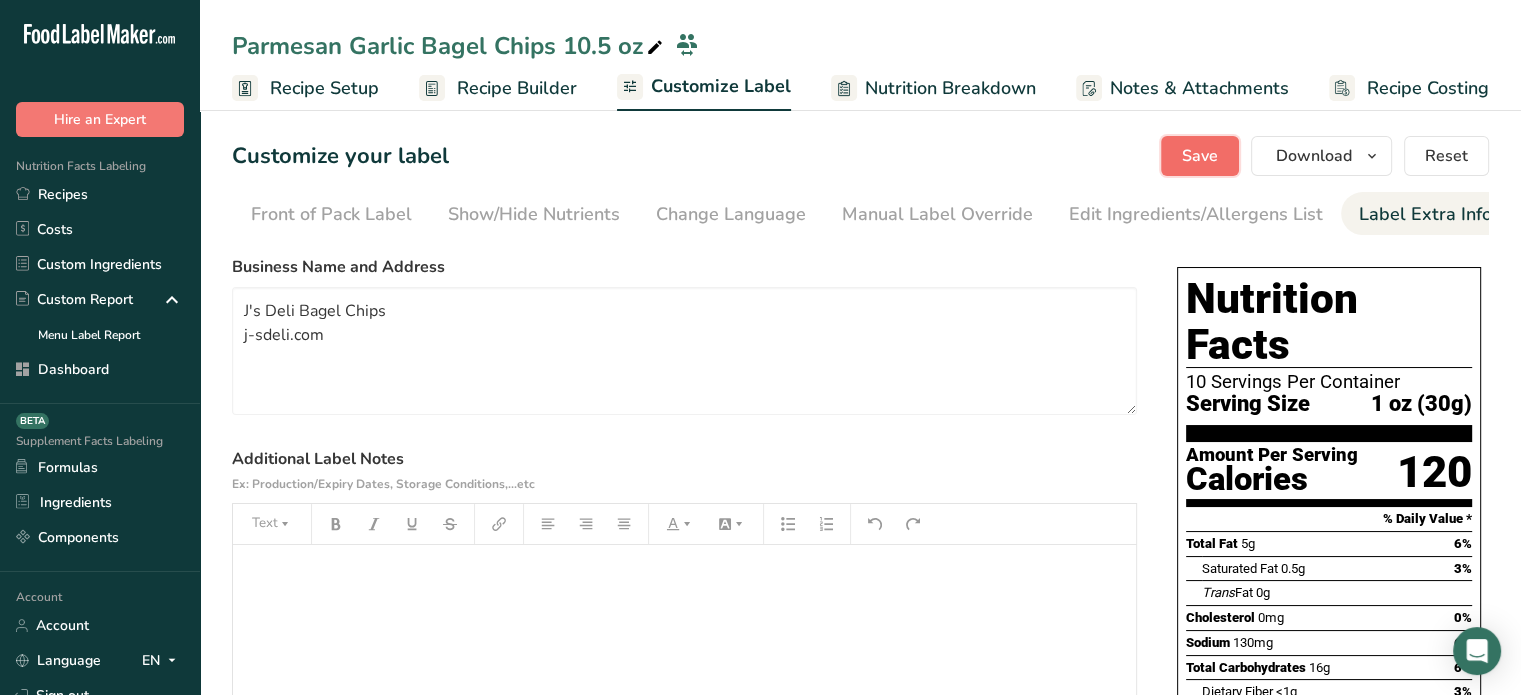 click on "Save" at bounding box center (1200, 156) 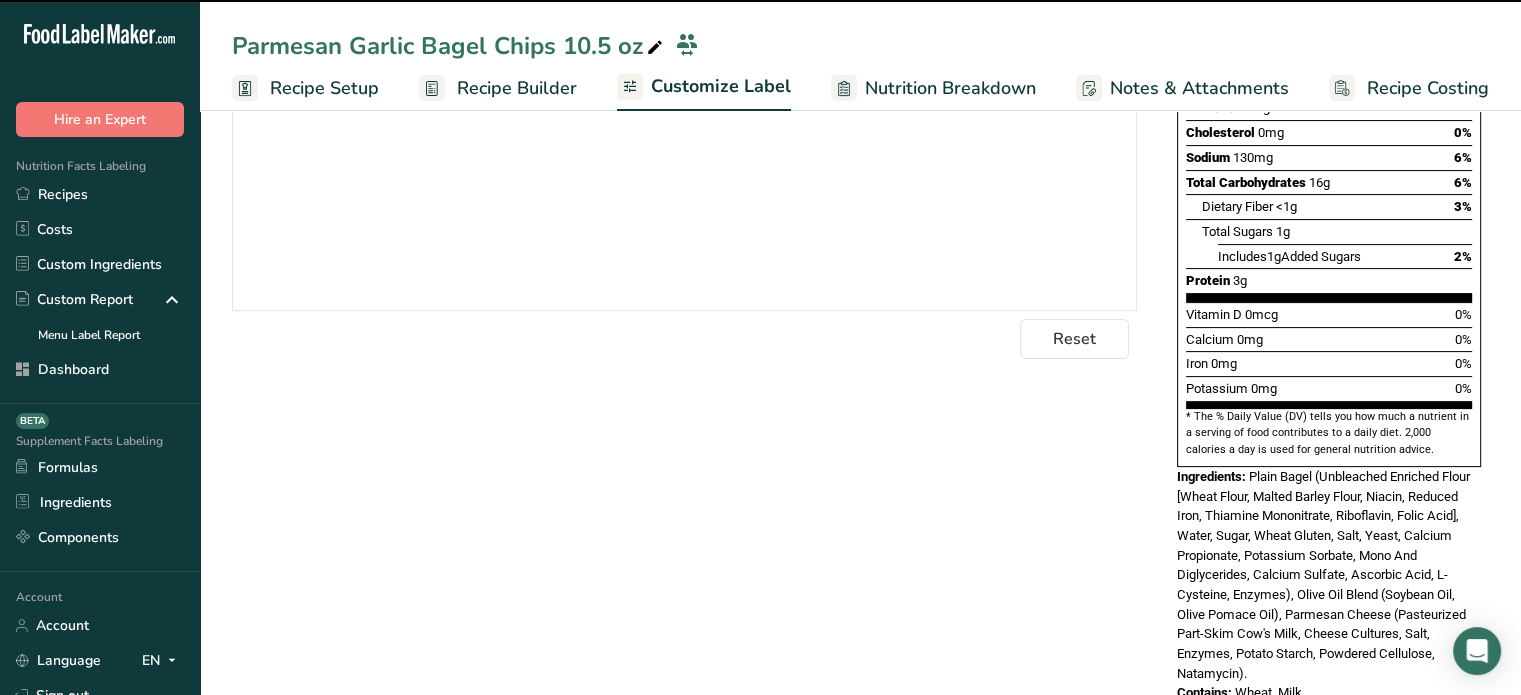 type on "[COMPANY] Bagel Chips
[EMAIL]" 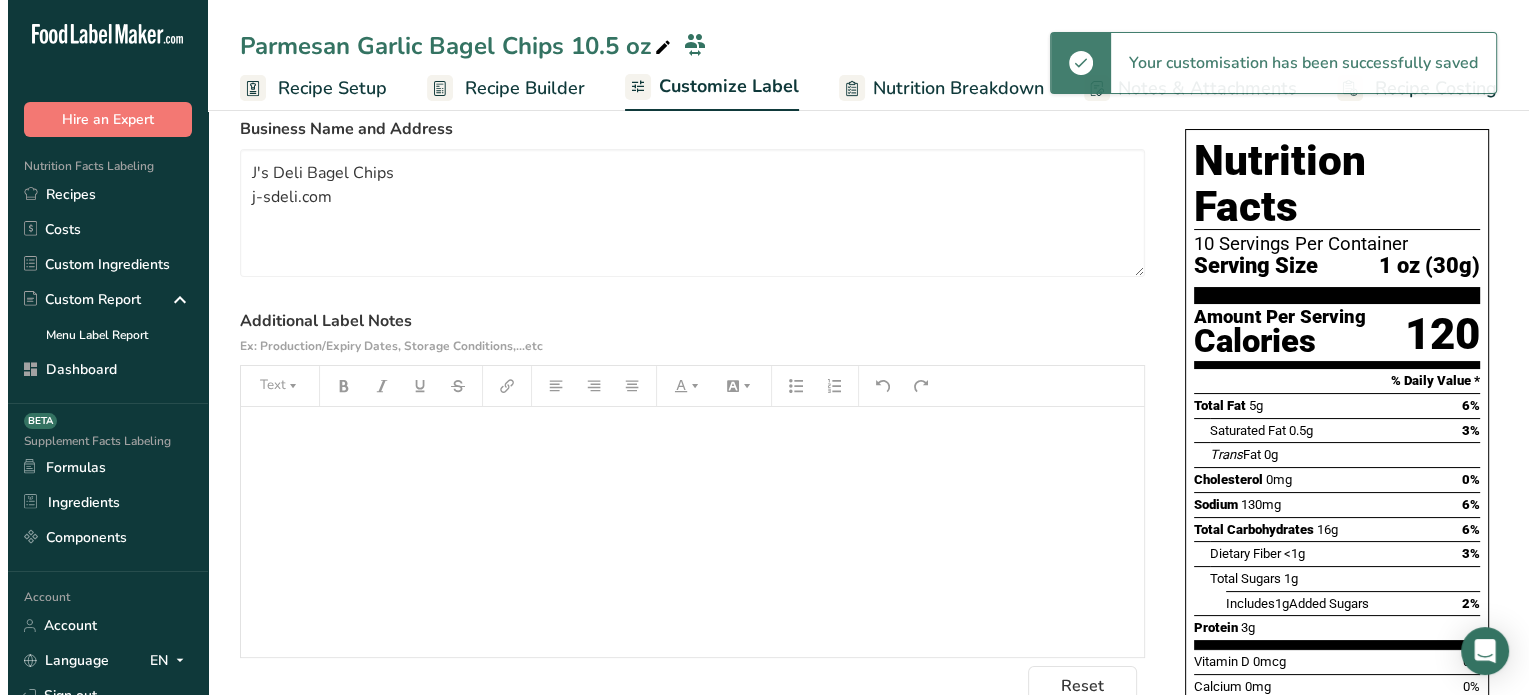 scroll, scrollTop: 0, scrollLeft: 0, axis: both 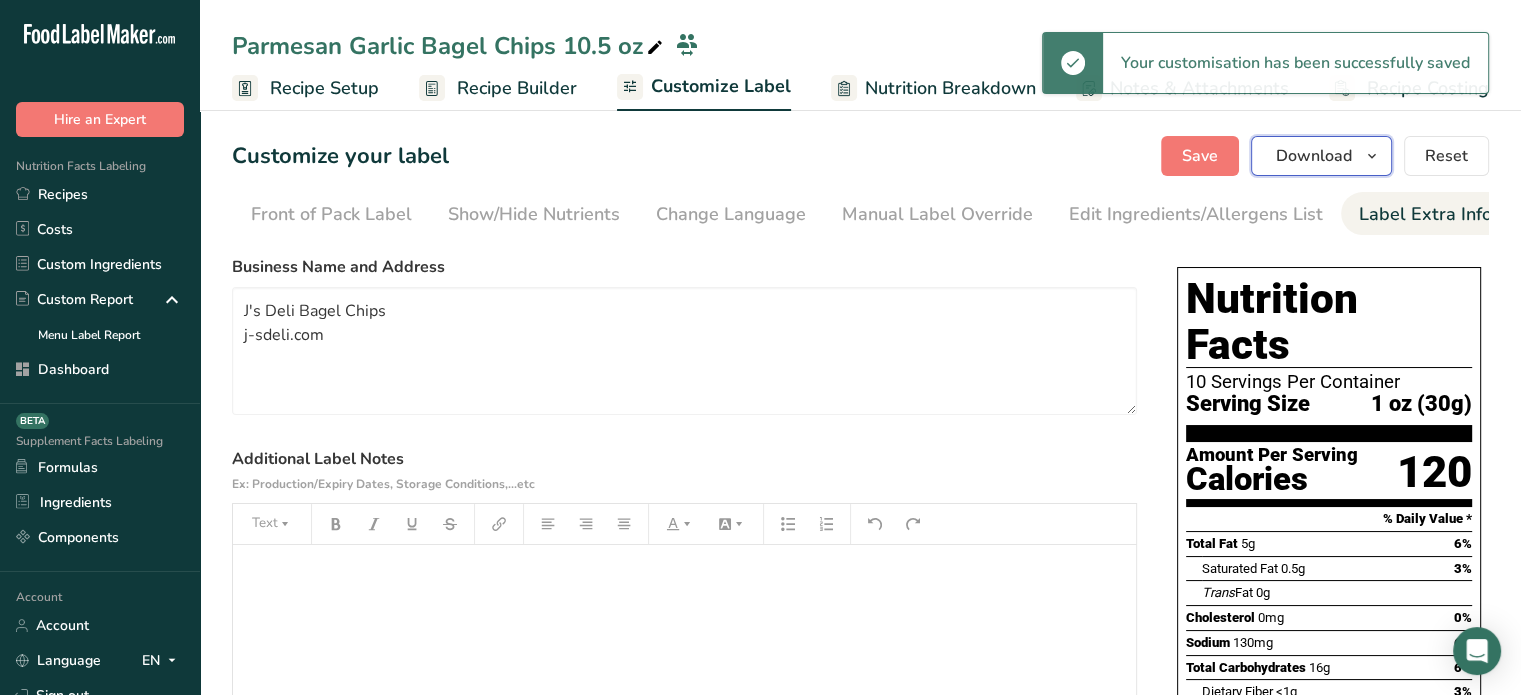 click at bounding box center (1372, 156) 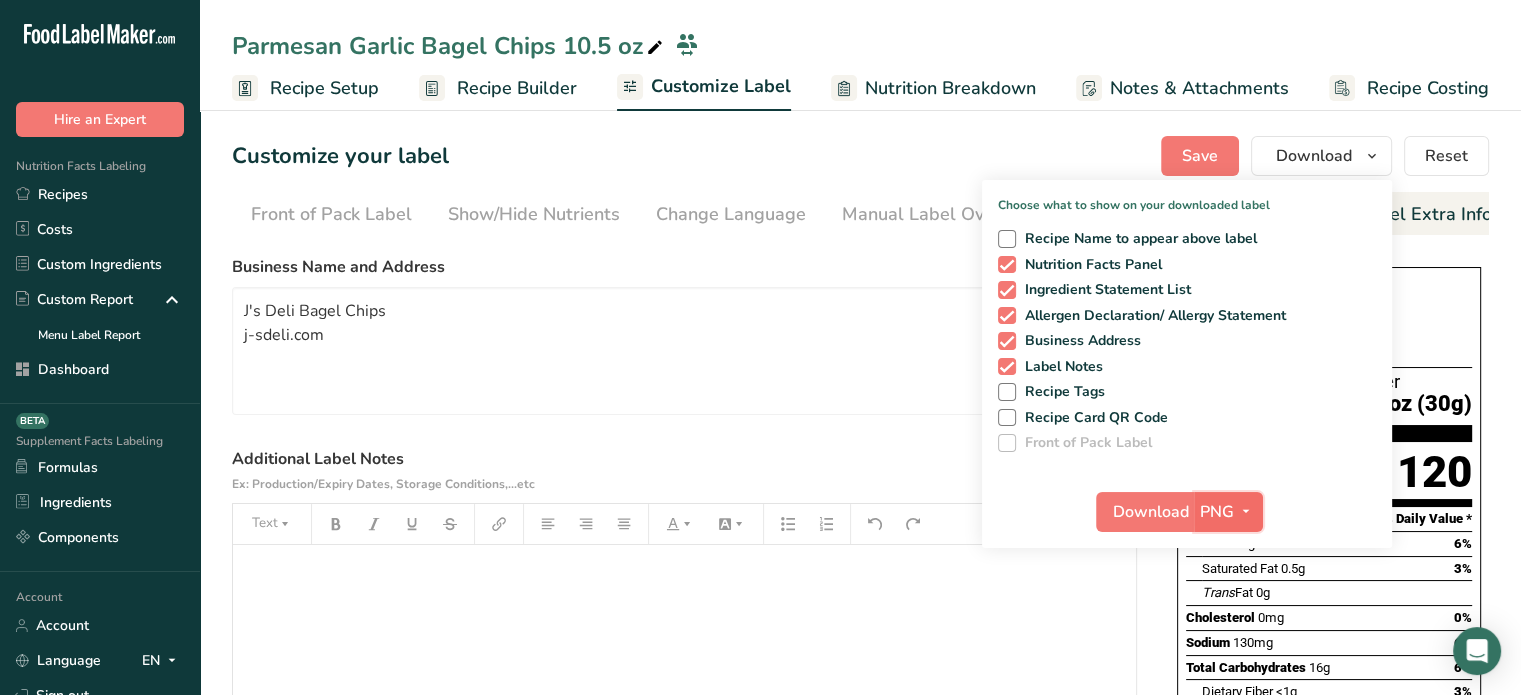 click at bounding box center (1246, 511) 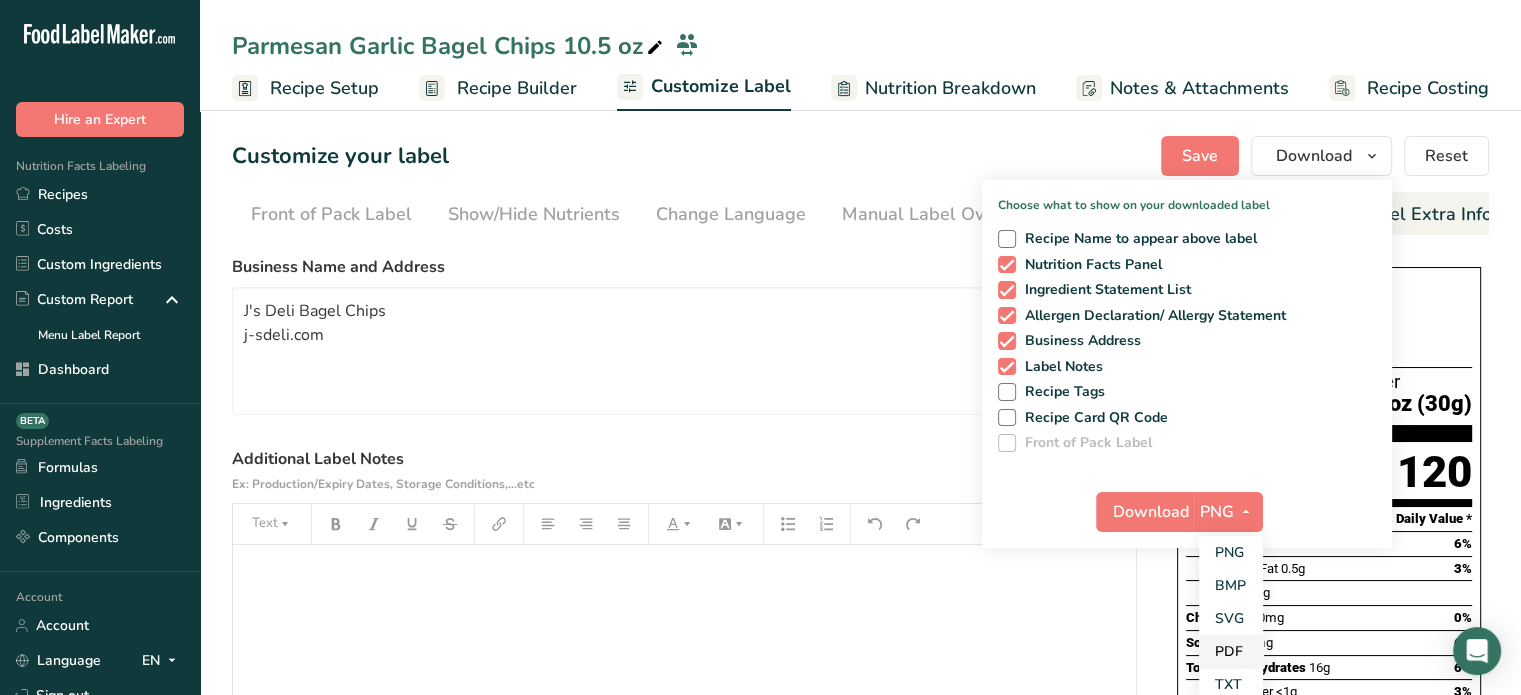 click on "PDF" at bounding box center [1231, 651] 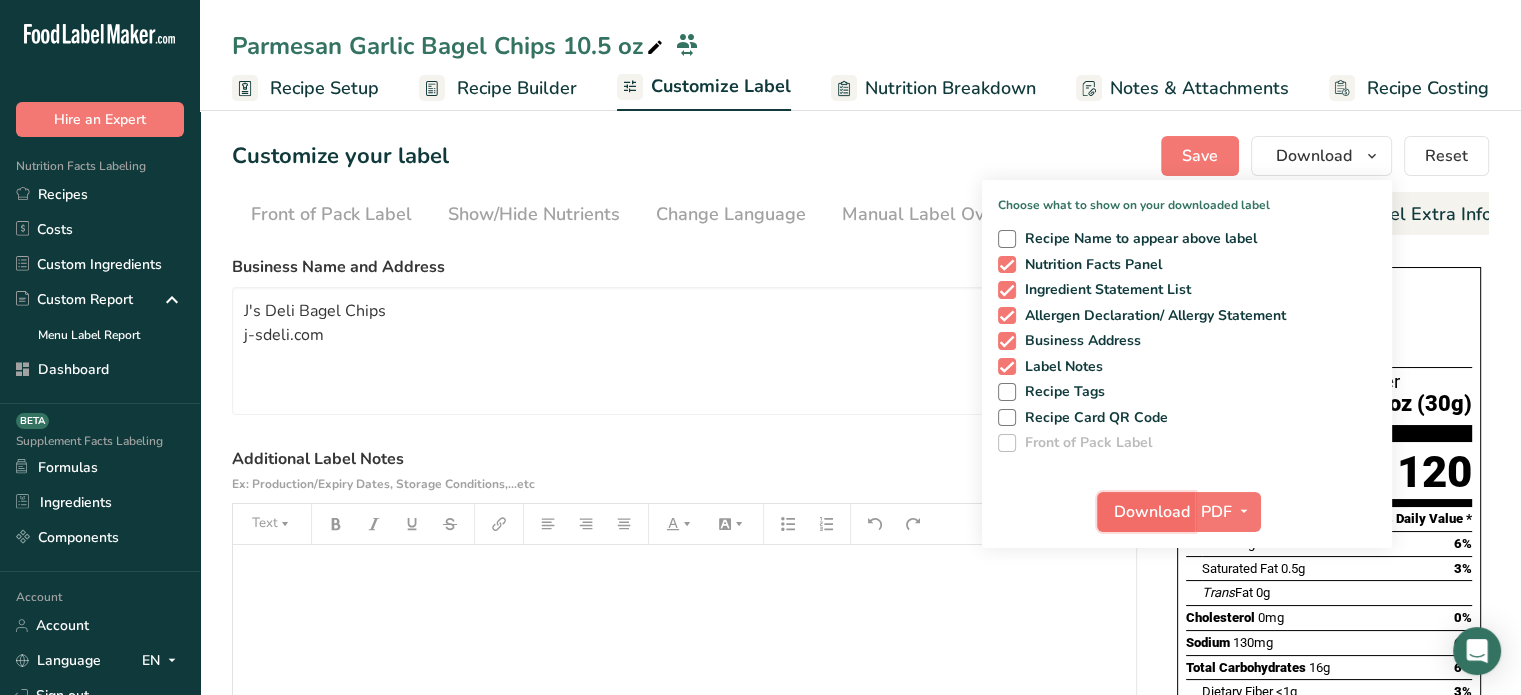 click on "Download" at bounding box center (1152, 512) 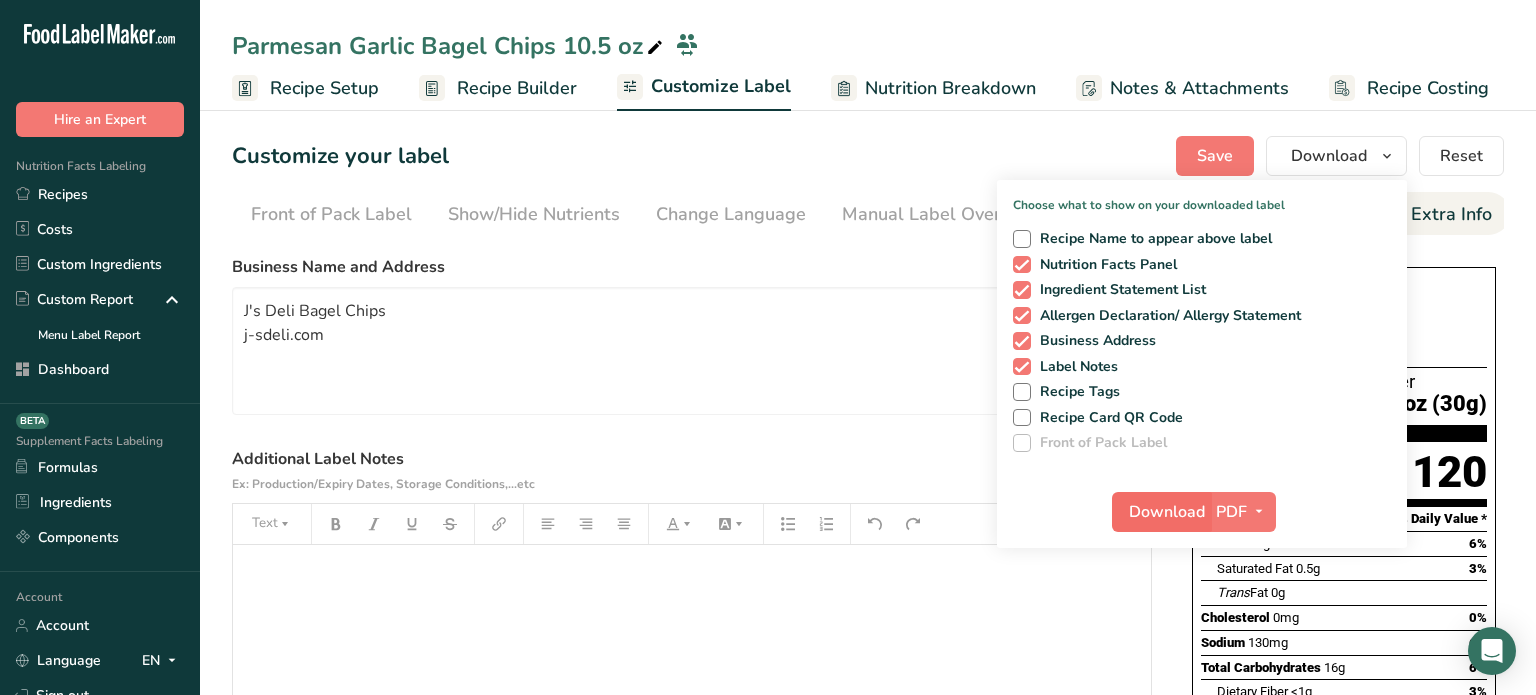 scroll, scrollTop: 0, scrollLeft: 180, axis: horizontal 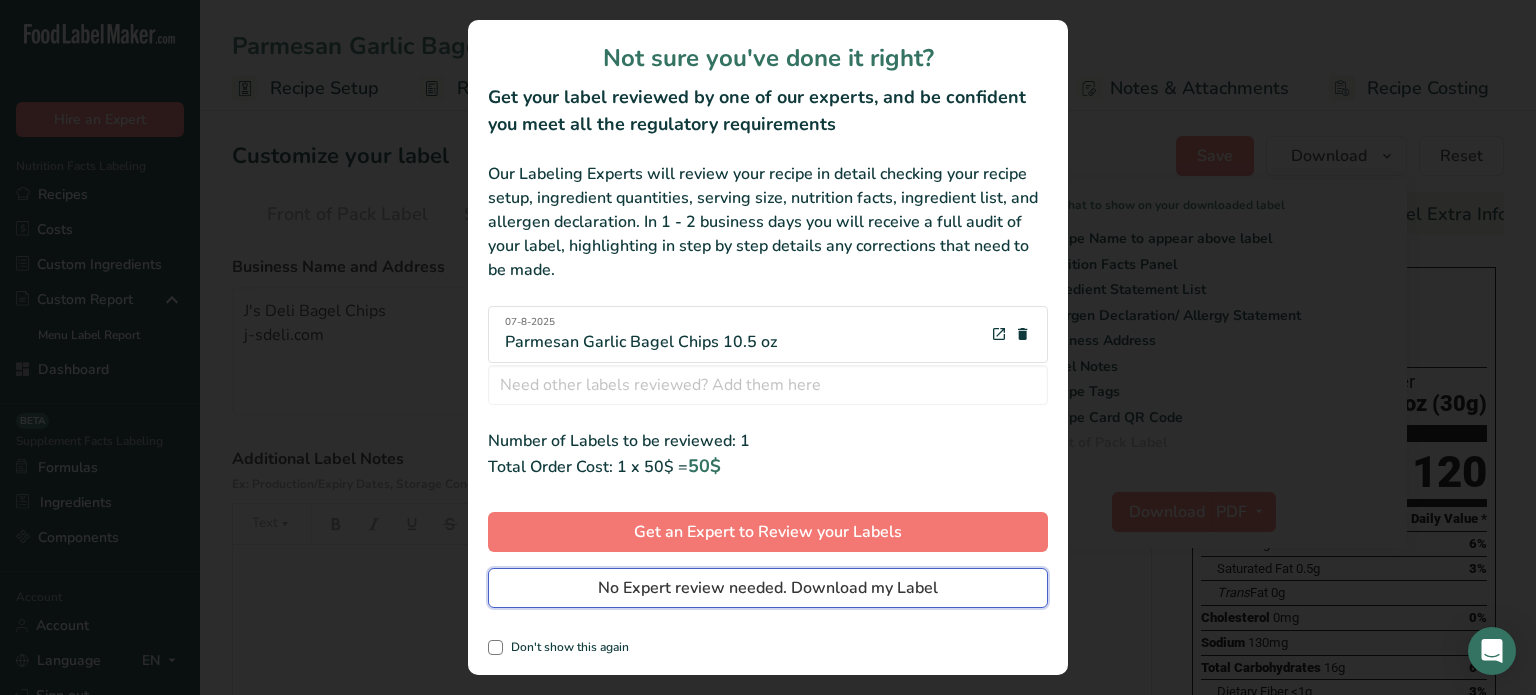 click on "No Expert review needed. Download my Label" at bounding box center [768, 588] 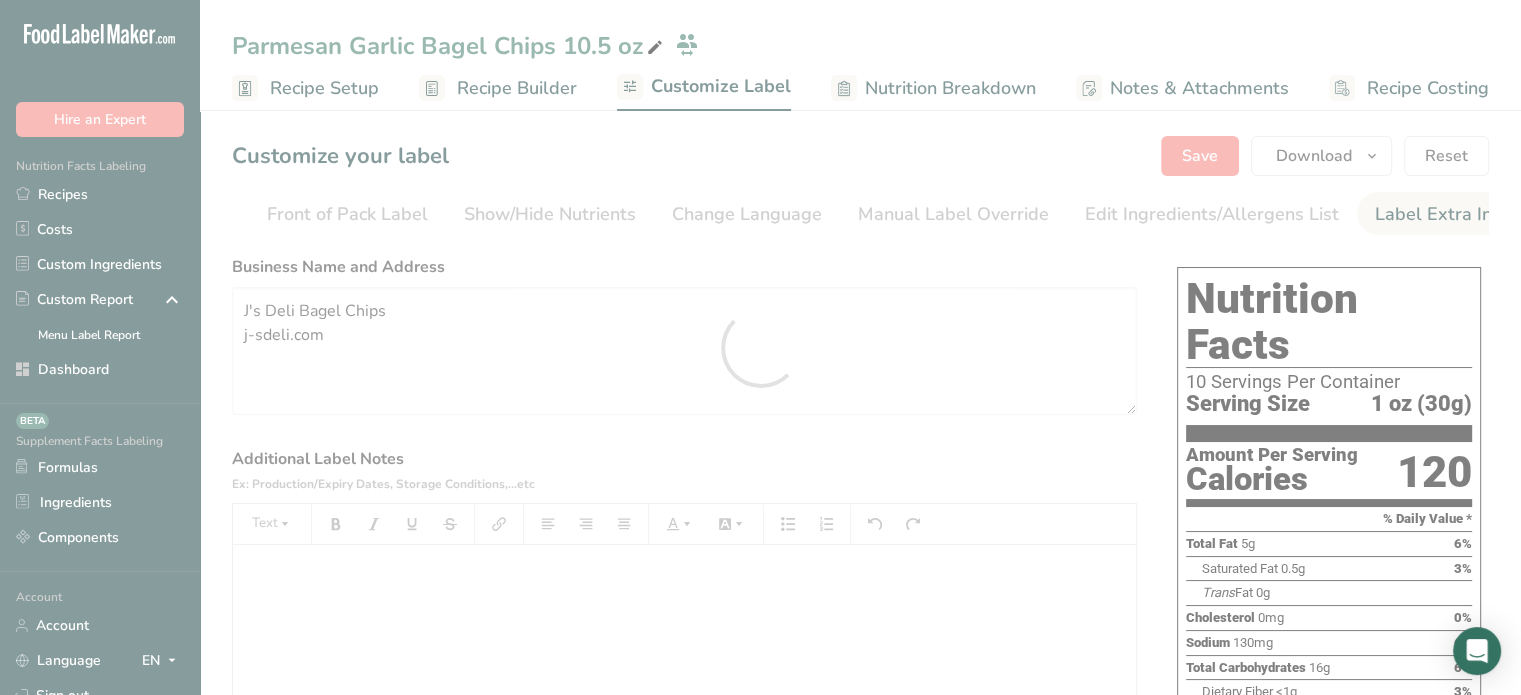 scroll, scrollTop: 0, scrollLeft: 0, axis: both 